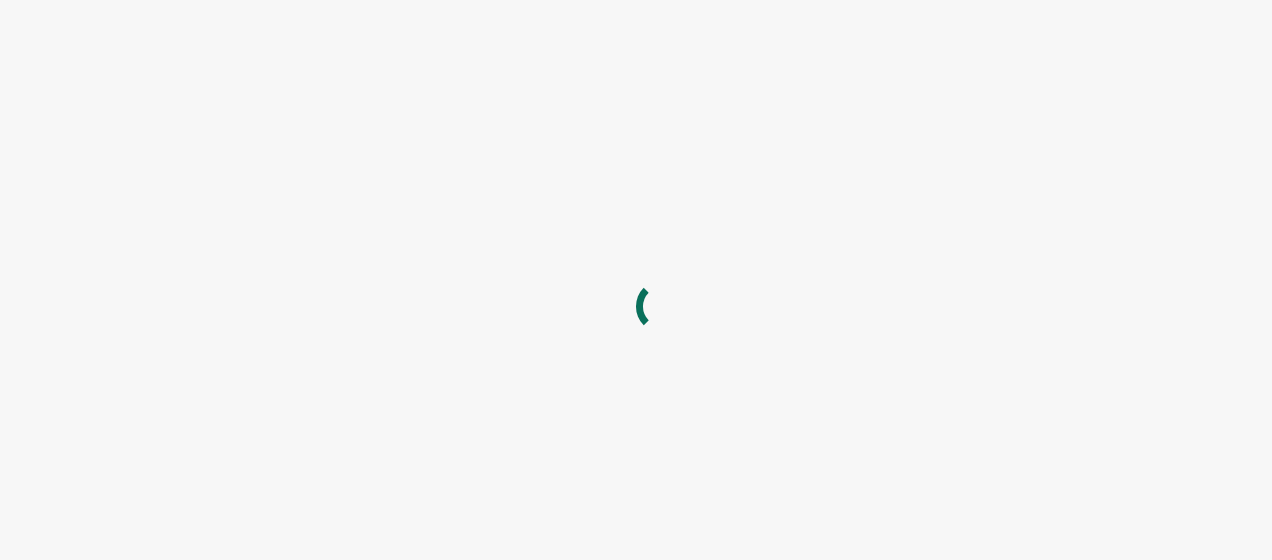 scroll, scrollTop: 0, scrollLeft: 0, axis: both 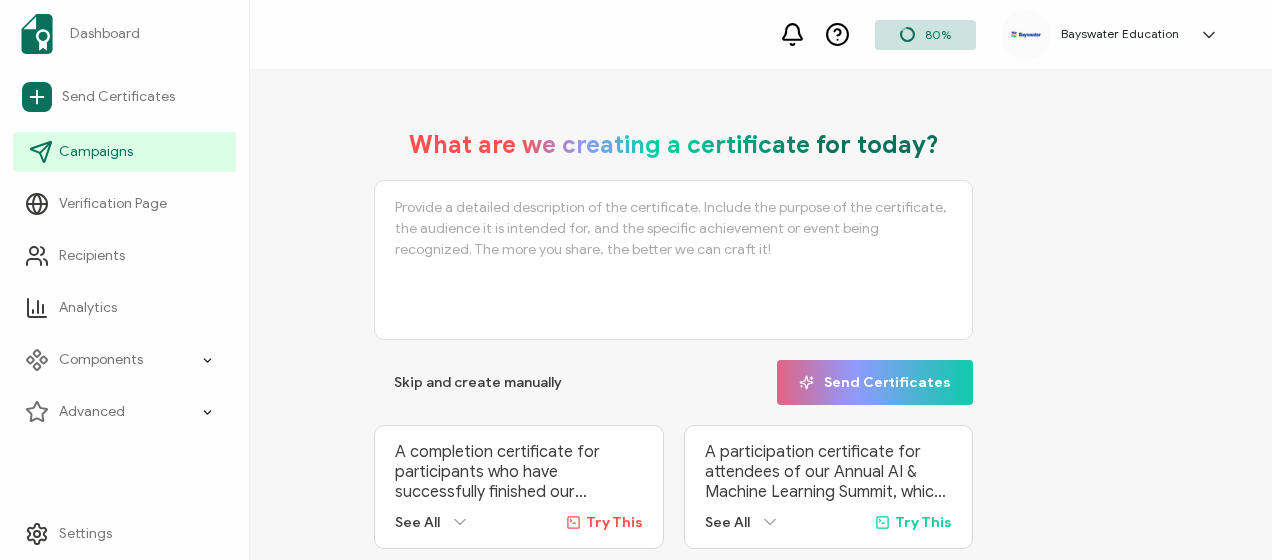 click on "Campaigns" at bounding box center [124, 152] 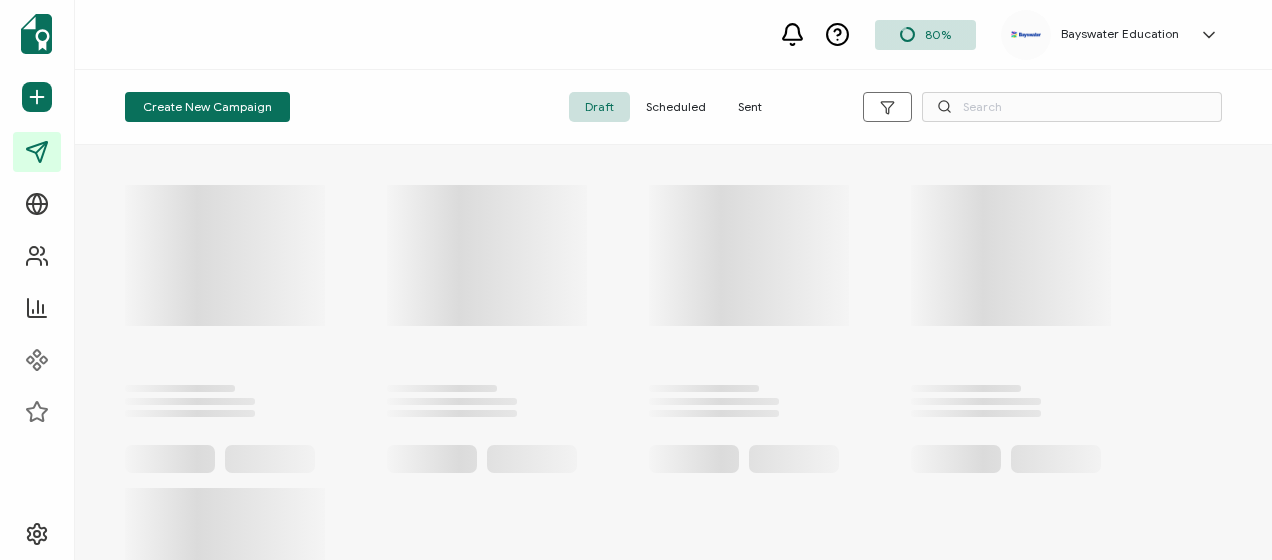 click on "Scheduled" at bounding box center (676, 107) 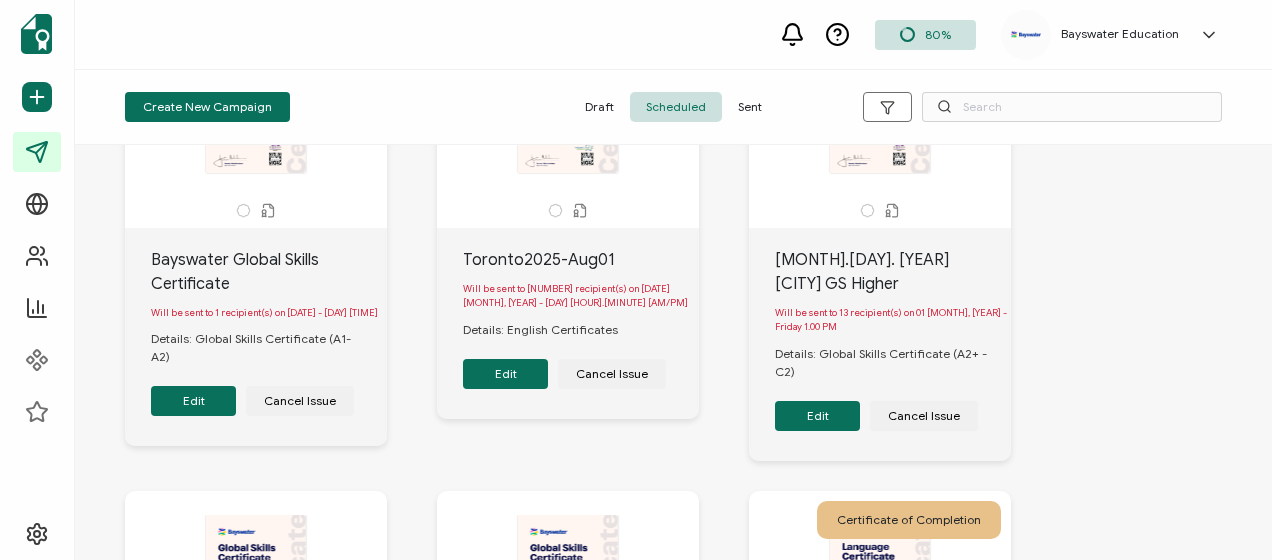 scroll, scrollTop: 0, scrollLeft: 0, axis: both 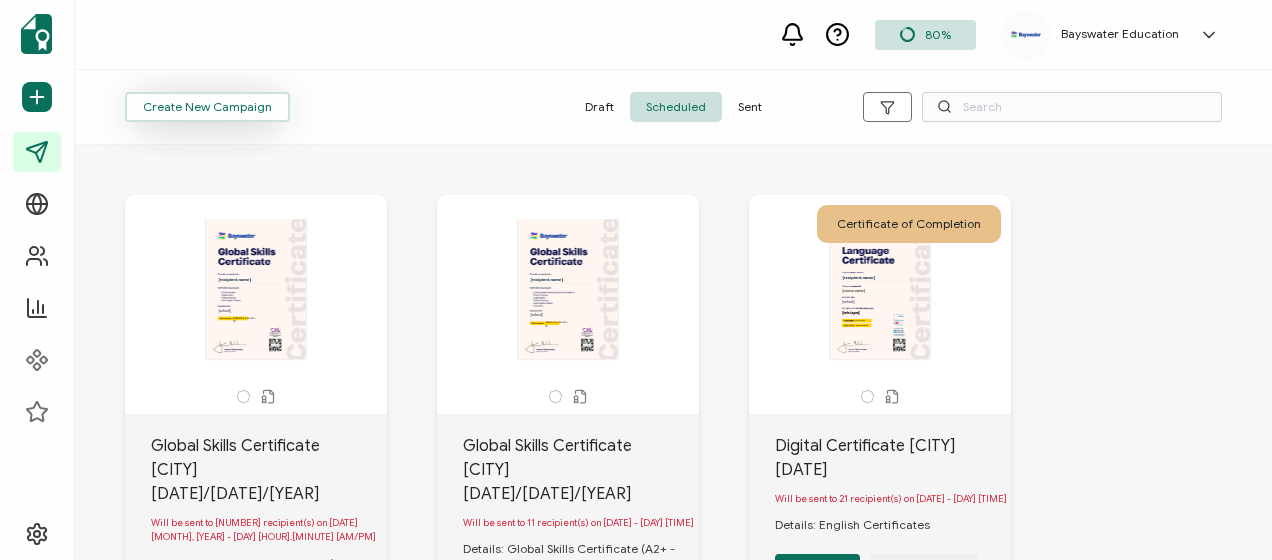 click on "Create New Campaign" at bounding box center [207, 107] 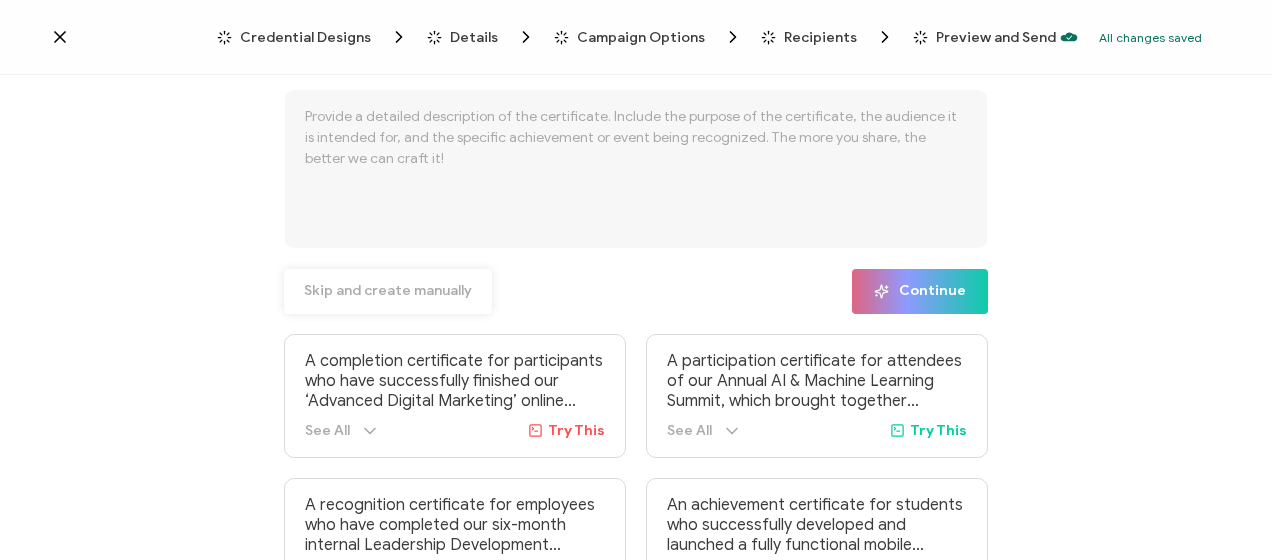 click on "Skip and create manually" at bounding box center (388, 291) 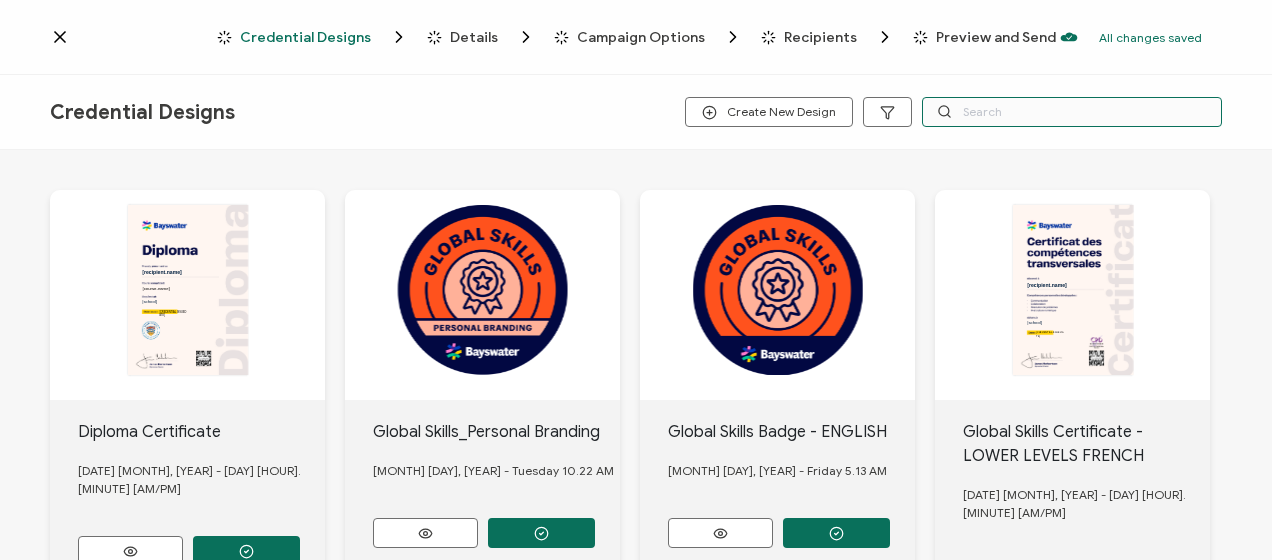 click at bounding box center (1072, 112) 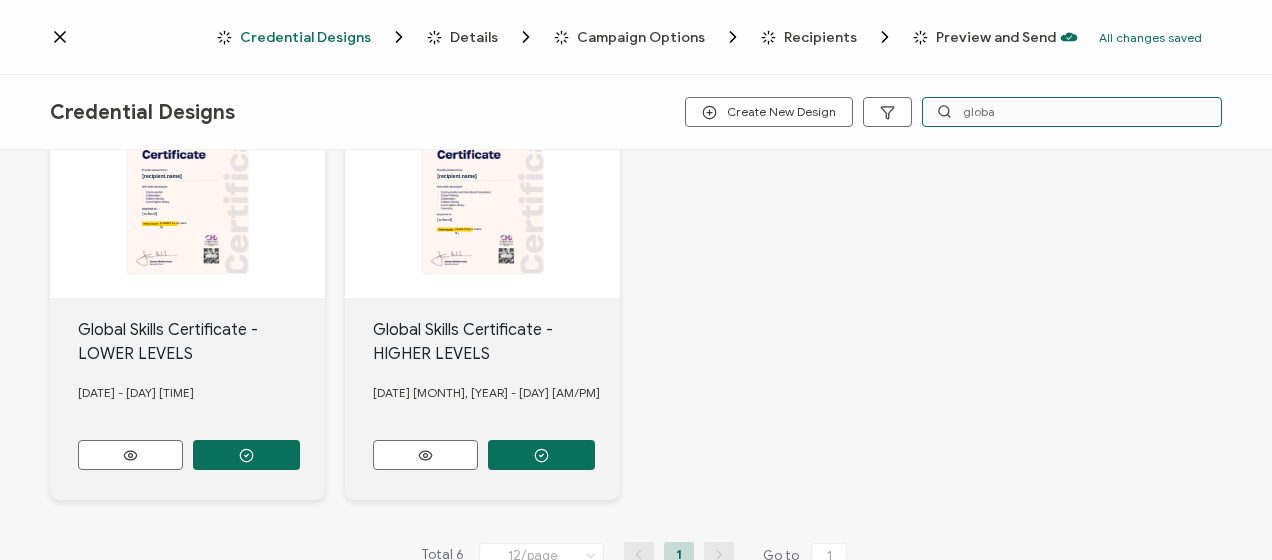 scroll, scrollTop: 584, scrollLeft: 0, axis: vertical 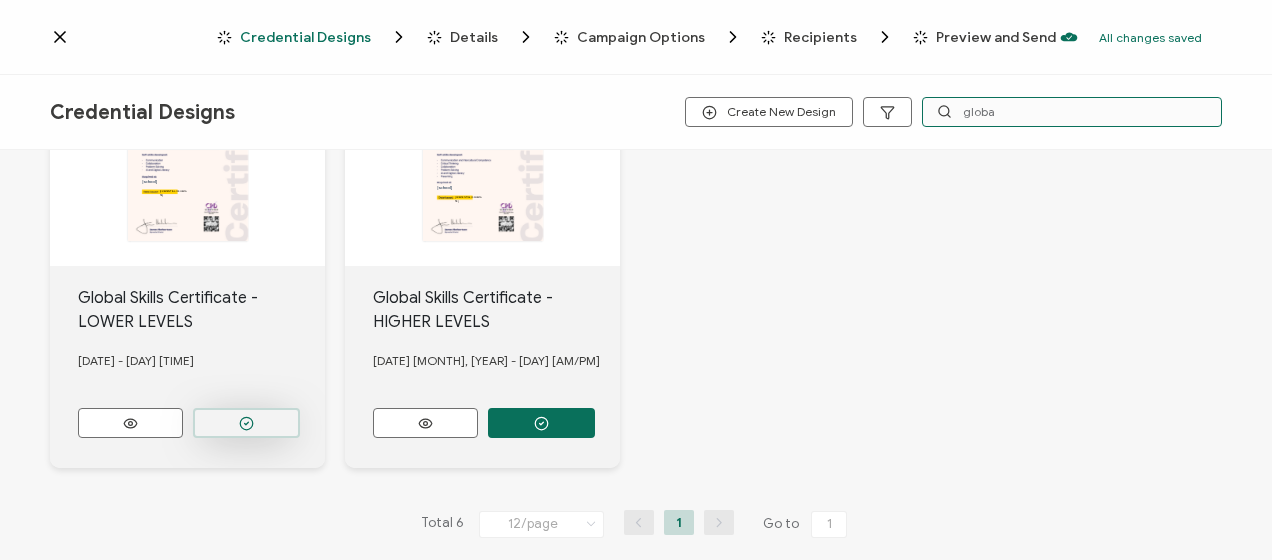 type on "globa" 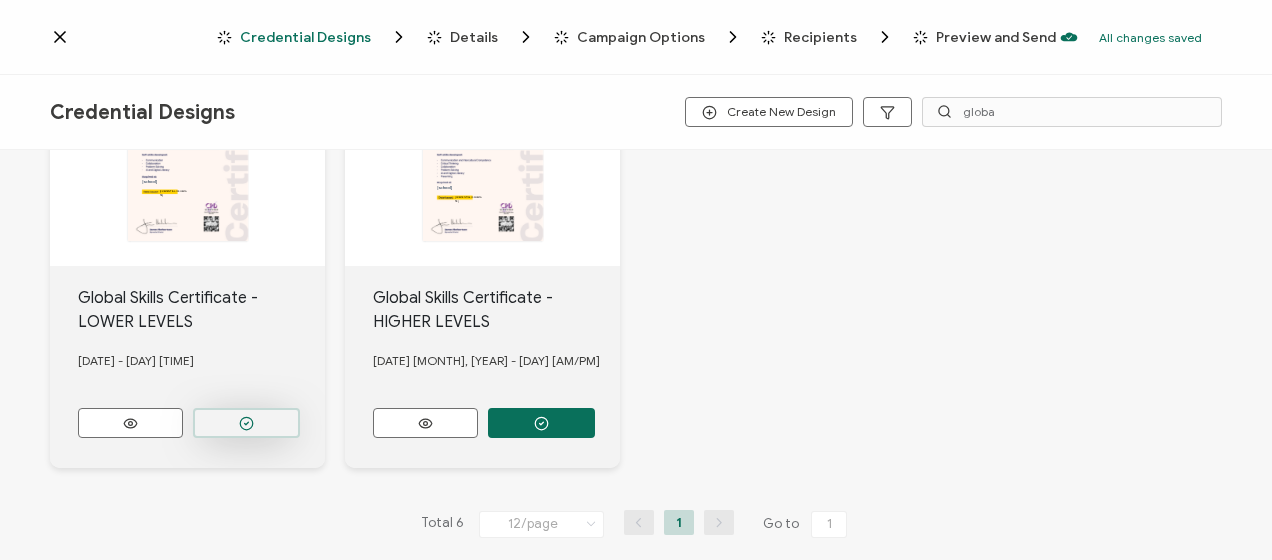 click at bounding box center [246, -51] 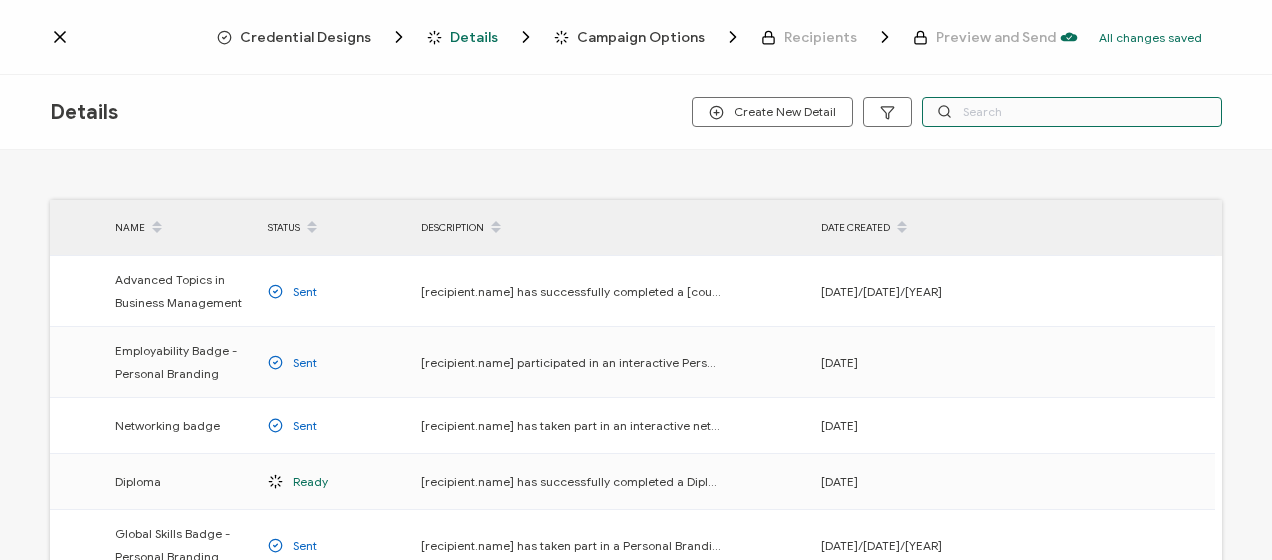 click at bounding box center [1072, 112] 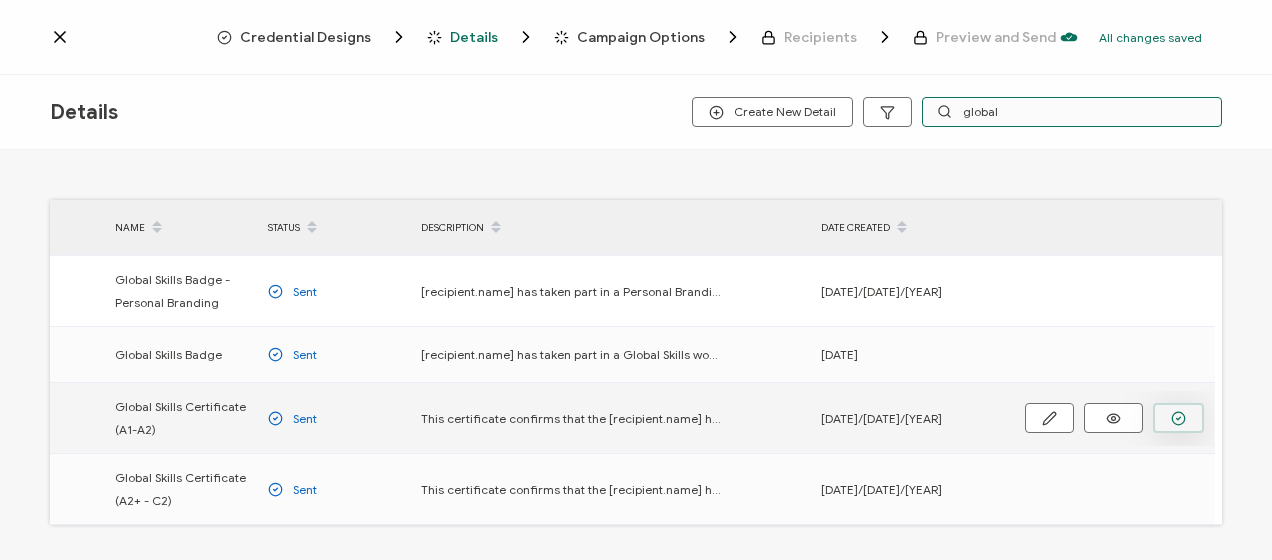 type on "global" 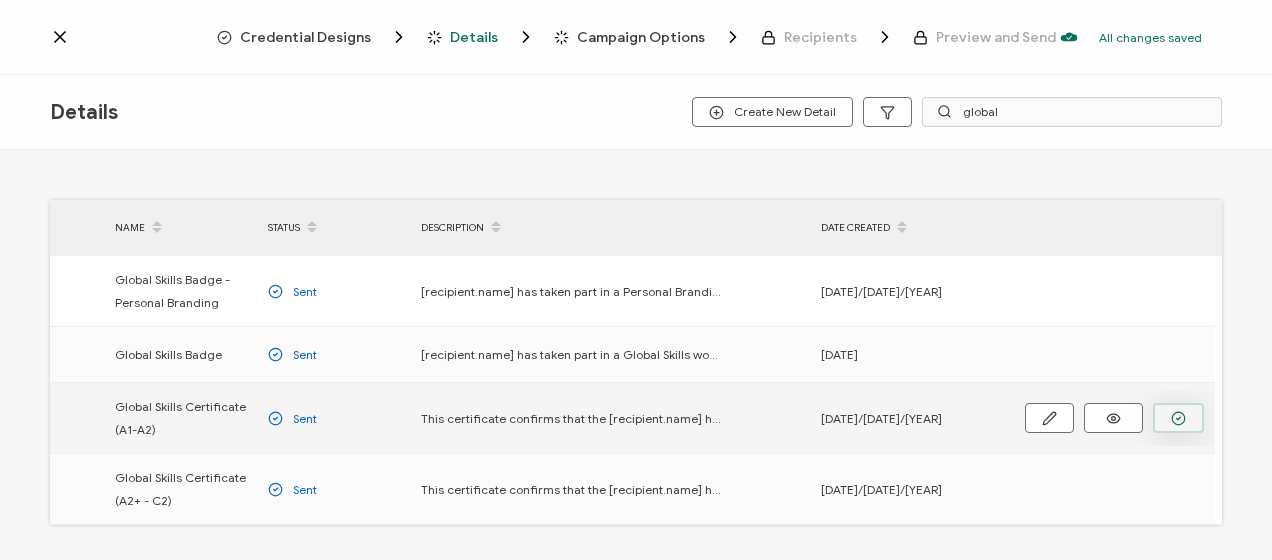 drag, startPoint x: 1174, startPoint y: 418, endPoint x: 1113, endPoint y: 412, distance: 61.294373 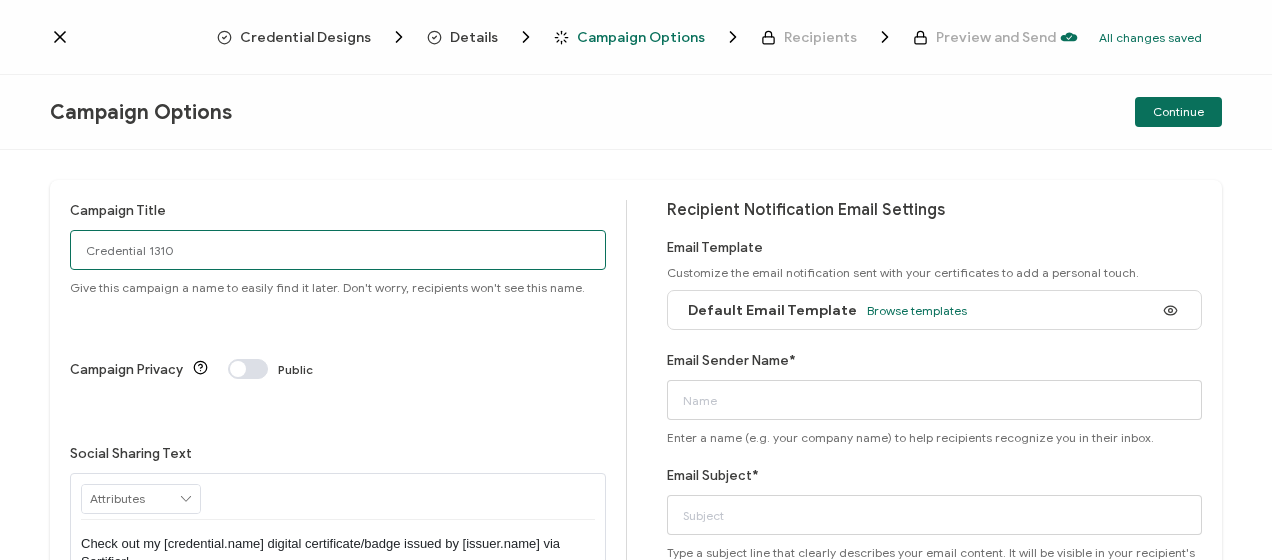 click on "Credential 1310" at bounding box center [338, 250] 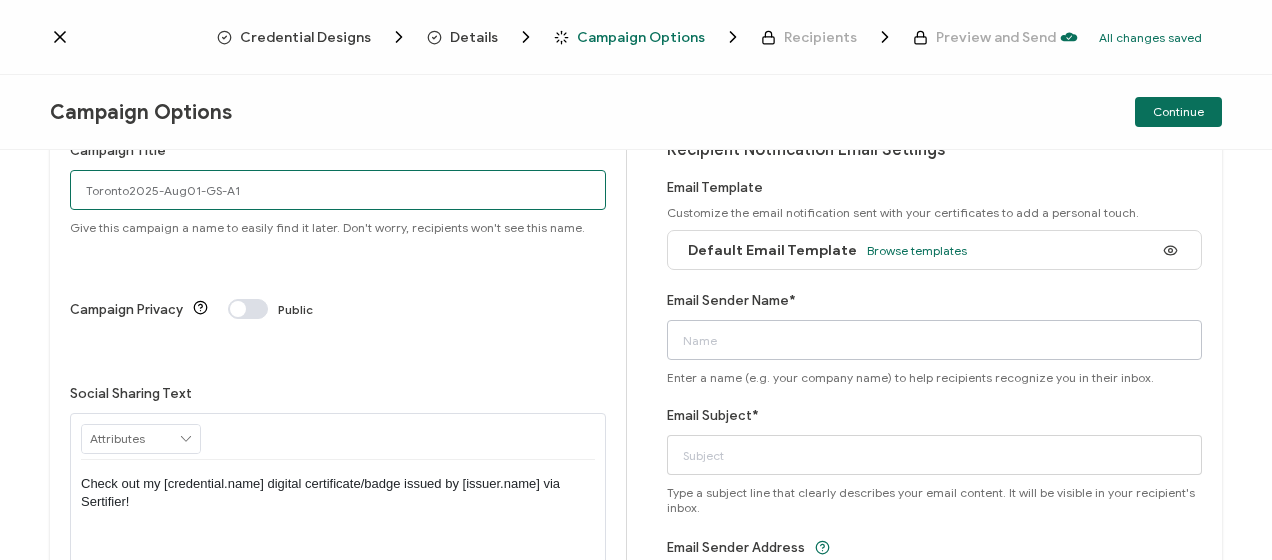 scroll, scrollTop: 100, scrollLeft: 0, axis: vertical 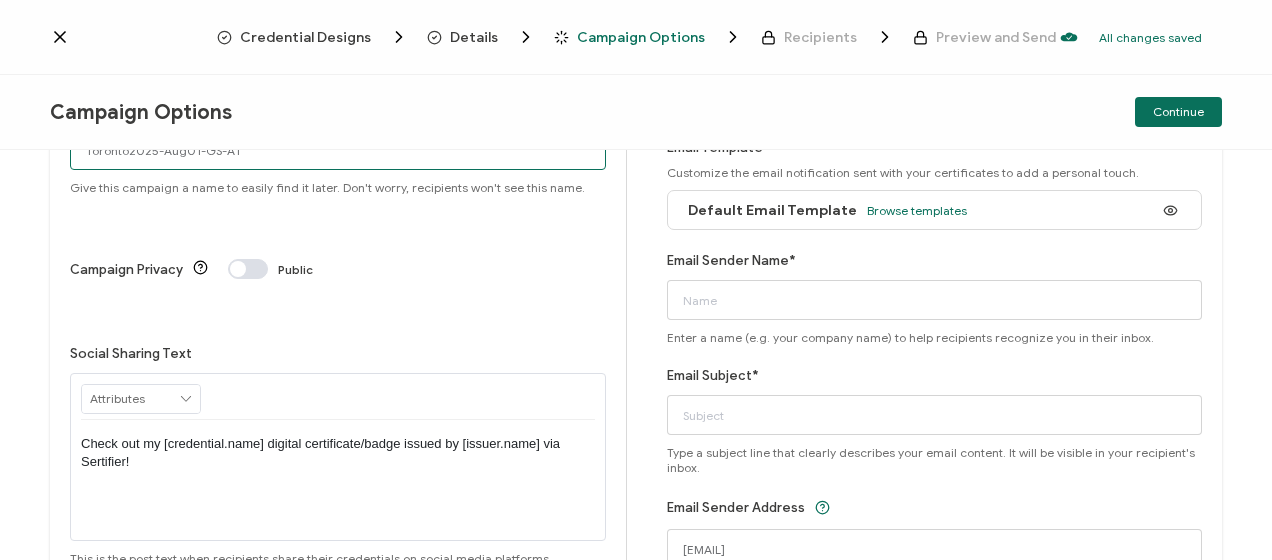 type on "Toronto2025-Aug01-GS-A1" 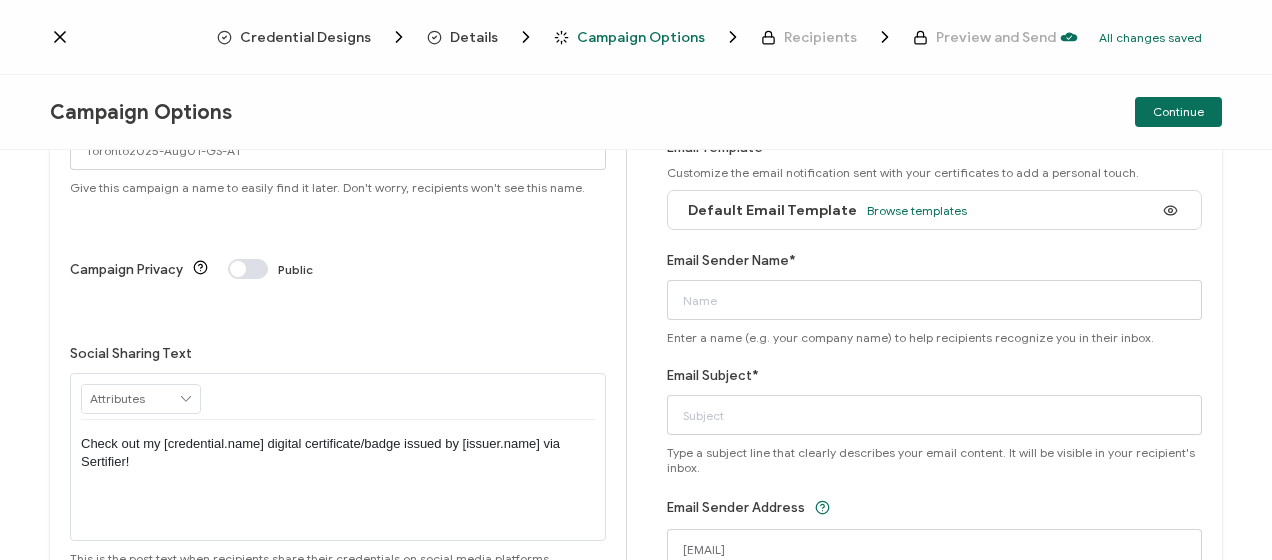 click on "Email Sender Name*
Enter a name (e.g. your company name) to help recipients recognize you in their inbox." at bounding box center (935, 297) 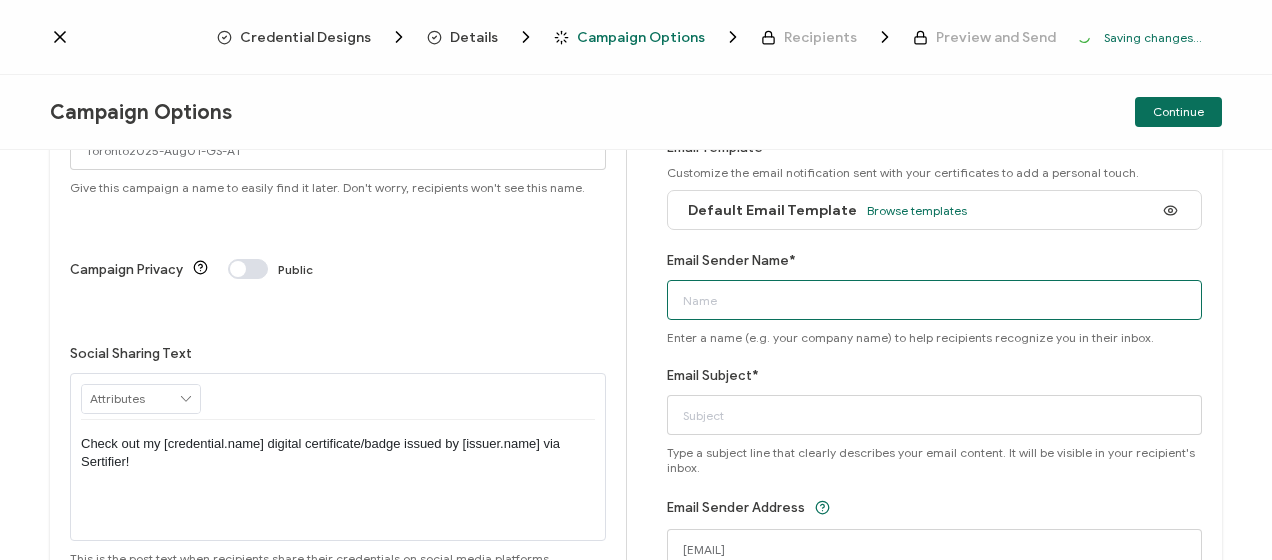 click on "Email Sender Name*" at bounding box center [935, 300] 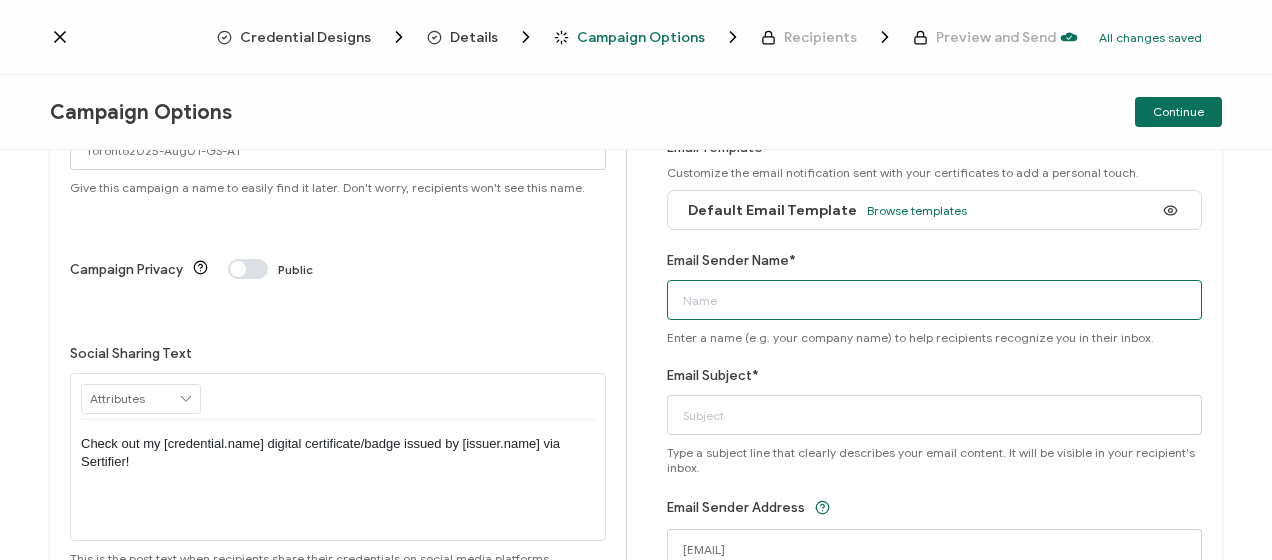 type on "[CITY] [CITY]" 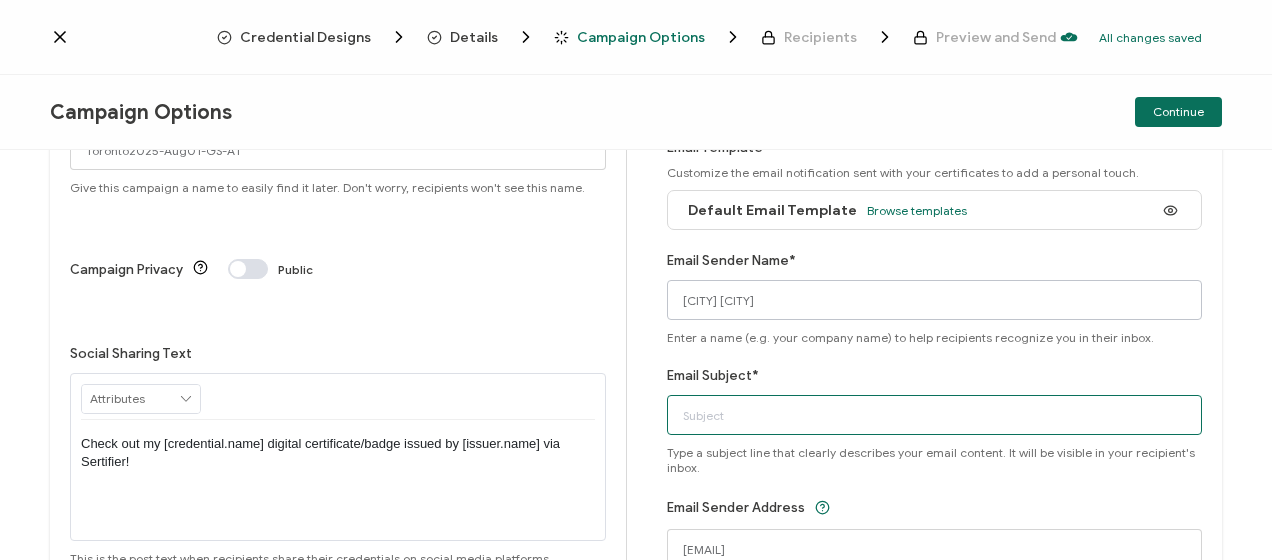type on "Bayswater Global Skills Certificate" 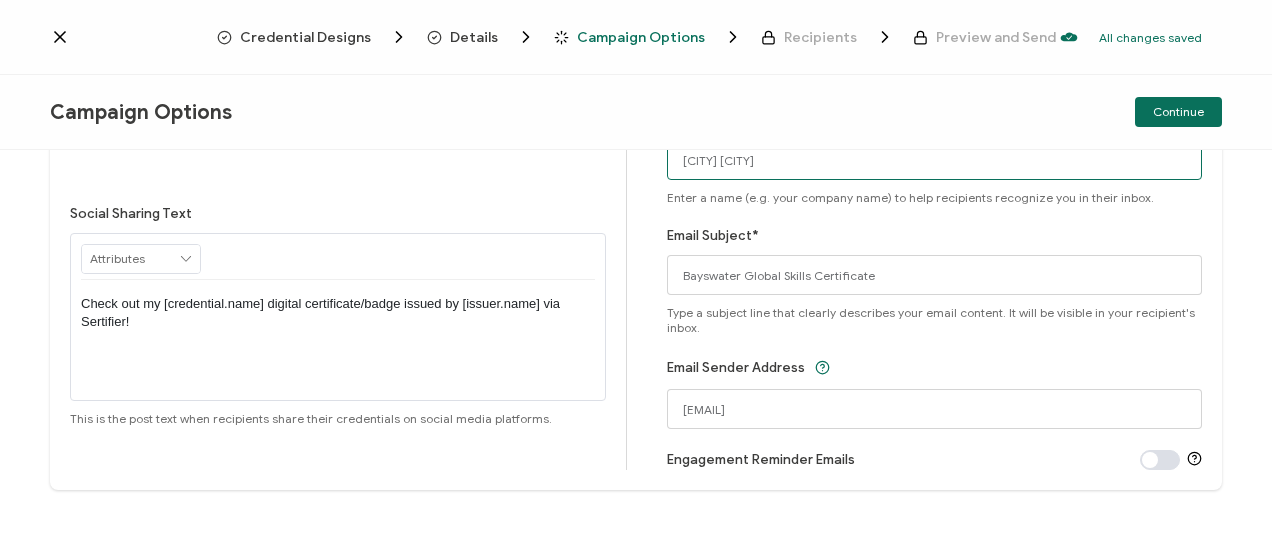 scroll, scrollTop: 0, scrollLeft: 0, axis: both 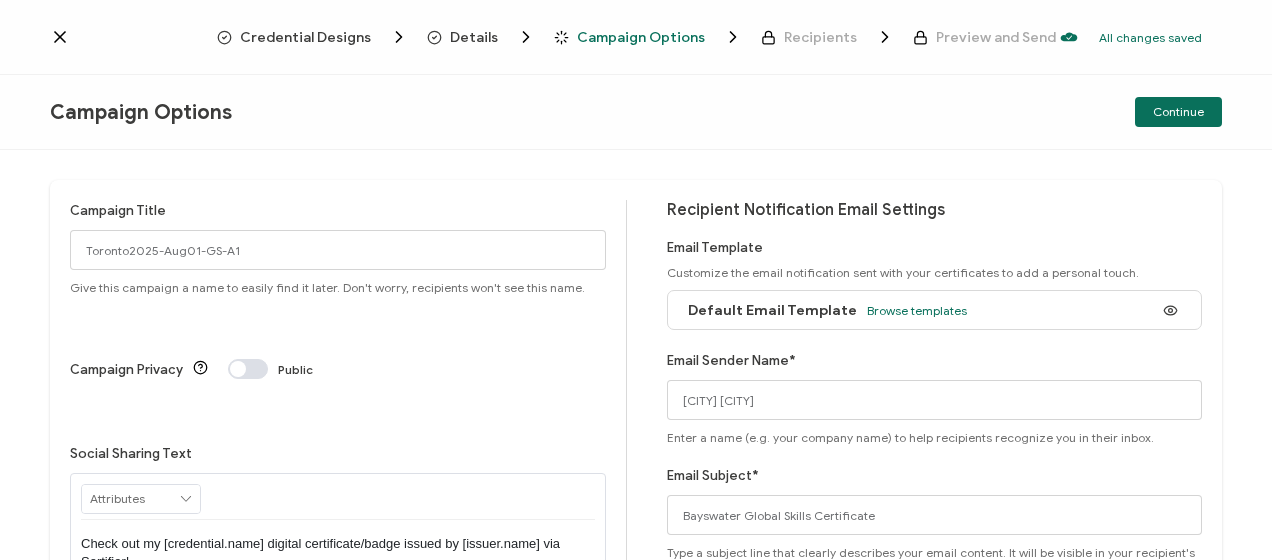 click on "Continue" at bounding box center [1178, 112] 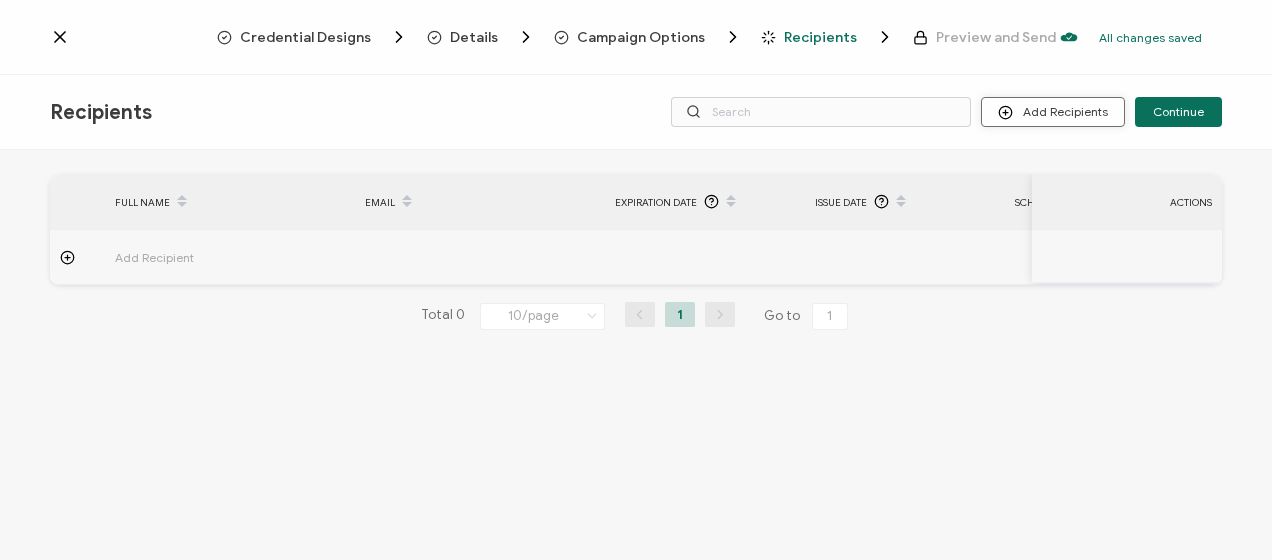 click on "Add Recipients" at bounding box center (1053, 112) 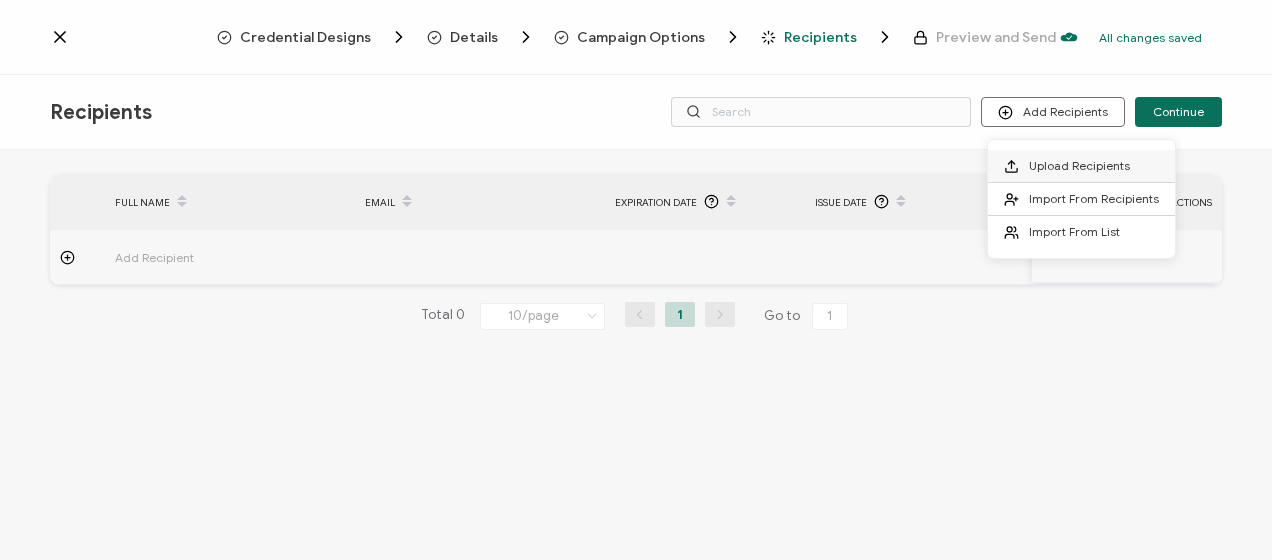 click on "Upload Recipients" at bounding box center [1079, 165] 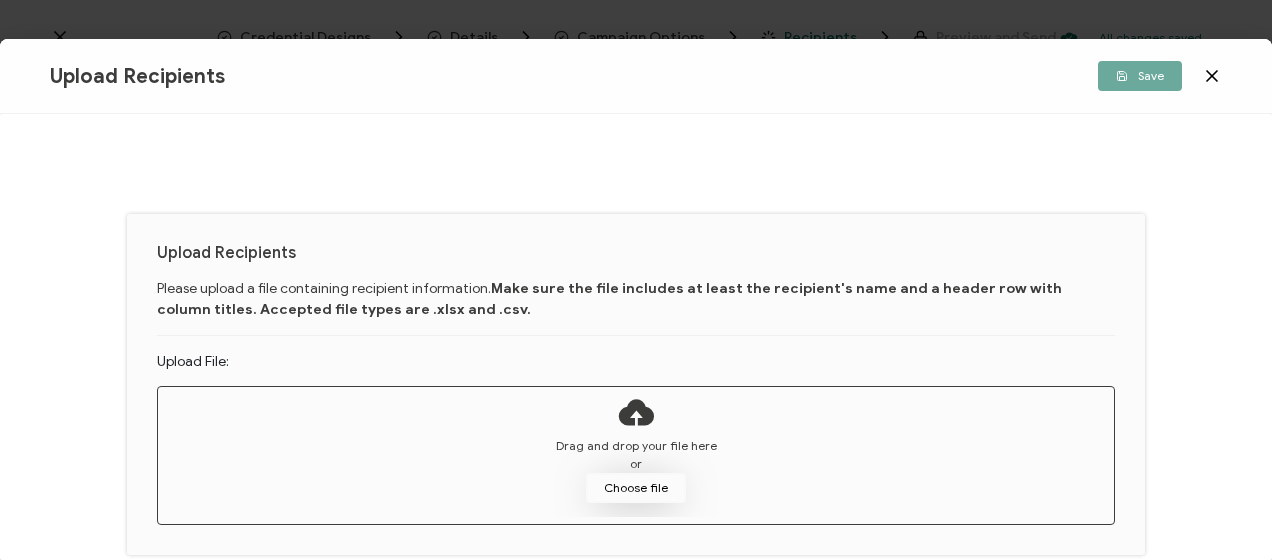 click on "Choose file" at bounding box center [636, 488] 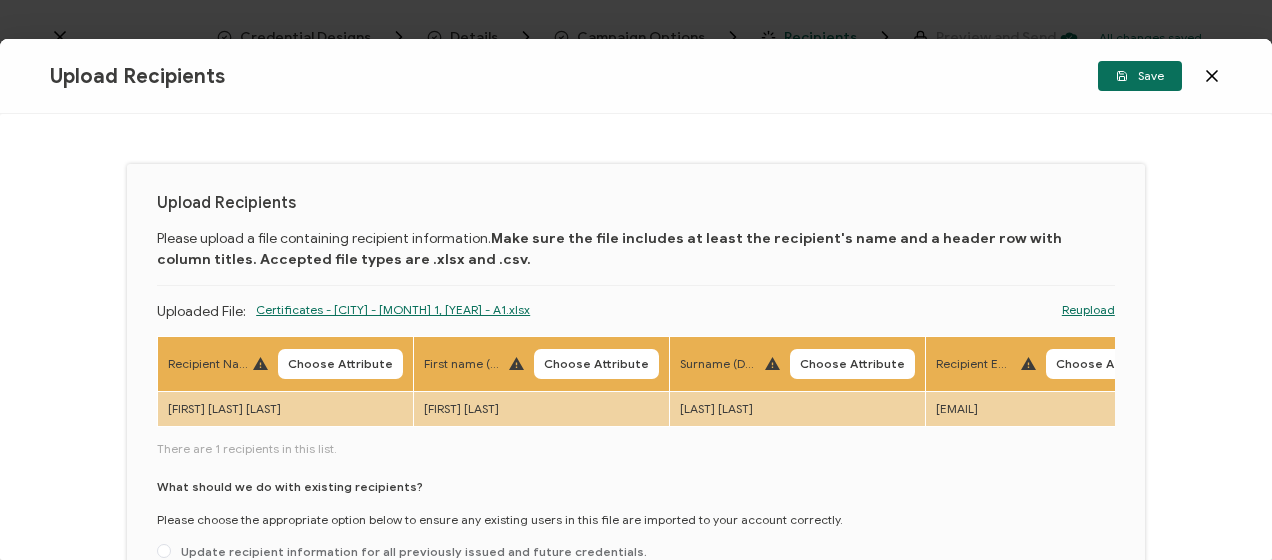scroll, scrollTop: 190, scrollLeft: 0, axis: vertical 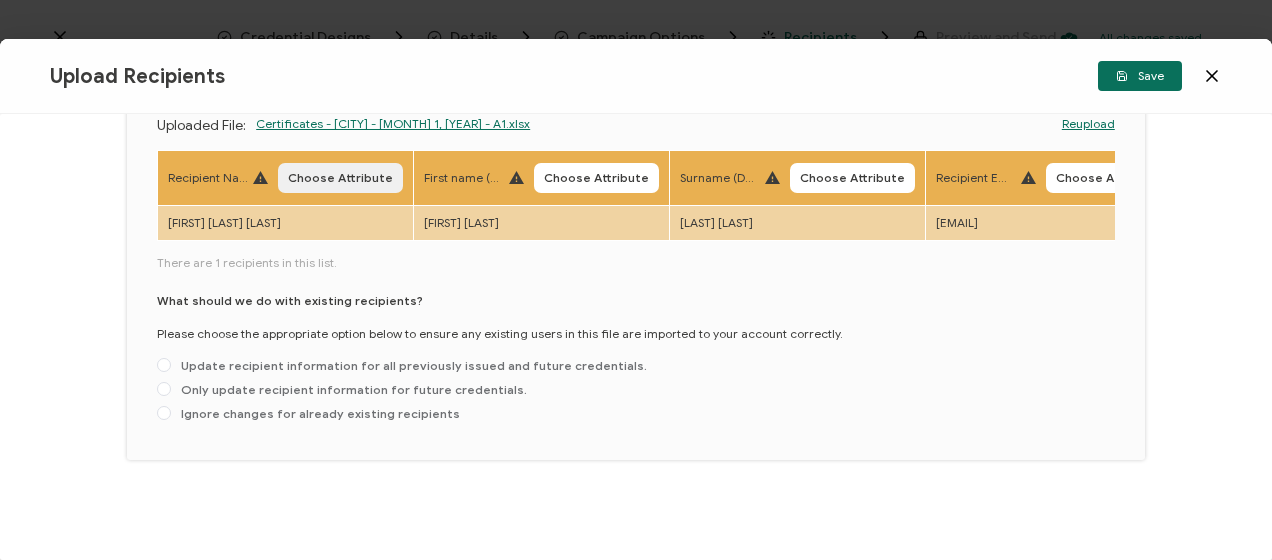 click on "Choose Attribute" at bounding box center (340, 178) 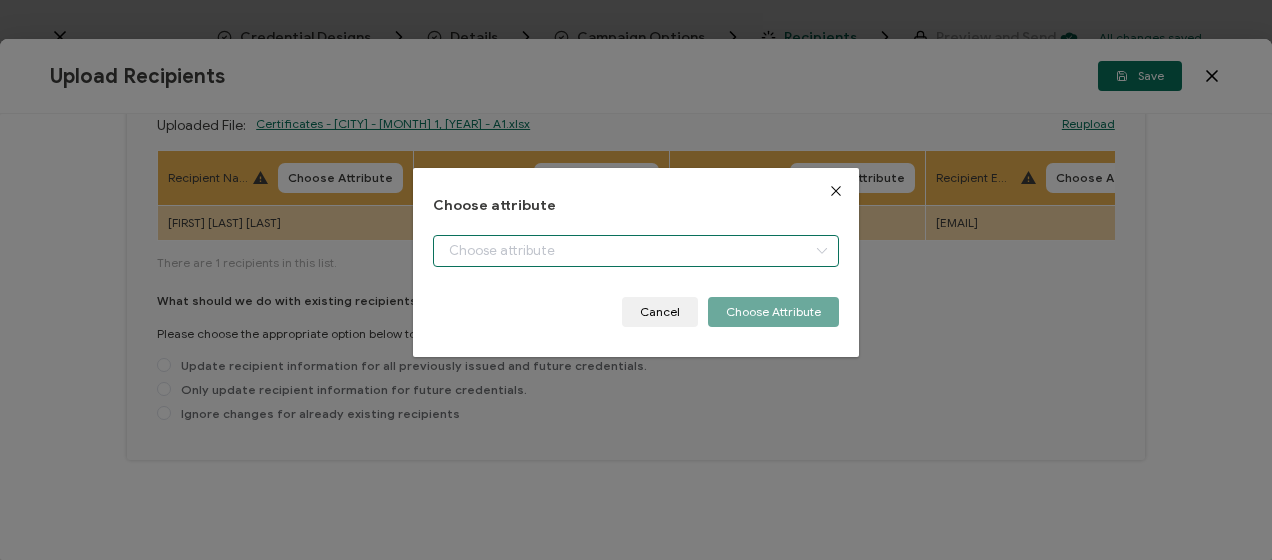 click at bounding box center (635, 251) 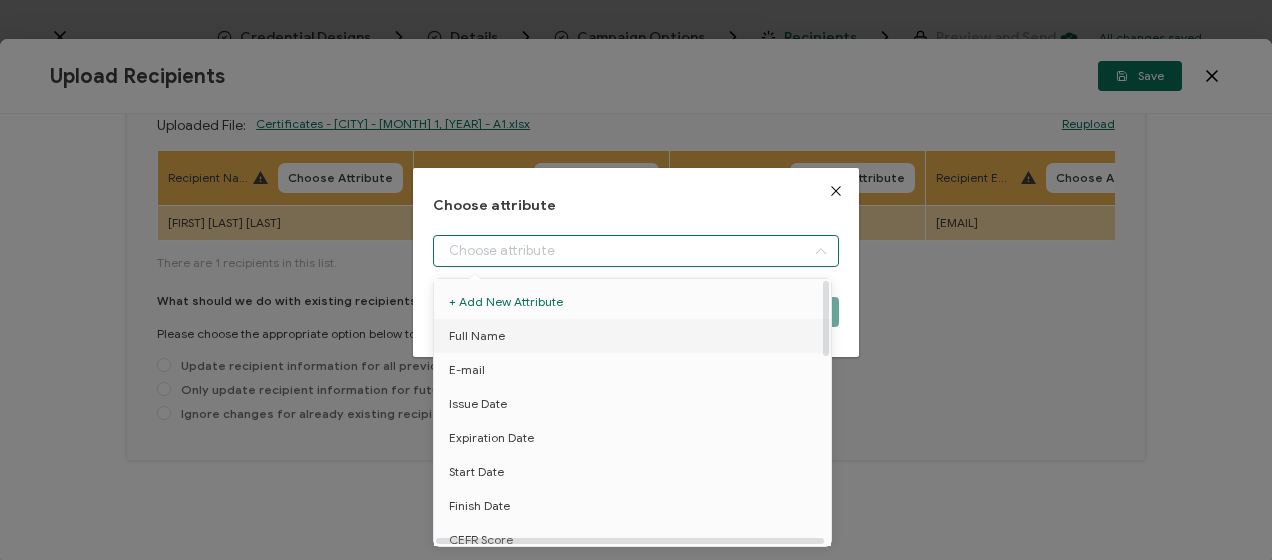 click on "Full Name" at bounding box center (636, 336) 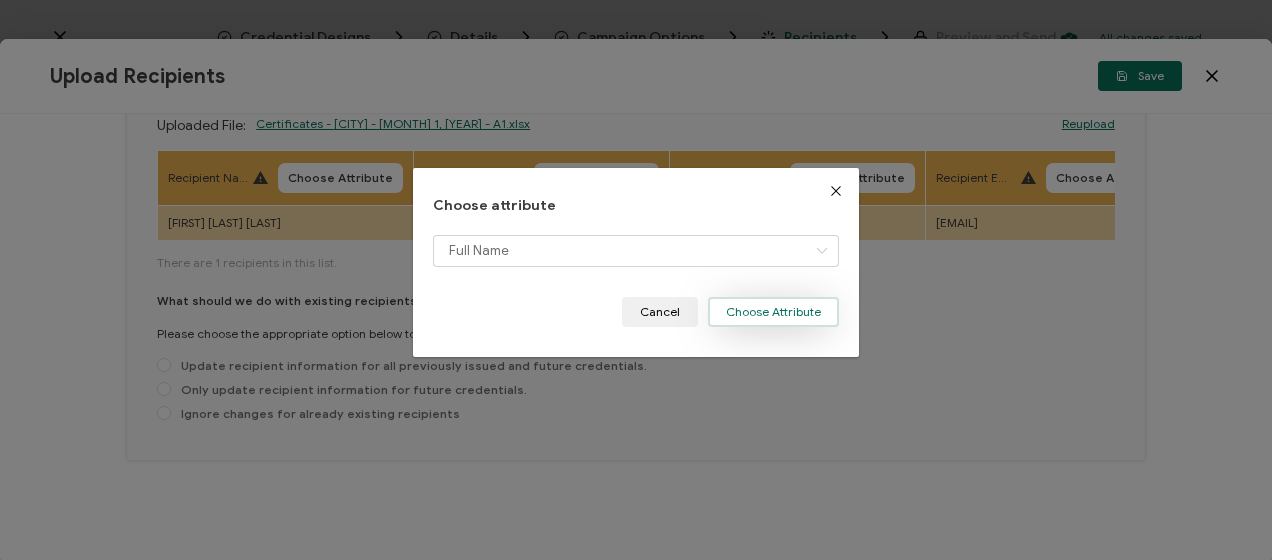 click on "Choose Attribute" at bounding box center (773, 312) 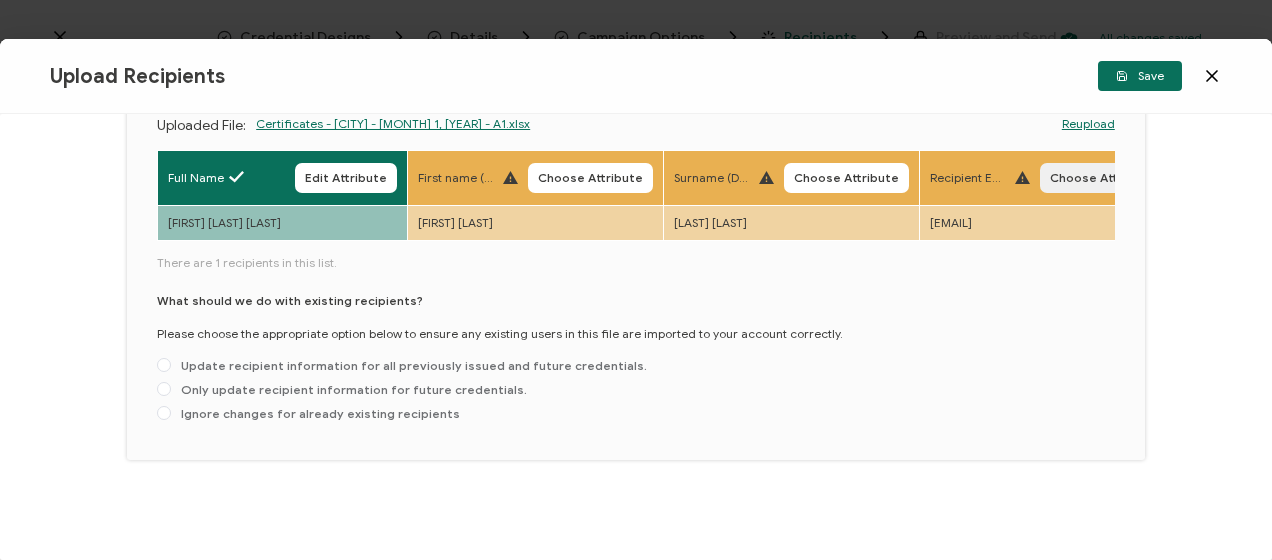 click on "Choose Attribute" at bounding box center (1102, 178) 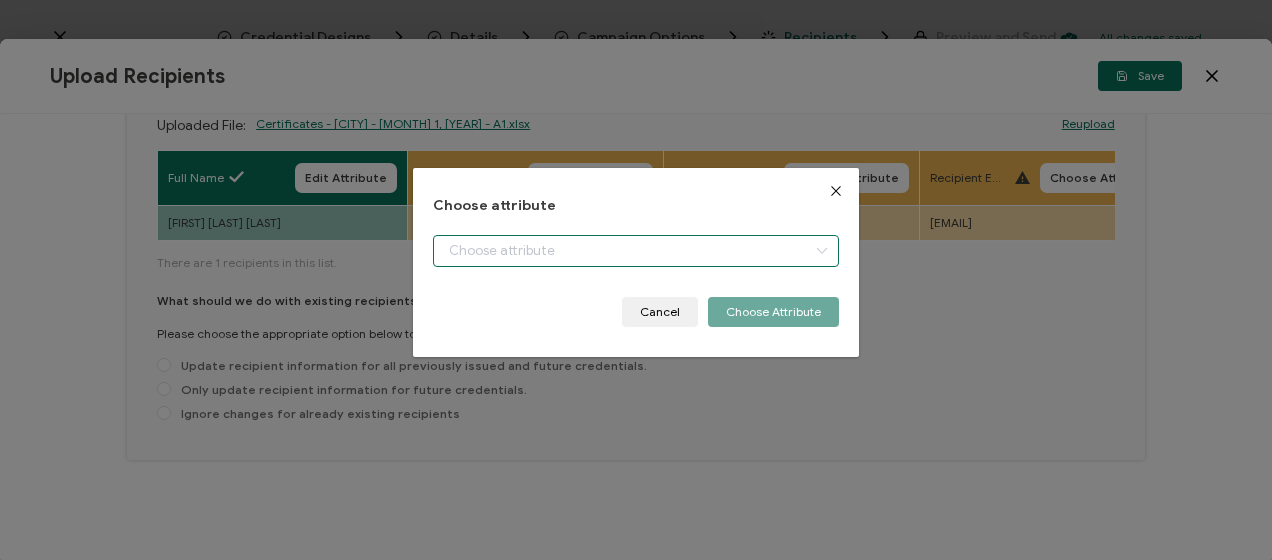 click at bounding box center [635, 251] 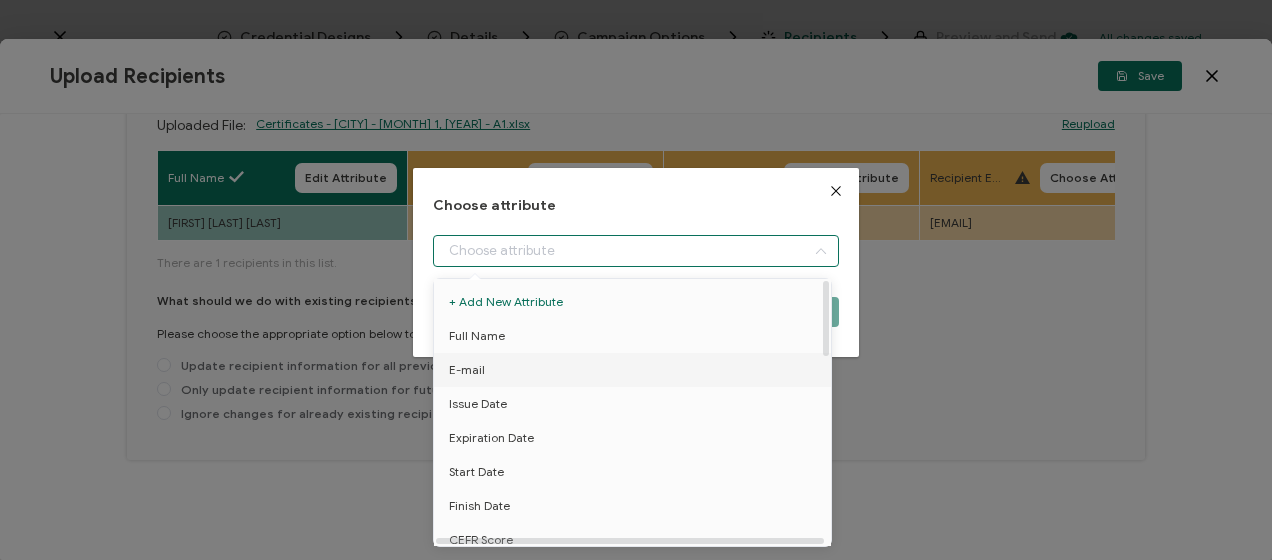 click on "E-mail" at bounding box center (636, 370) 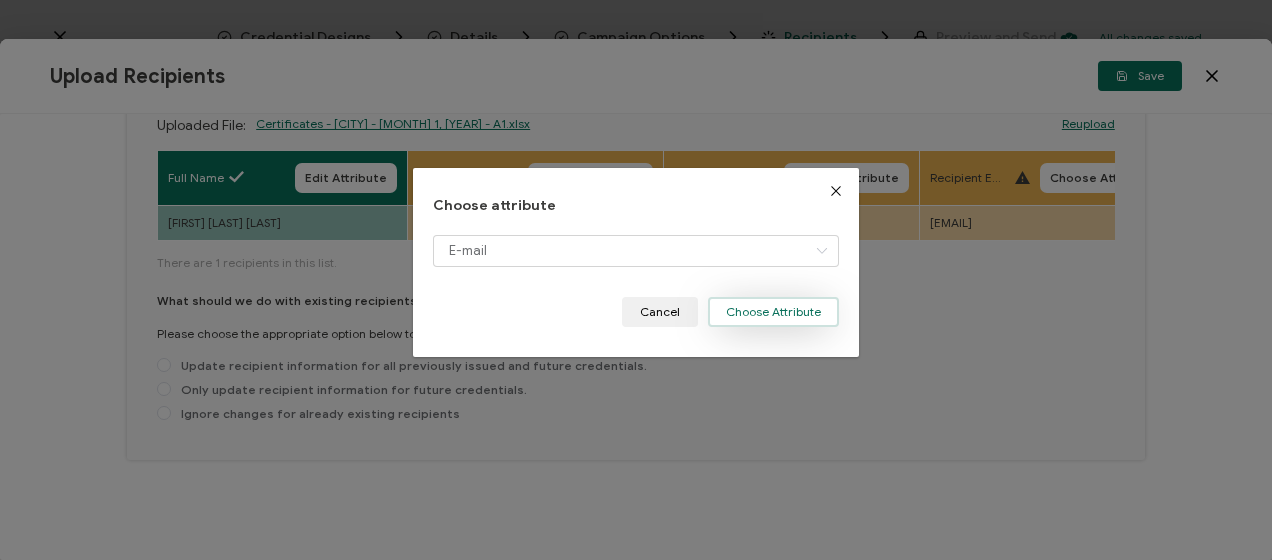 click on "Choose Attribute" at bounding box center [773, 312] 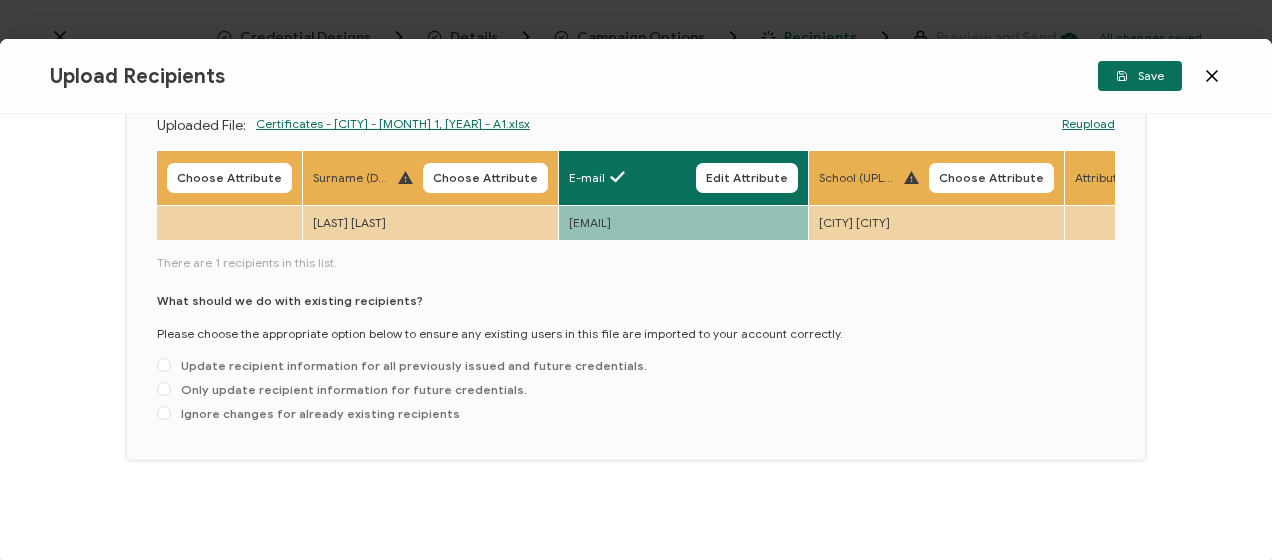 scroll, scrollTop: 0, scrollLeft: 629, axis: horizontal 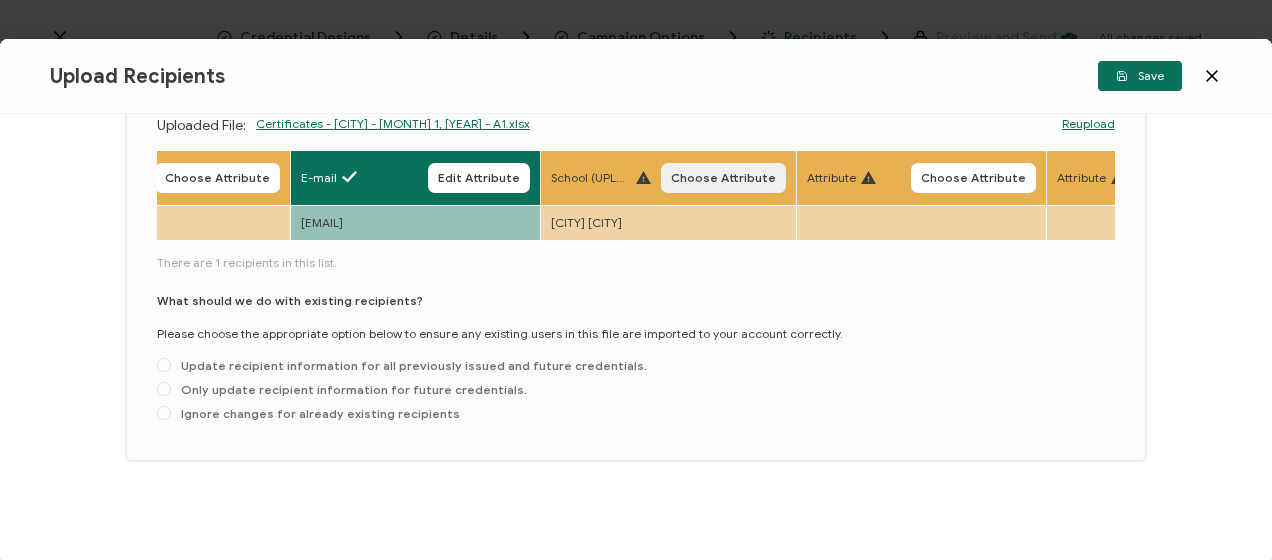 click on "Choose Attribute" at bounding box center [723, 178] 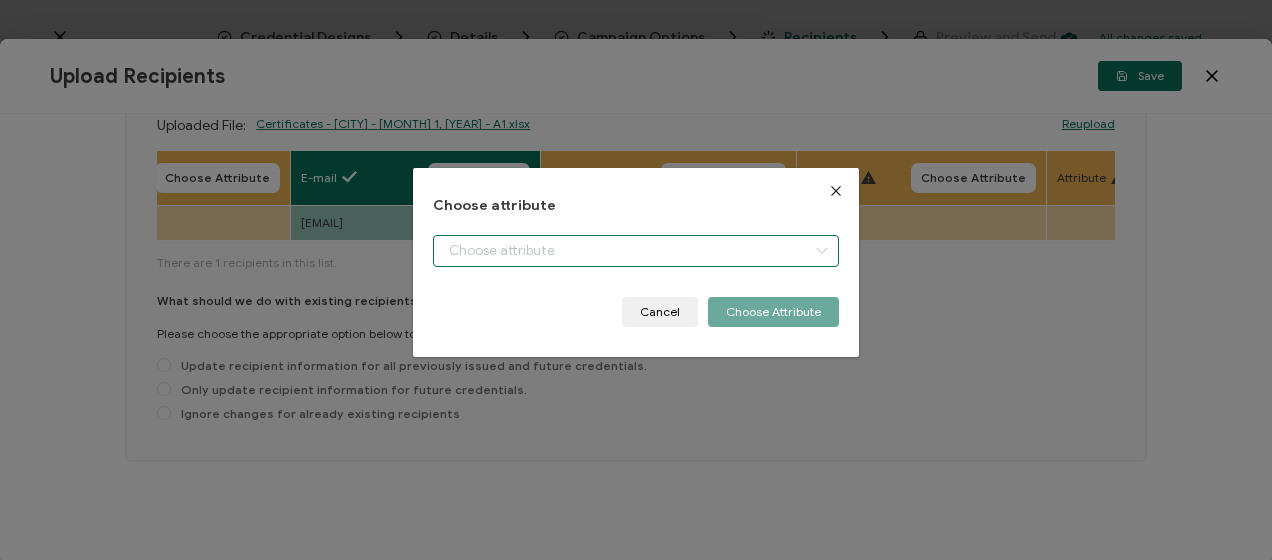 click at bounding box center (635, 251) 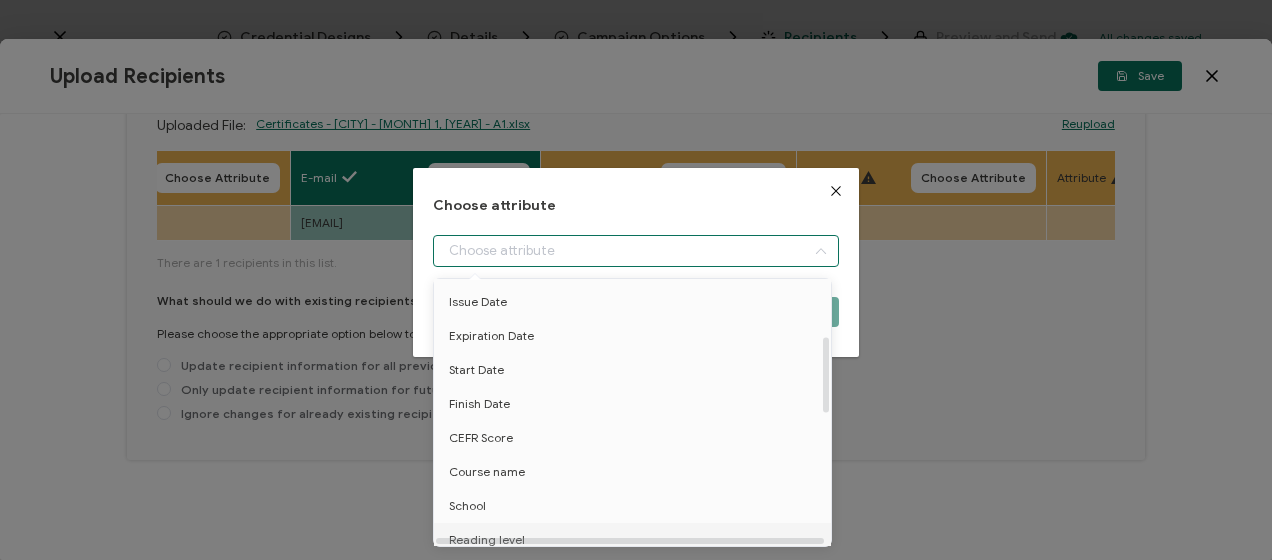 scroll, scrollTop: 200, scrollLeft: 0, axis: vertical 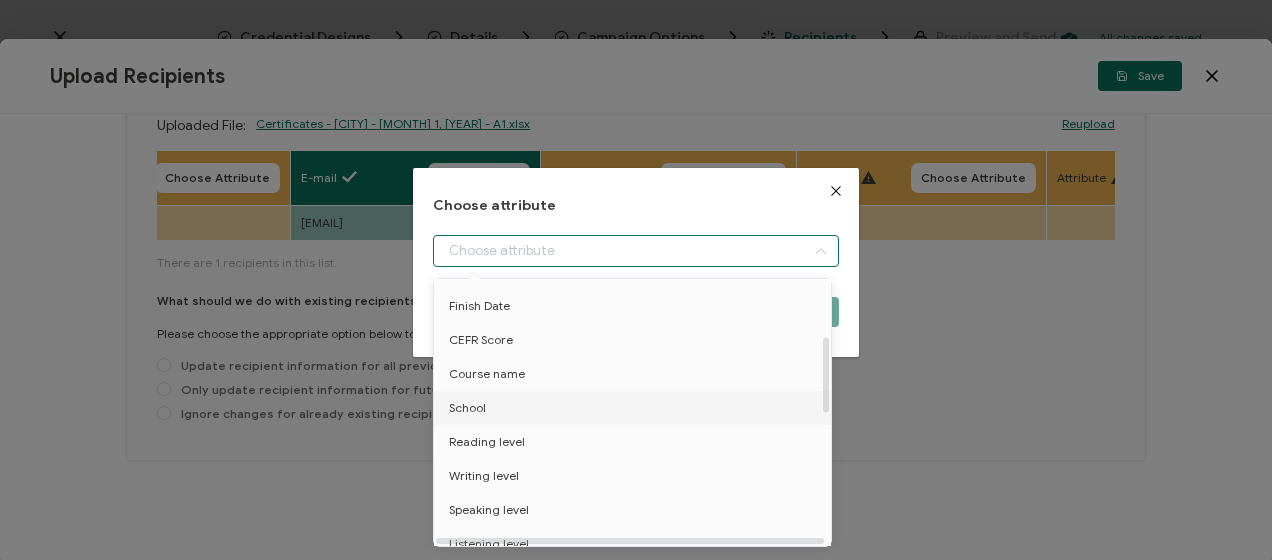 drag, startPoint x: 527, startPoint y: 414, endPoint x: 623, endPoint y: 374, distance: 104 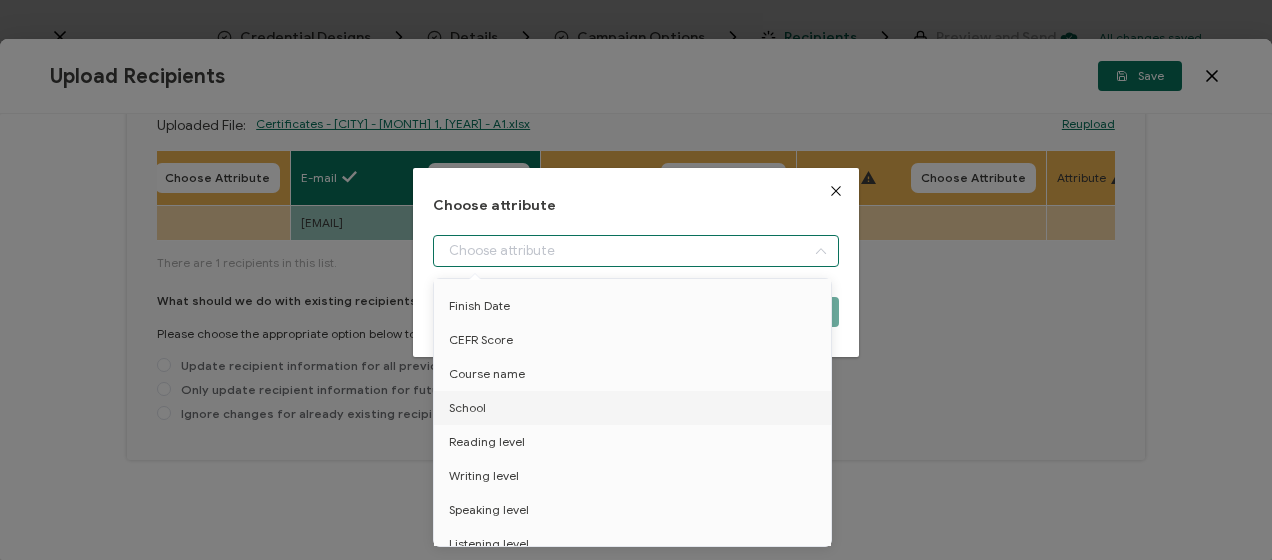 type on "School" 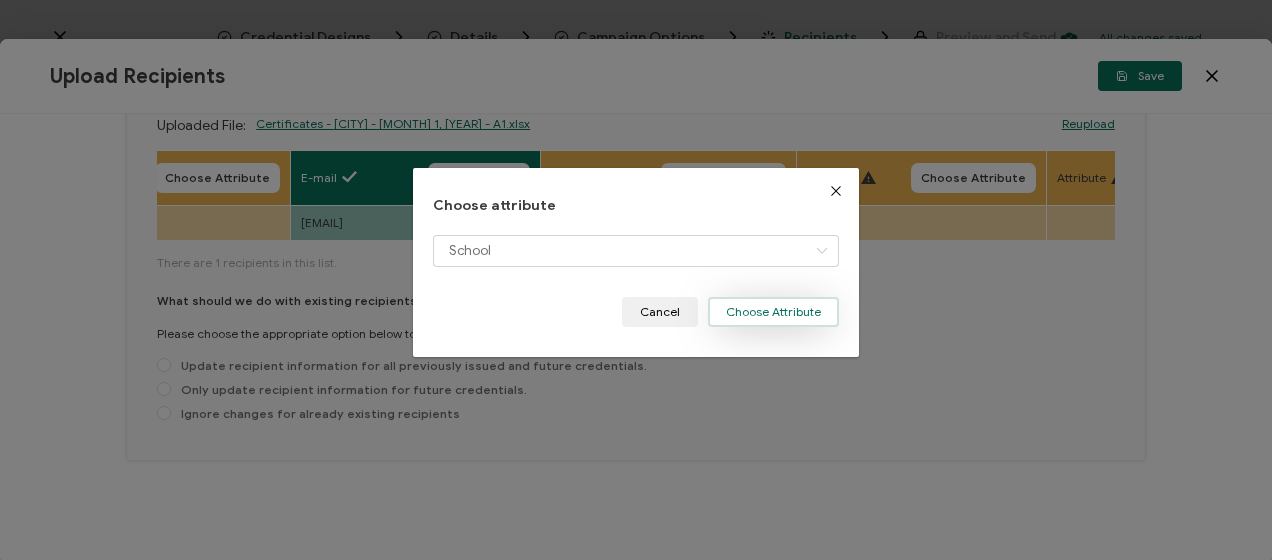 click on "Choose Attribute" at bounding box center [773, 312] 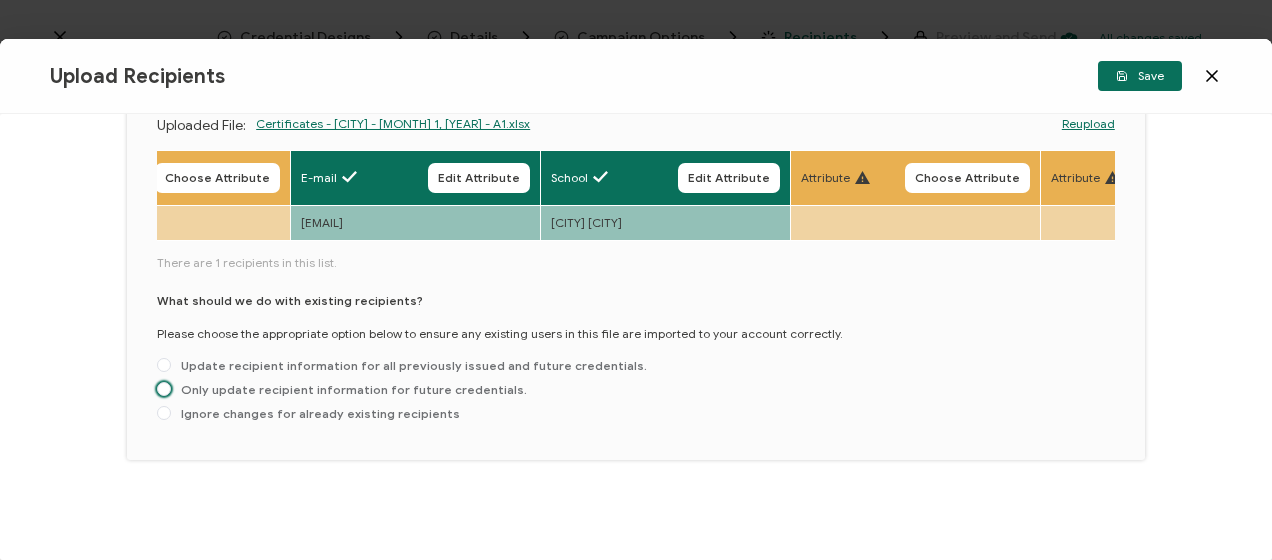 click on "Only update recipient information for future credentials." at bounding box center (349, 389) 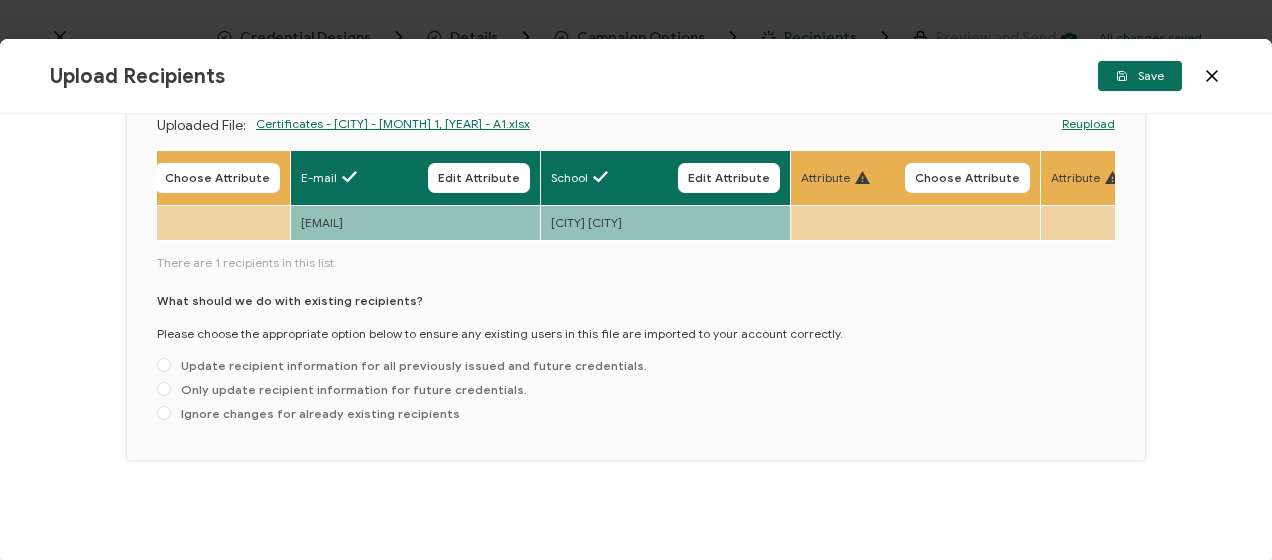 click on "Only update recipient information for future credentials." at bounding box center [164, 390] 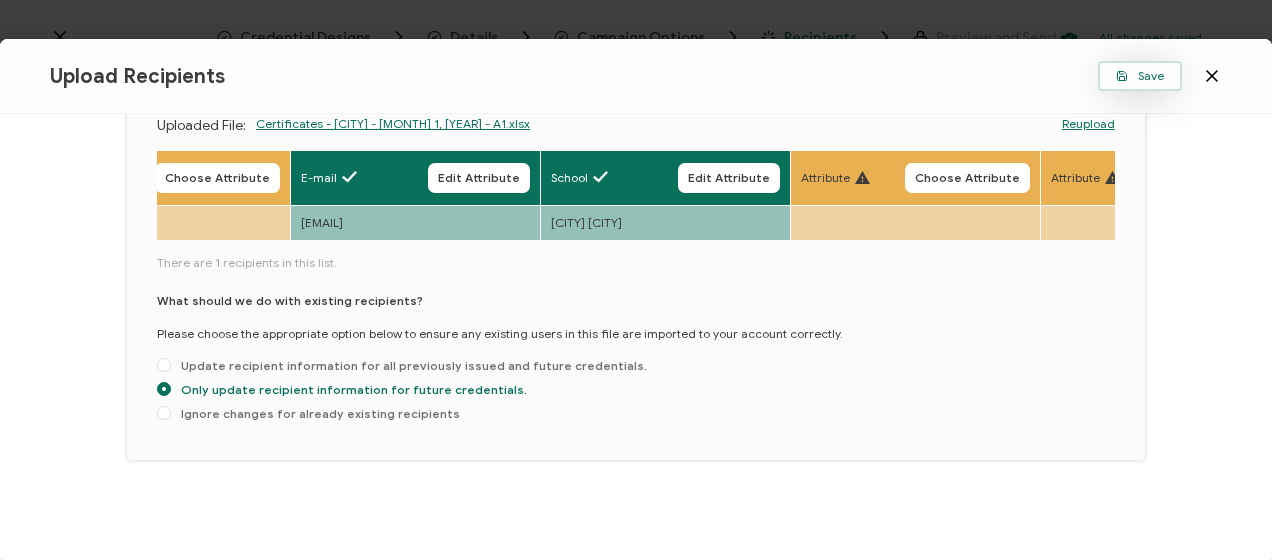 click on "Save" at bounding box center (1140, 76) 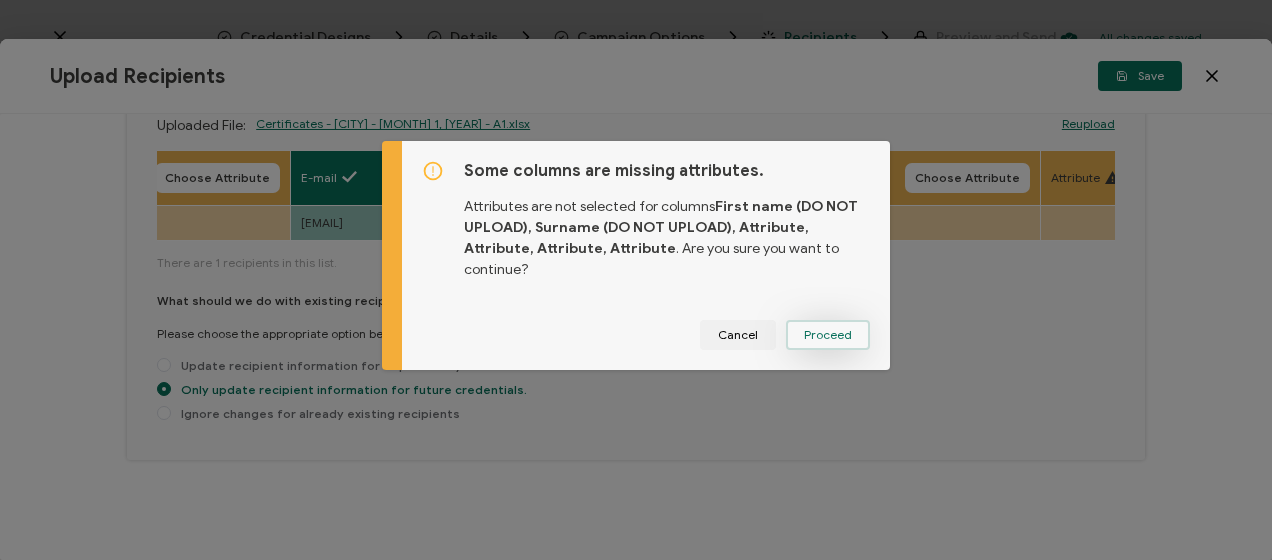 click on "Proceed" at bounding box center (828, 335) 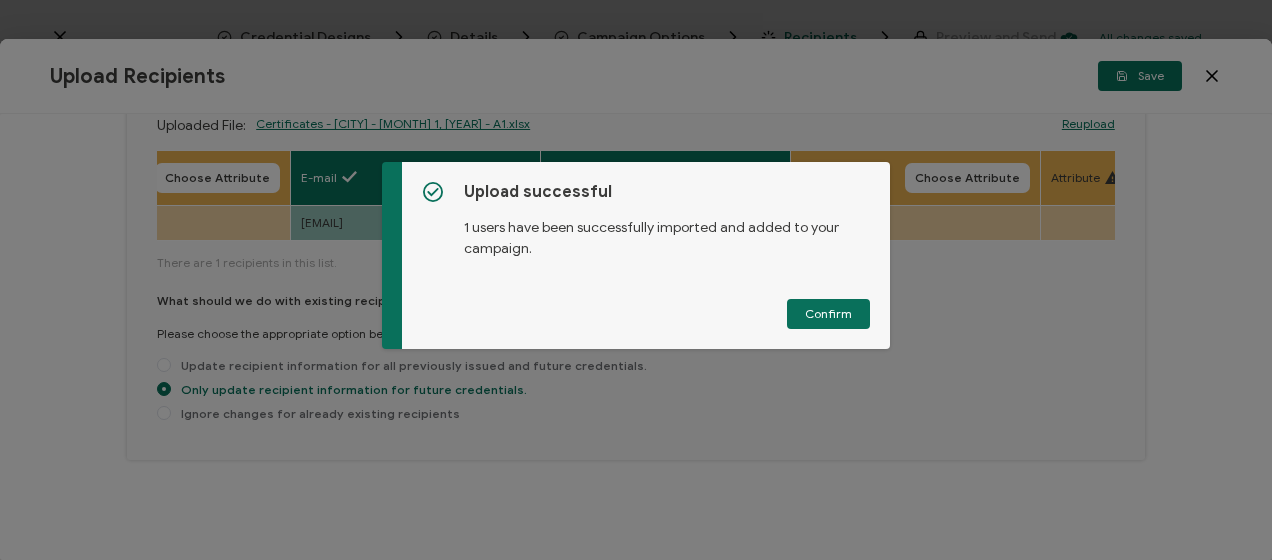 click on "Confirm" at bounding box center (828, 314) 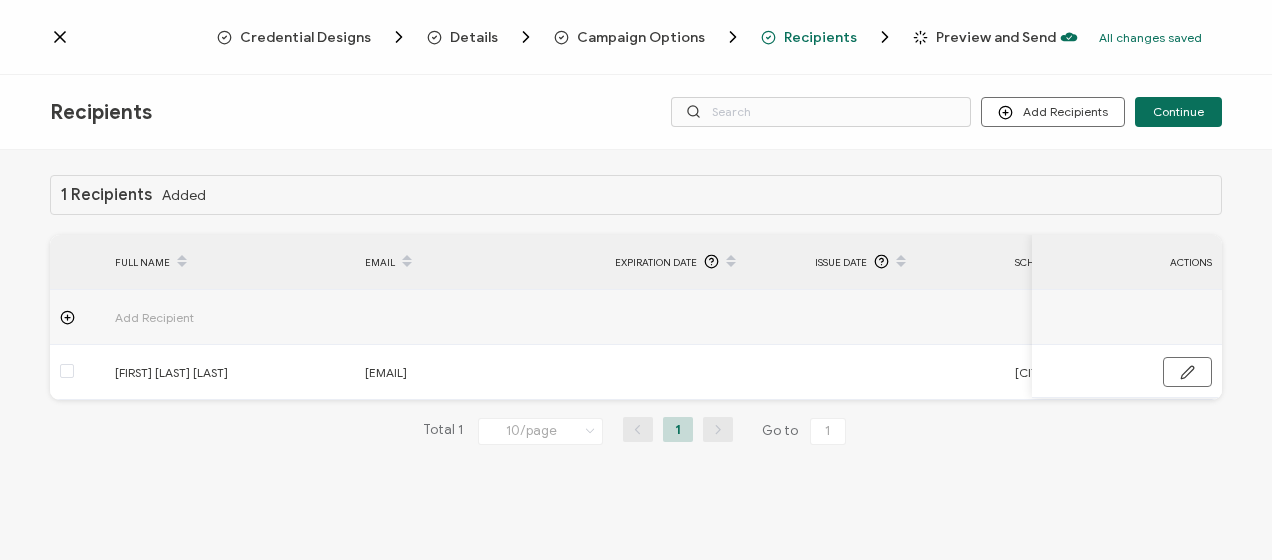 click on "Preview and Send" at bounding box center (996, 37) 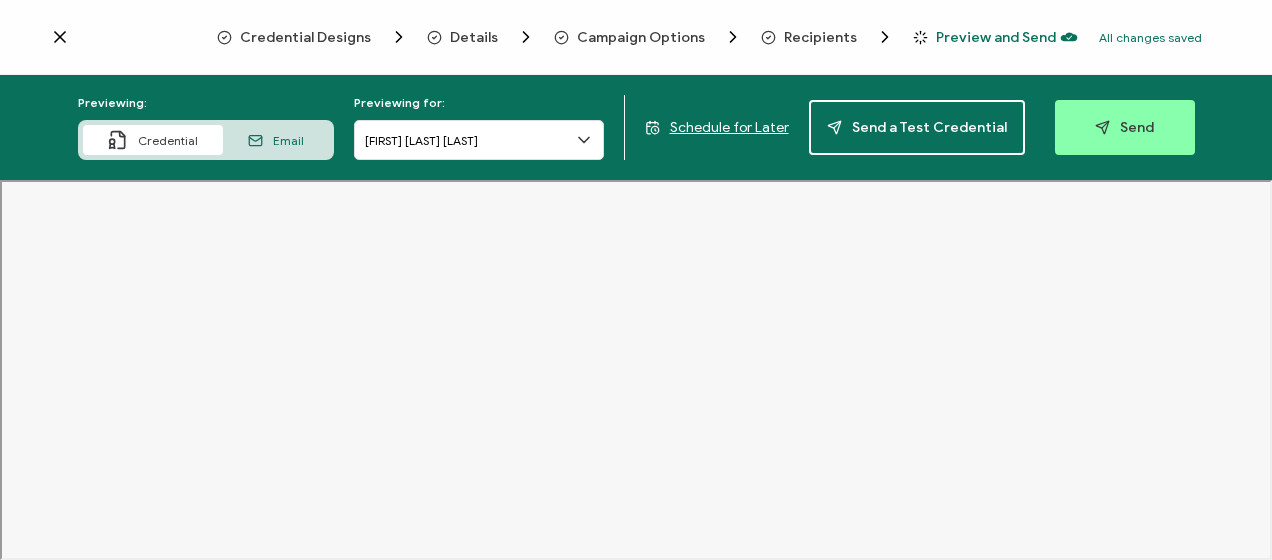 click on "Schedule for Later" at bounding box center [729, 127] 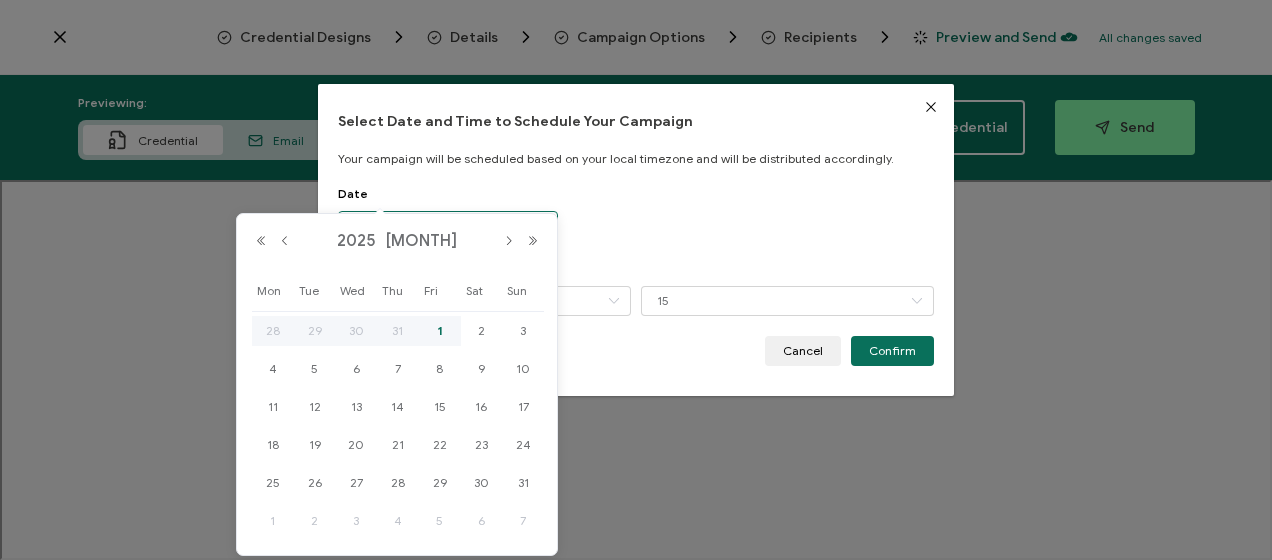 click on "Last saved on [DATE] [TIME]   Select Date and Time to Schedule Your Campaign   Your campaign will be scheduled based on your local timezone and will be distributed accordingly.   Date [DATE]   Time [TIME]" at bounding box center (636, 280) 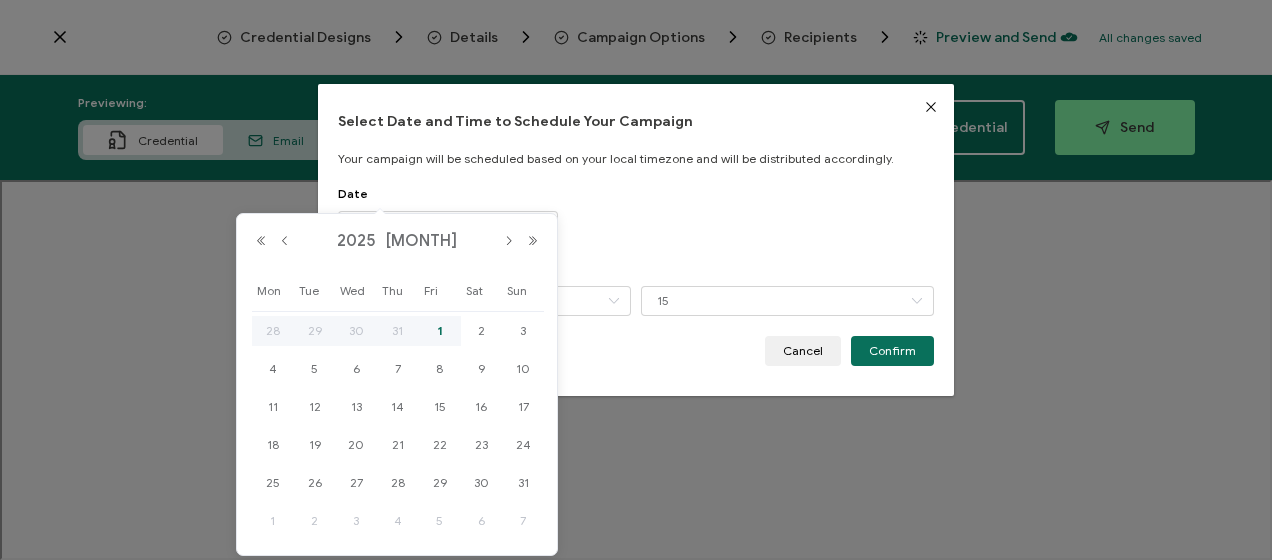 click on "Date [DATE]" at bounding box center [636, 223] 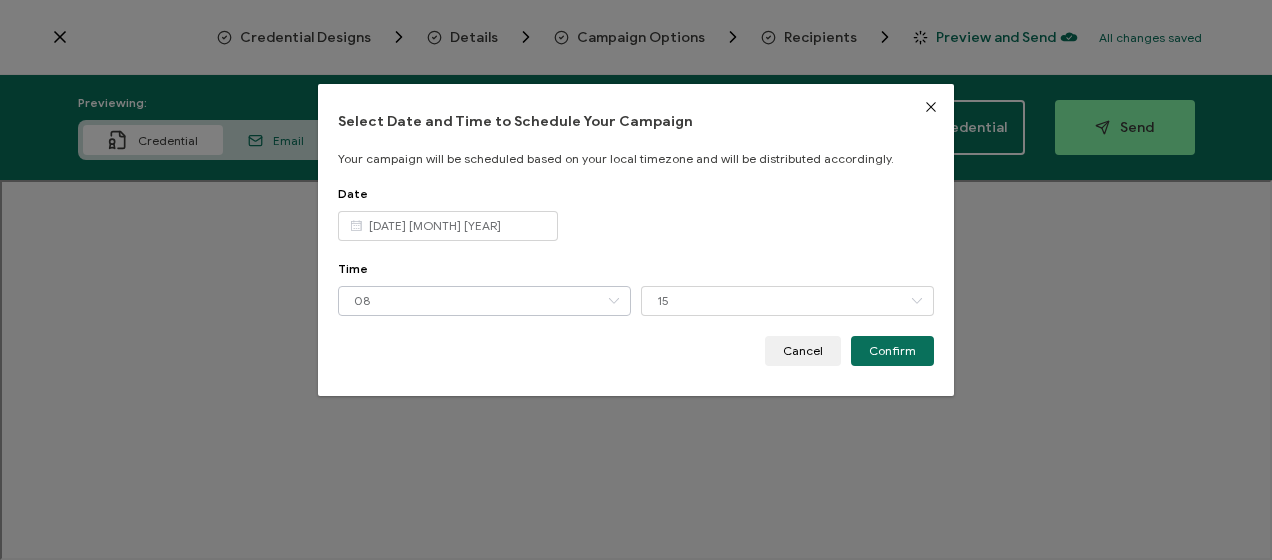 click at bounding box center (613, 301) 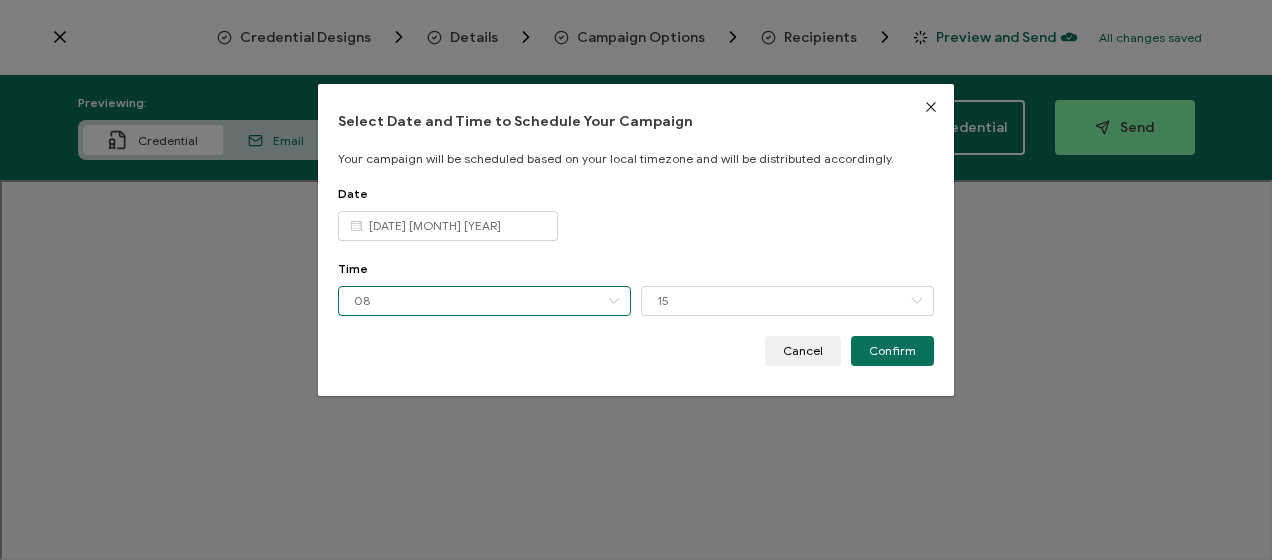 scroll, scrollTop: 48, scrollLeft: 0, axis: vertical 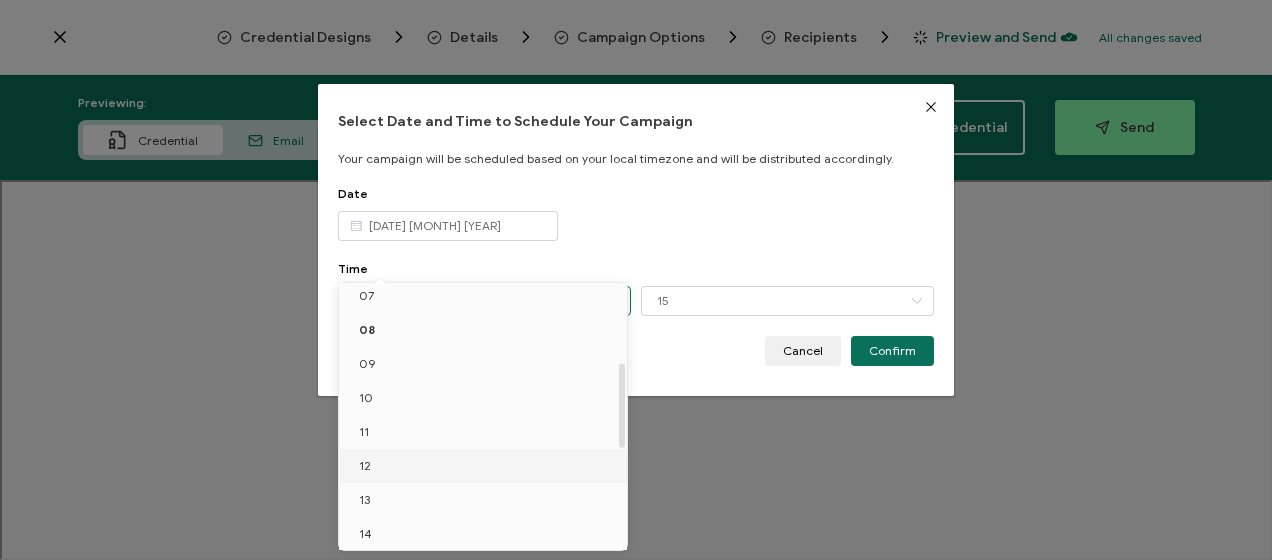 click on "12" at bounding box center [486, 466] 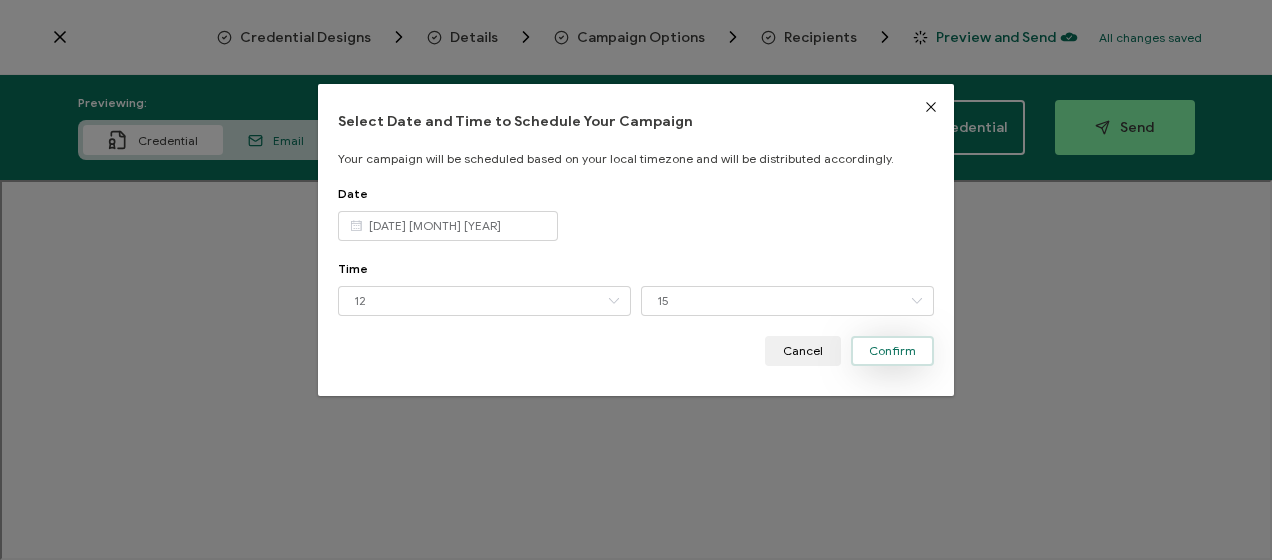 click on "Confirm" at bounding box center (892, 351) 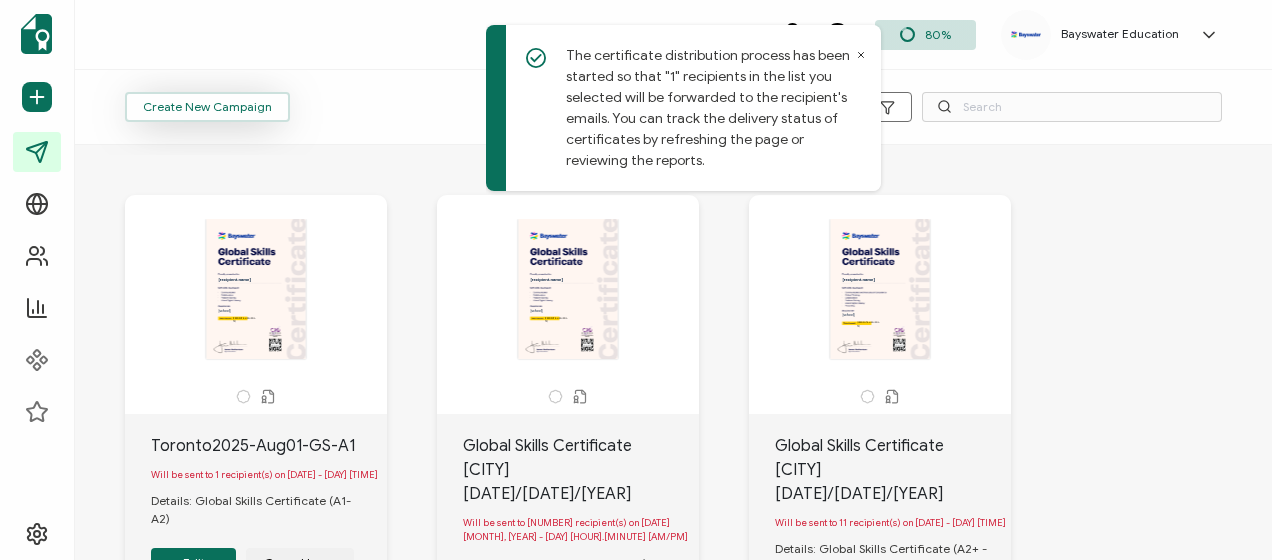 click on "Create New Campaign" at bounding box center (207, 107) 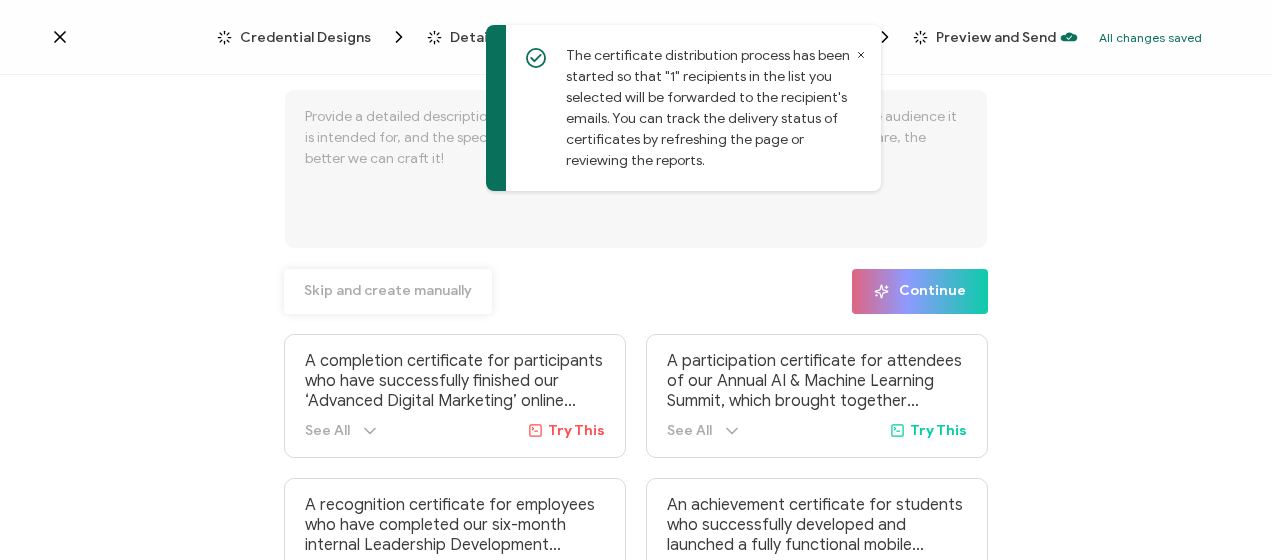 click on "Skip and create manually" at bounding box center (388, 291) 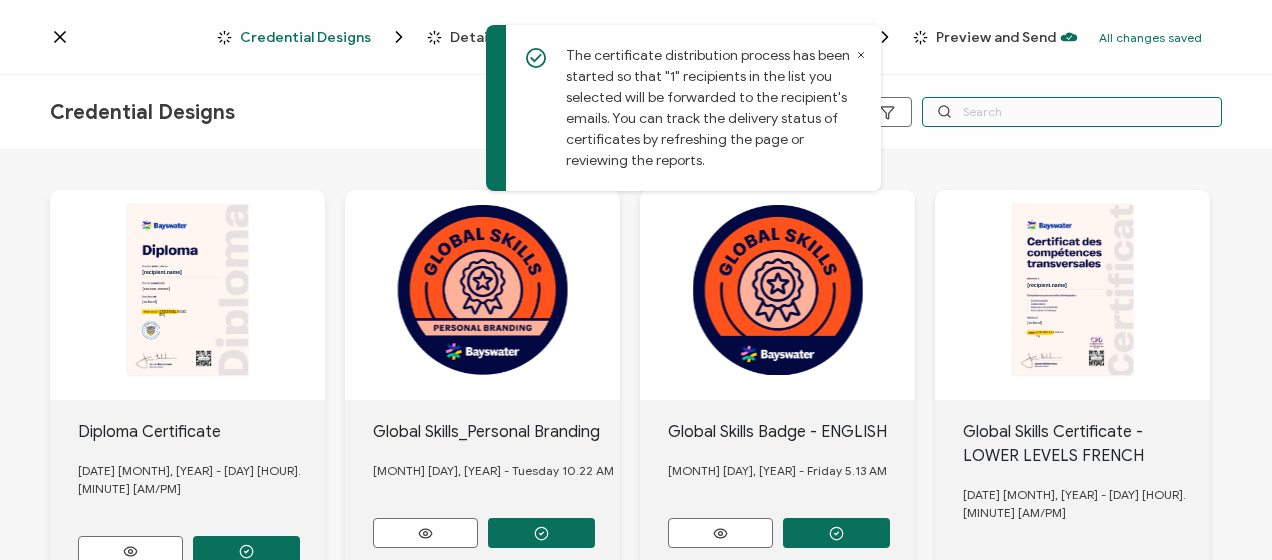 click at bounding box center (1072, 112) 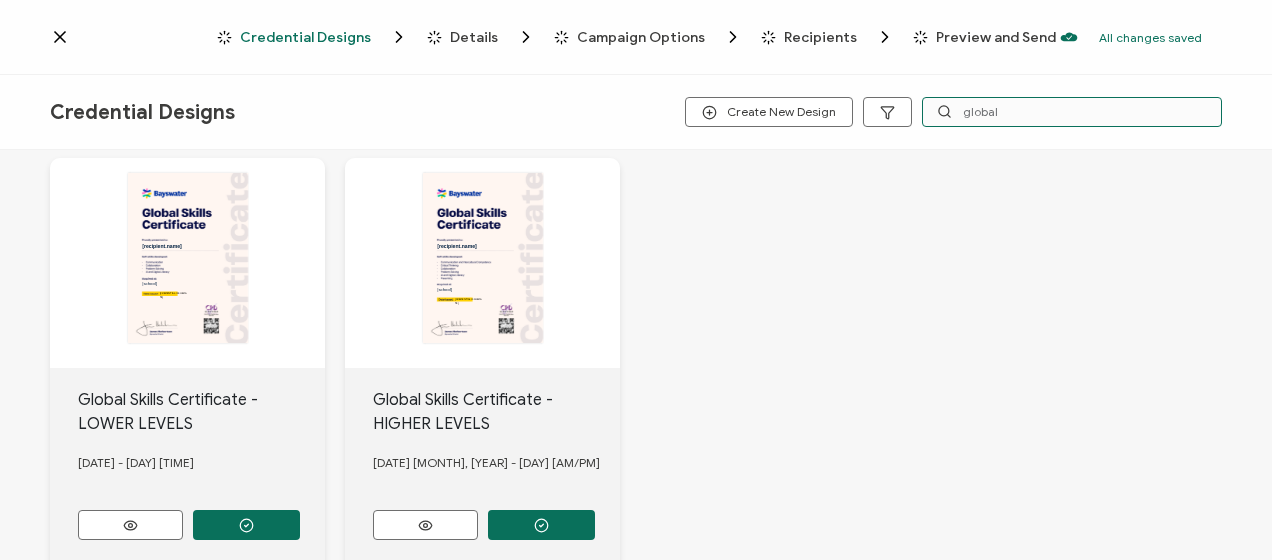 scroll, scrollTop: 584, scrollLeft: 0, axis: vertical 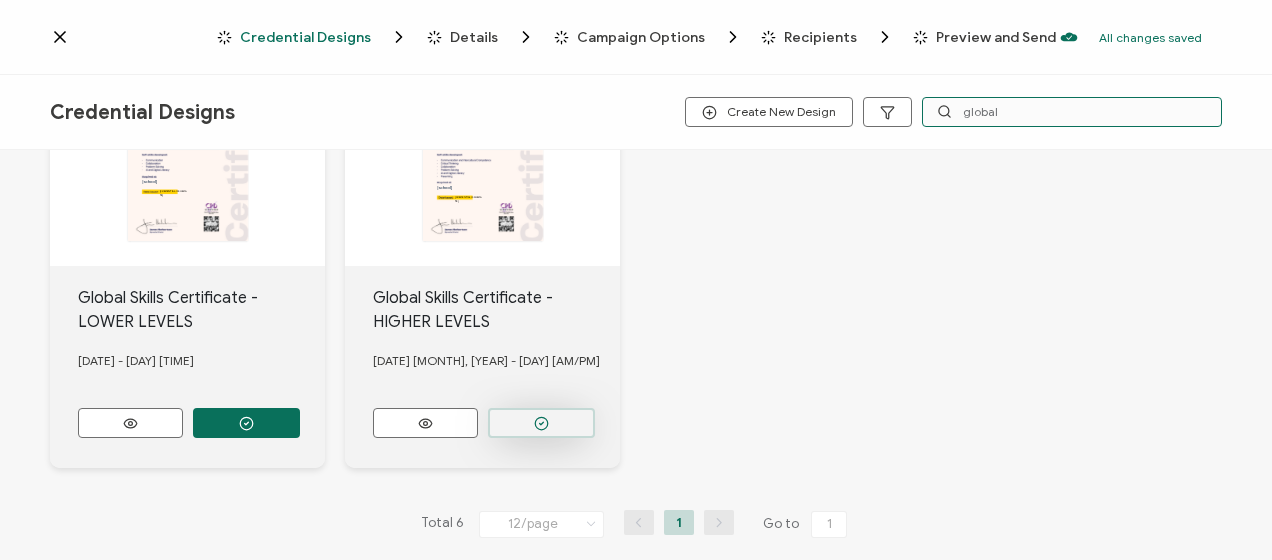 type on "global" 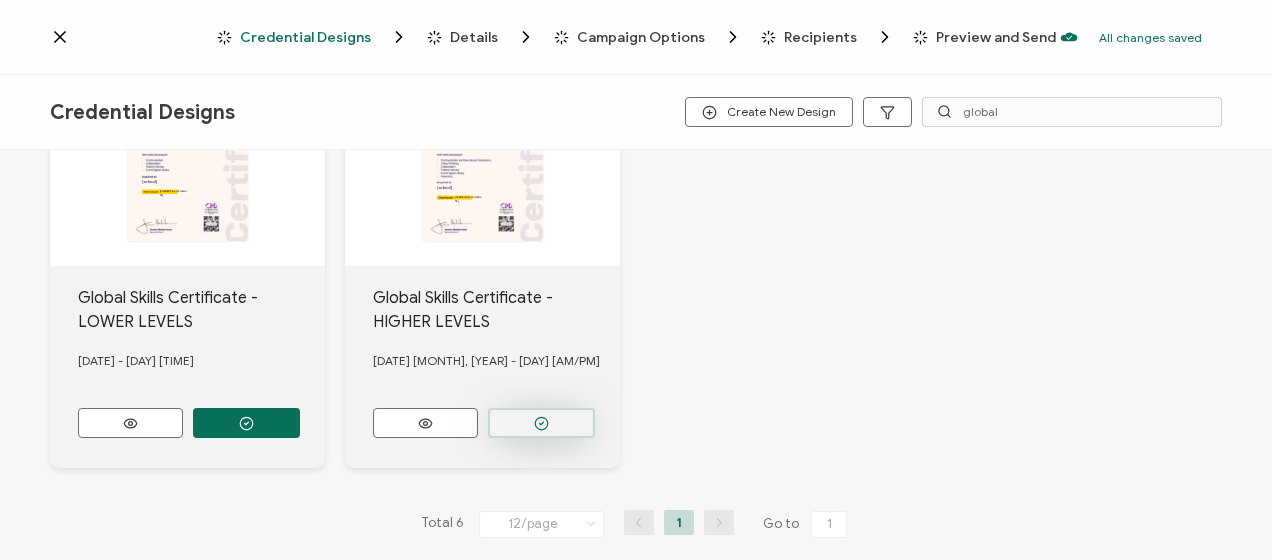 click at bounding box center [246, -51] 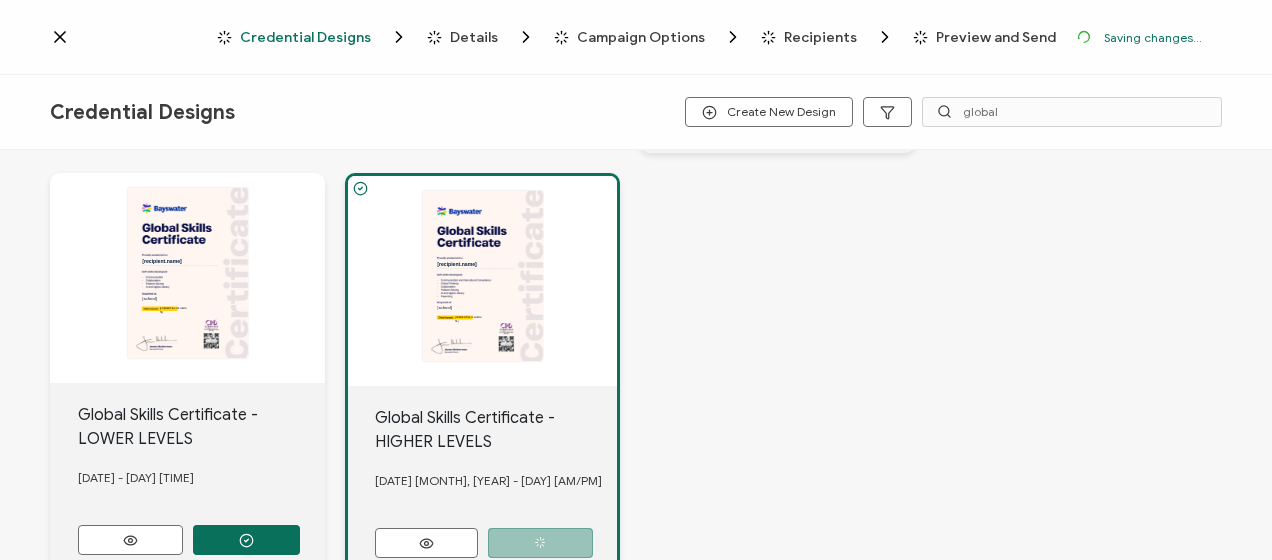 scroll, scrollTop: 700, scrollLeft: 0, axis: vertical 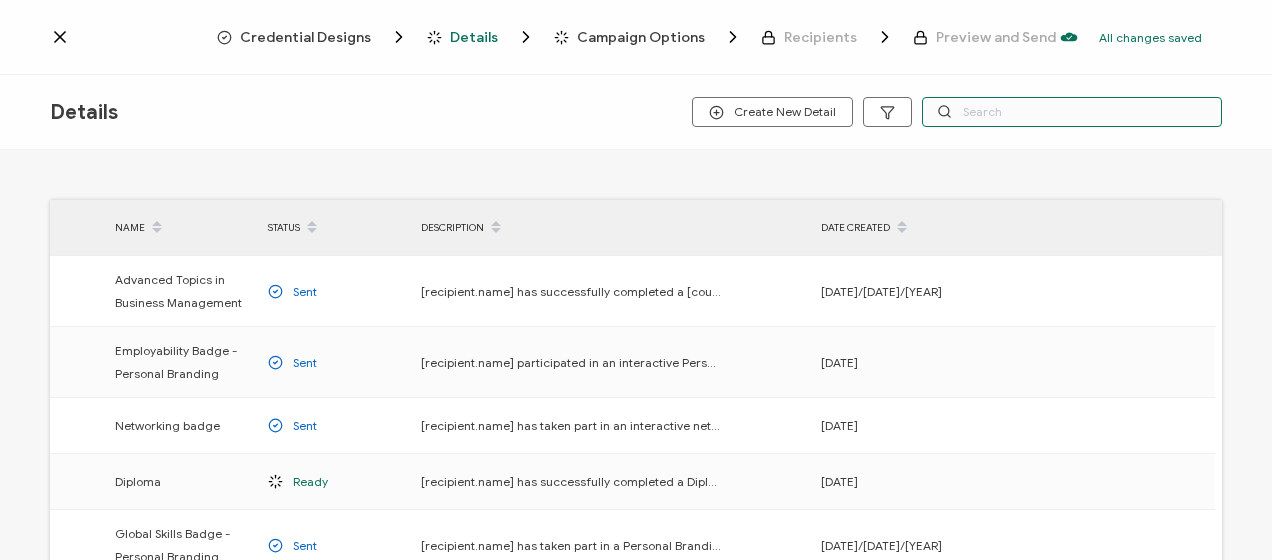 click at bounding box center [1072, 112] 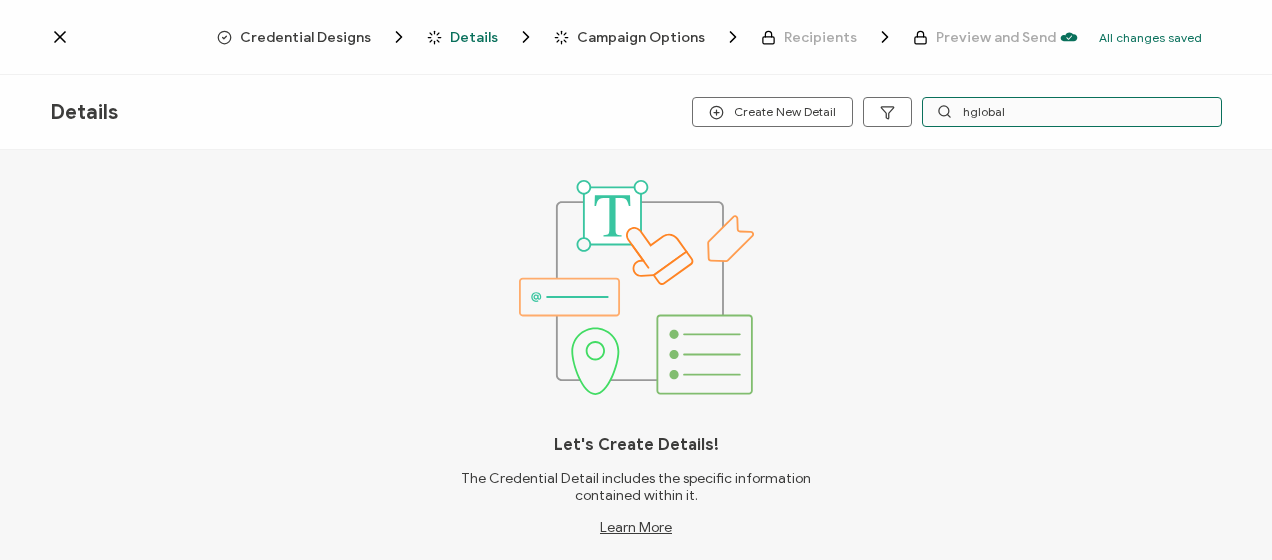 click on "hglobal" at bounding box center [1072, 112] 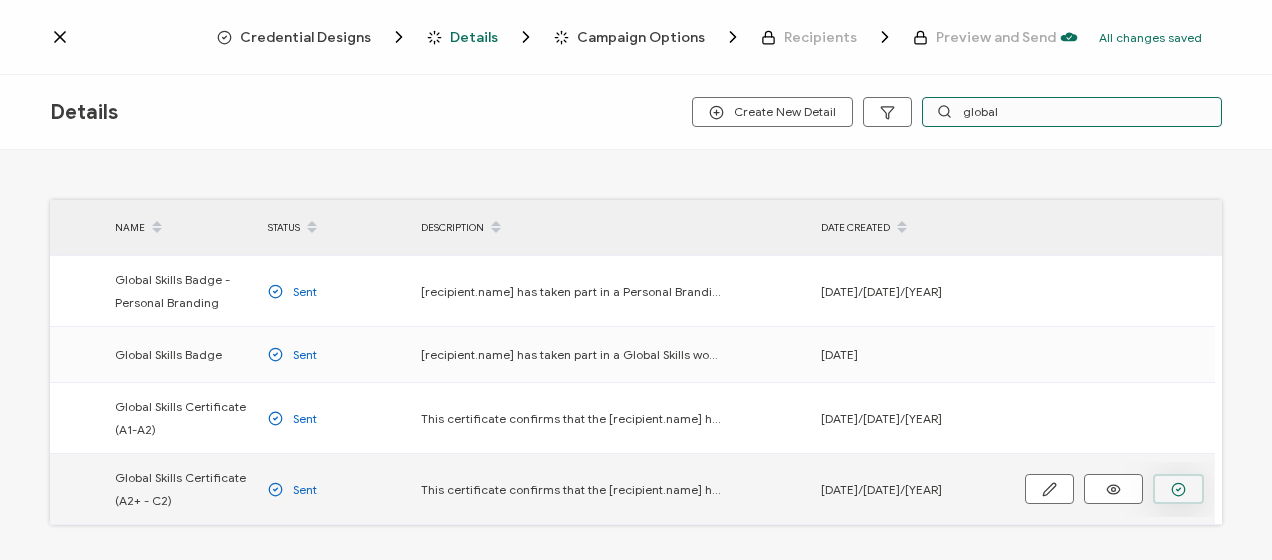 type on "global" 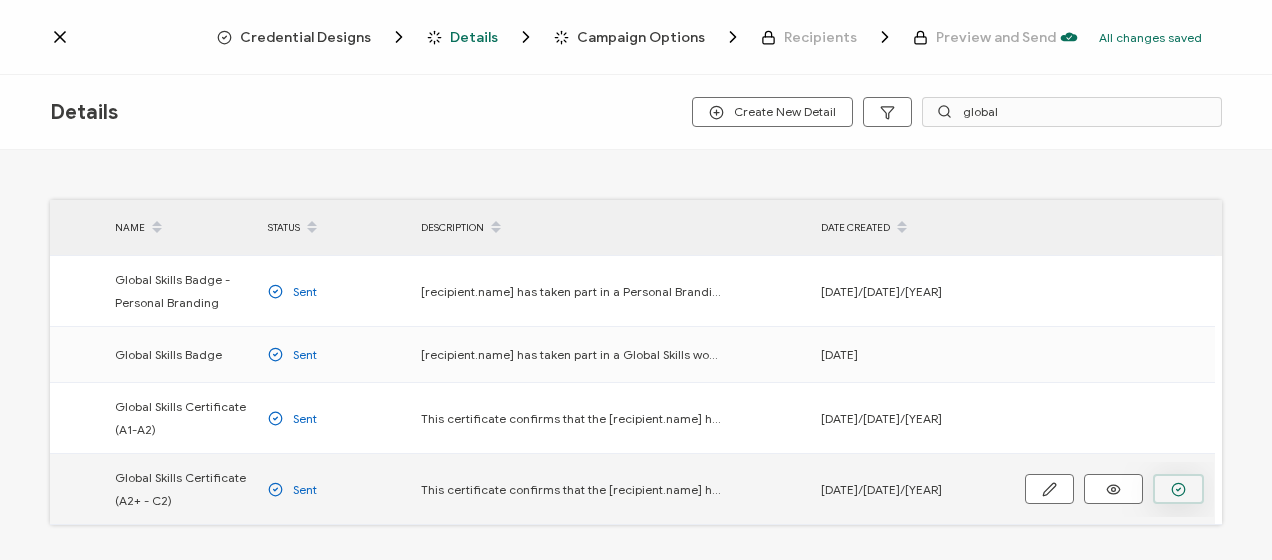 click at bounding box center [0, 0] 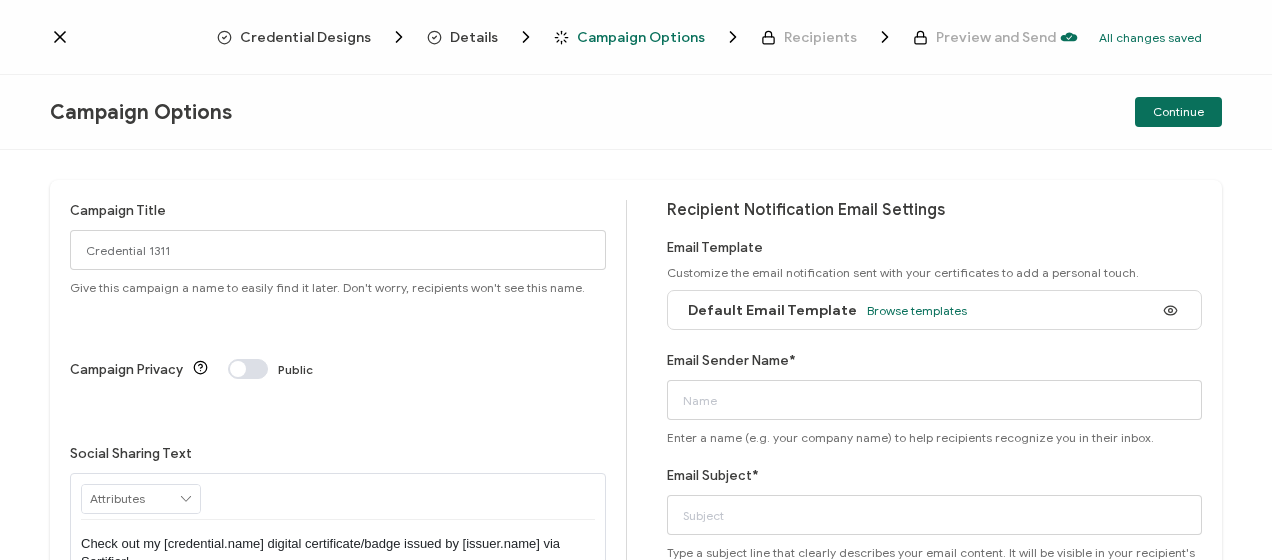 click 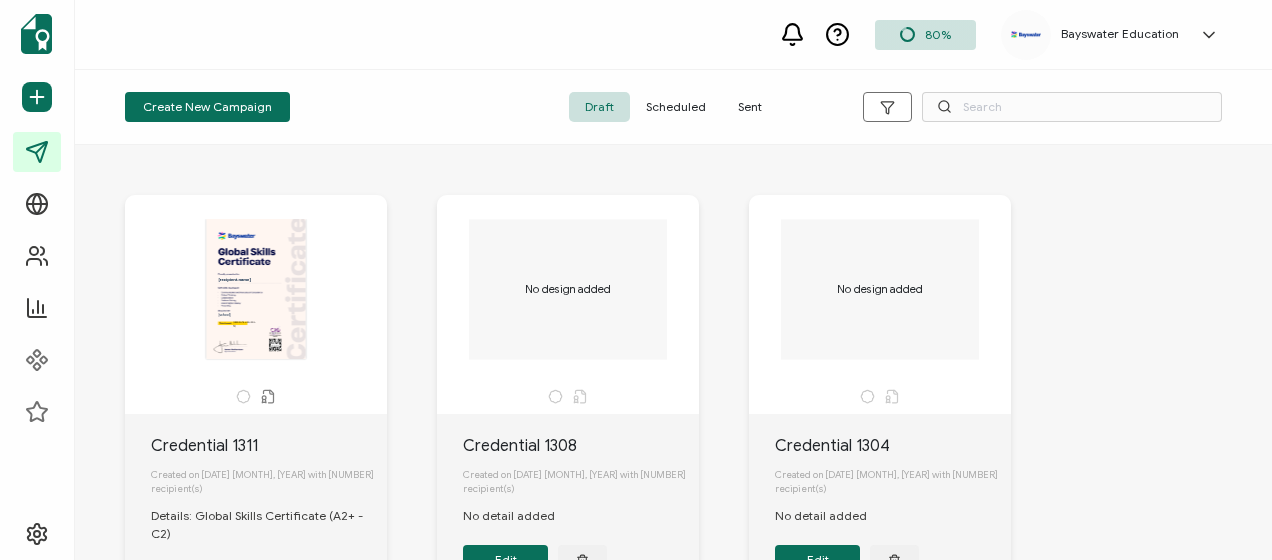 click on "Scheduled" at bounding box center (676, 107) 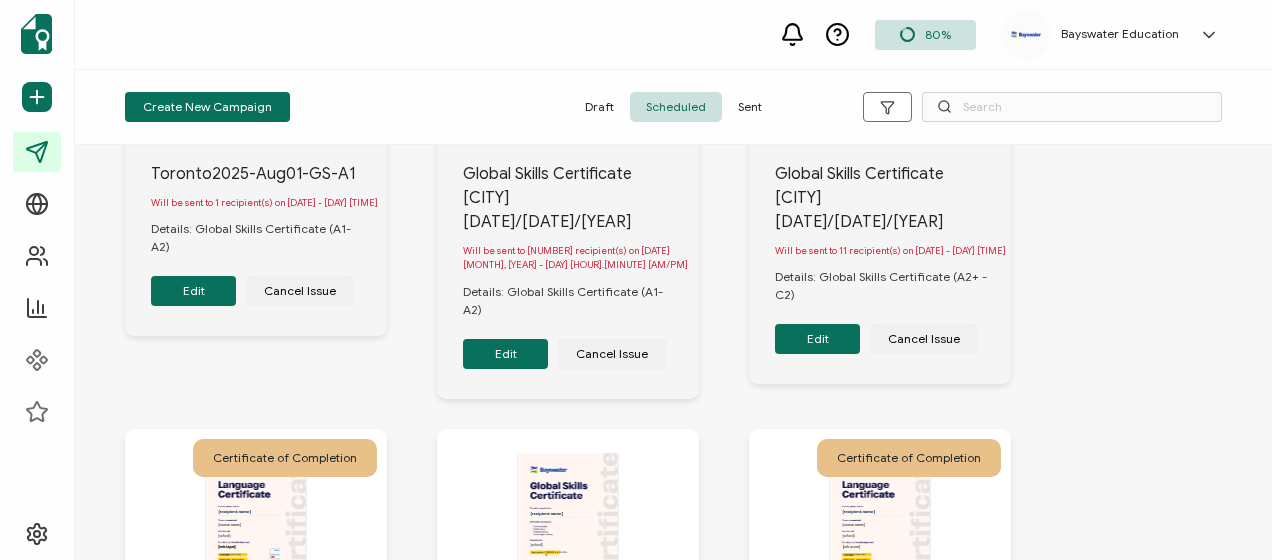 scroll, scrollTop: 200, scrollLeft: 0, axis: vertical 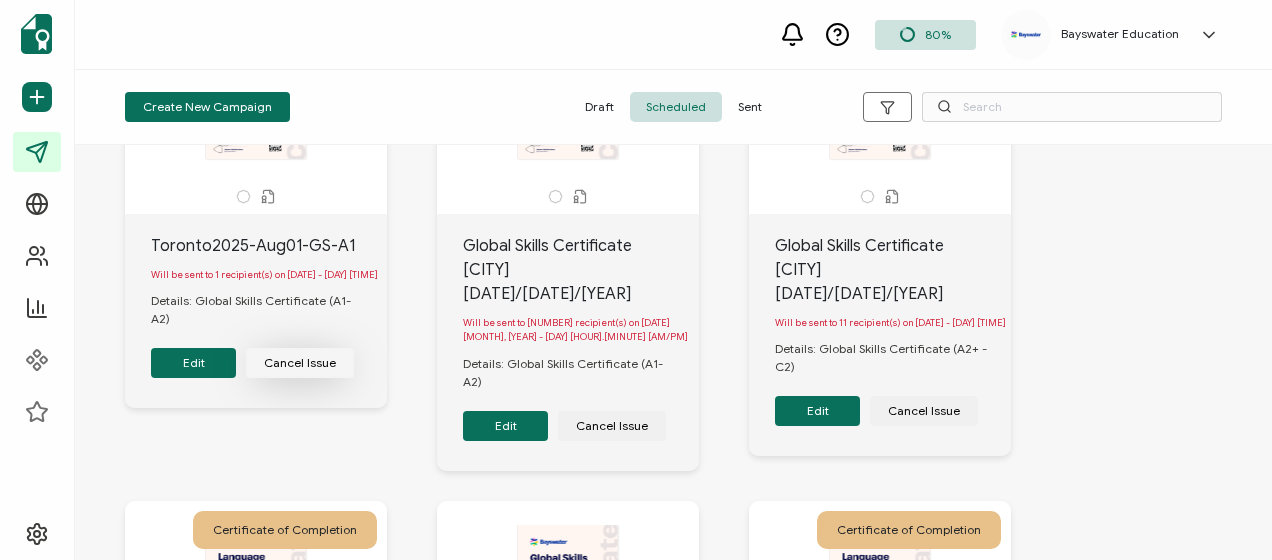 click on "Cancel Issue" at bounding box center [300, 363] 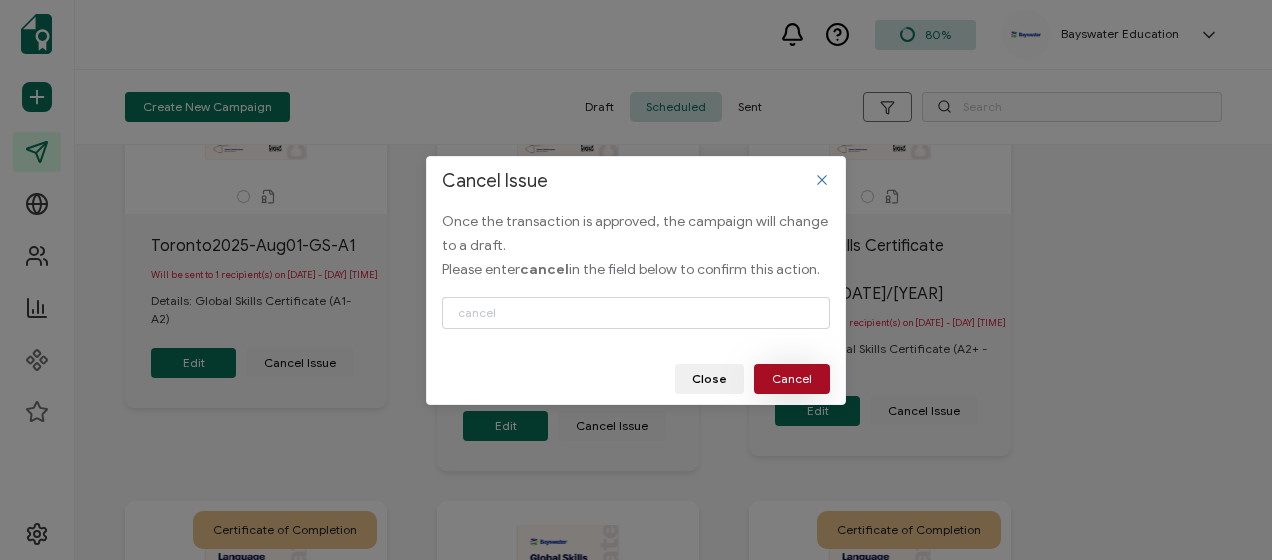 click on "Cancel" at bounding box center [792, 379] 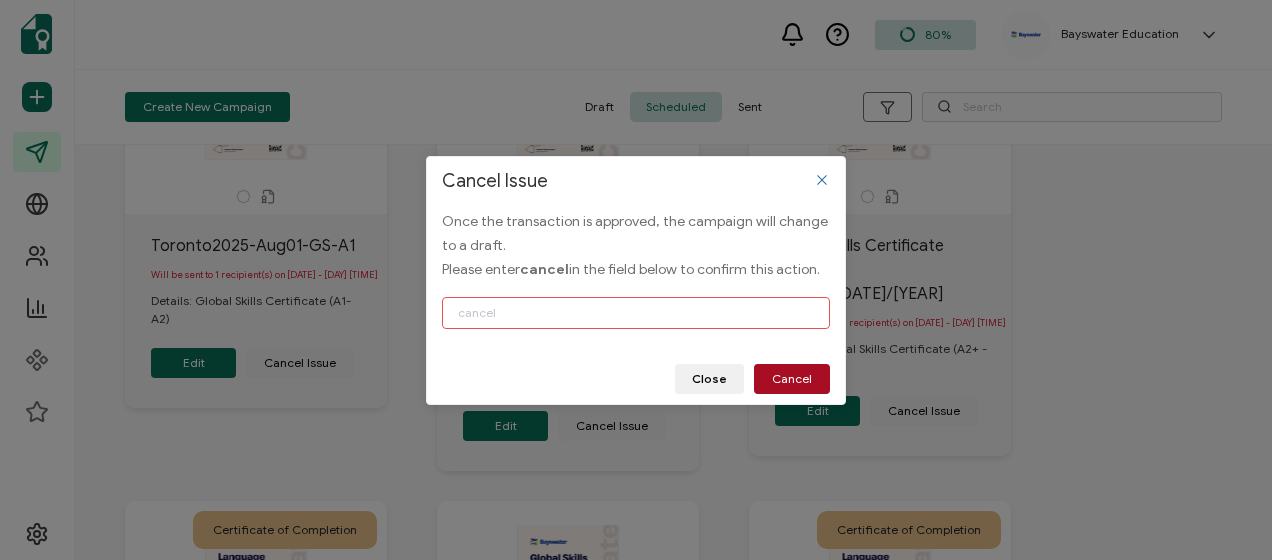 click at bounding box center [636, 313] 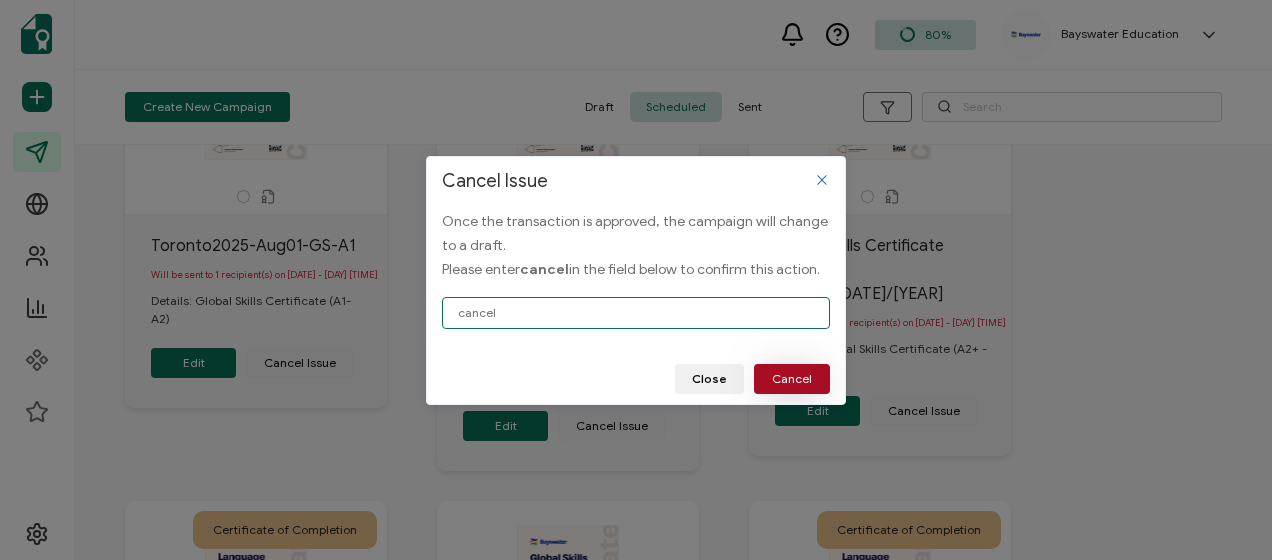 type on "cancel" 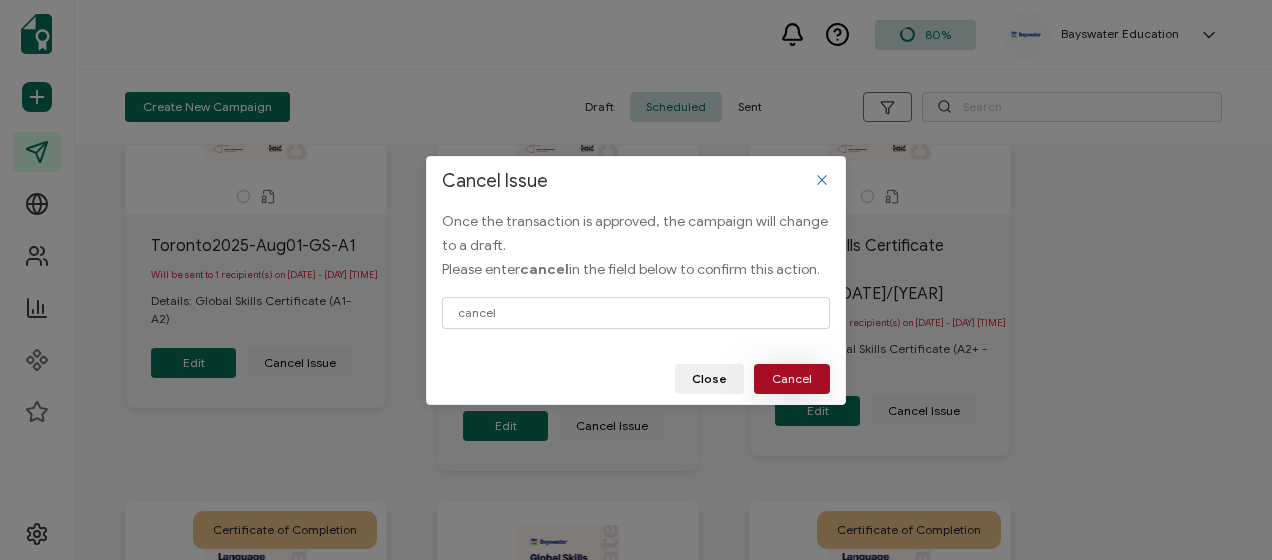 click on "Cancel" at bounding box center [792, 379] 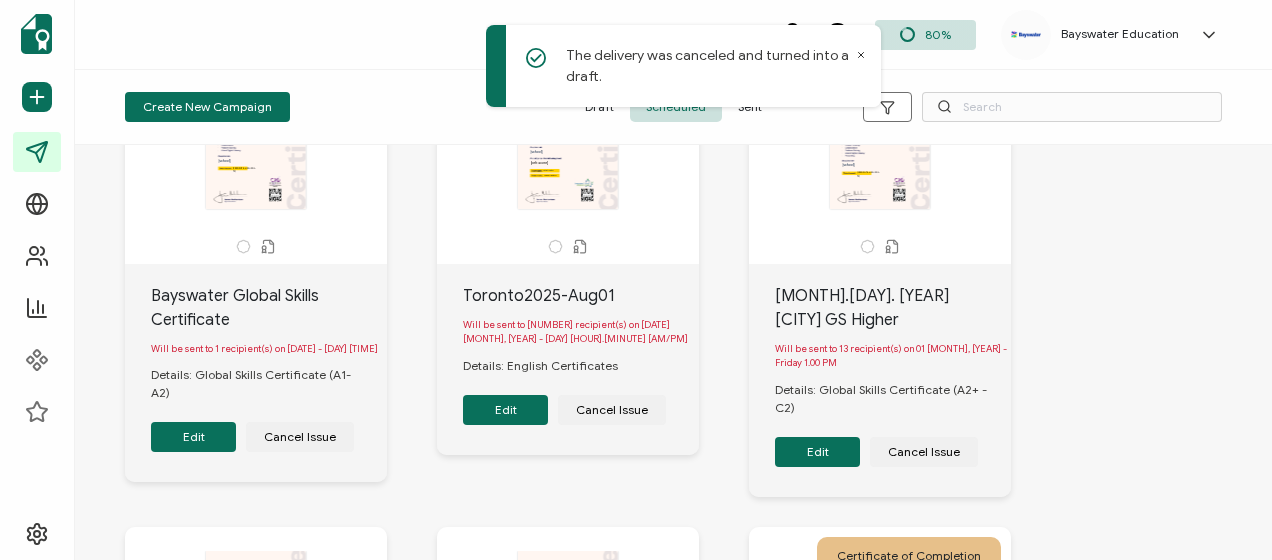 scroll, scrollTop: 700, scrollLeft: 0, axis: vertical 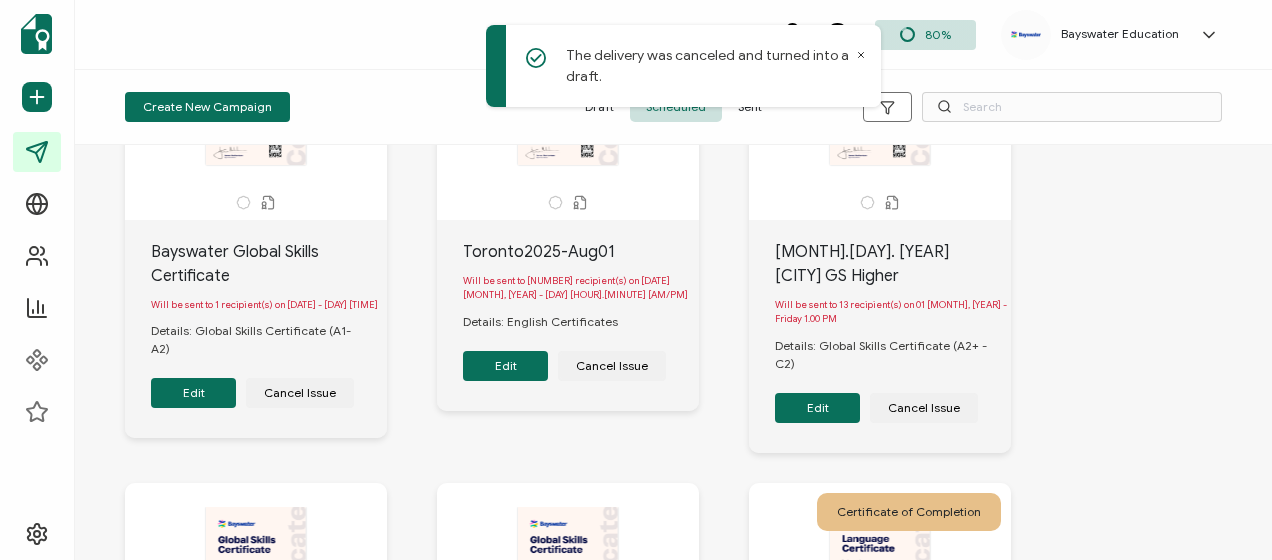 click on "Edit" at bounding box center [505, 366] 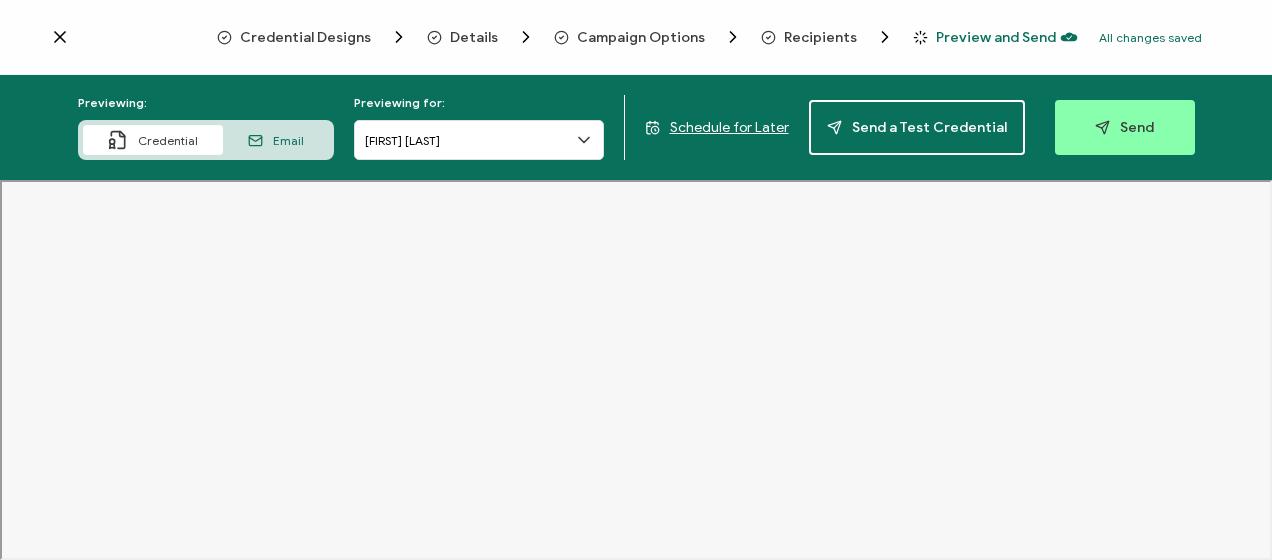 click on "Recipients" at bounding box center (820, 37) 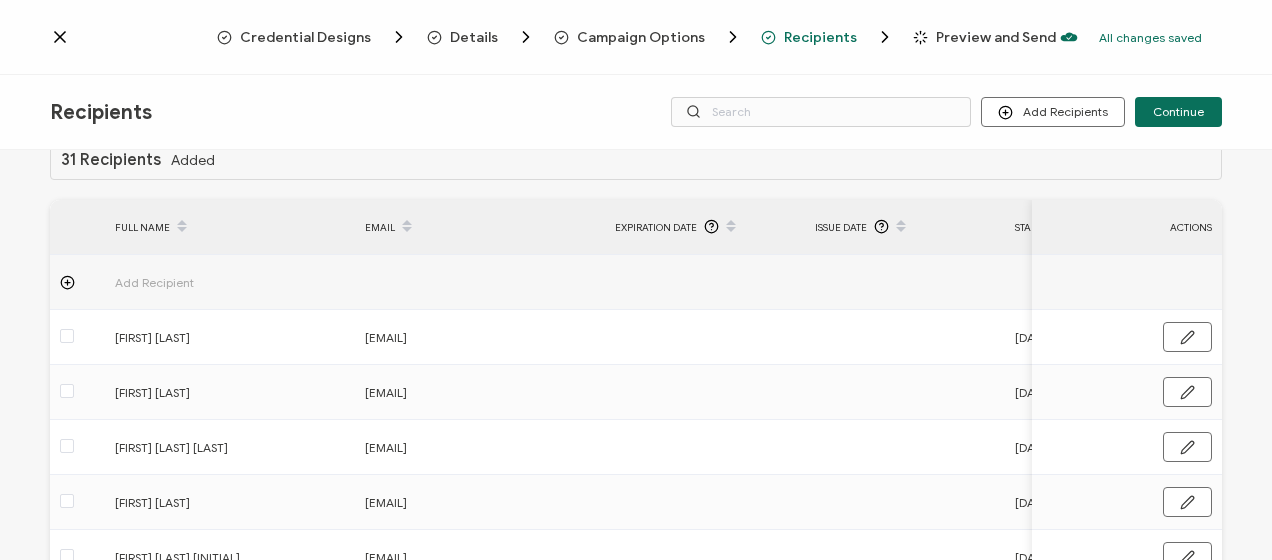 scroll, scrollTop: 0, scrollLeft: 0, axis: both 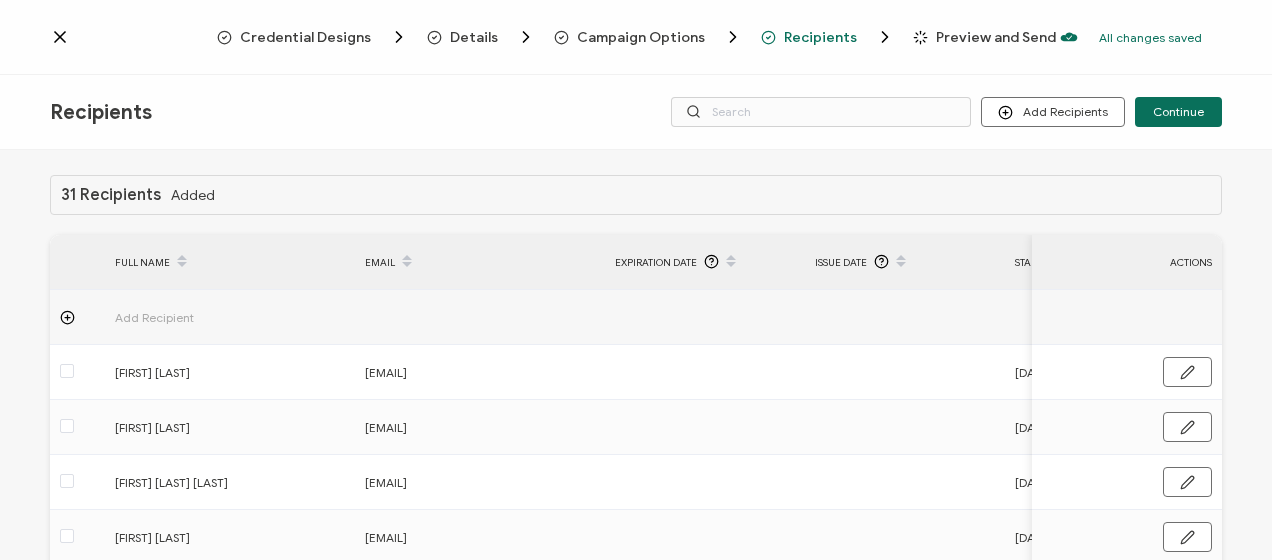 click 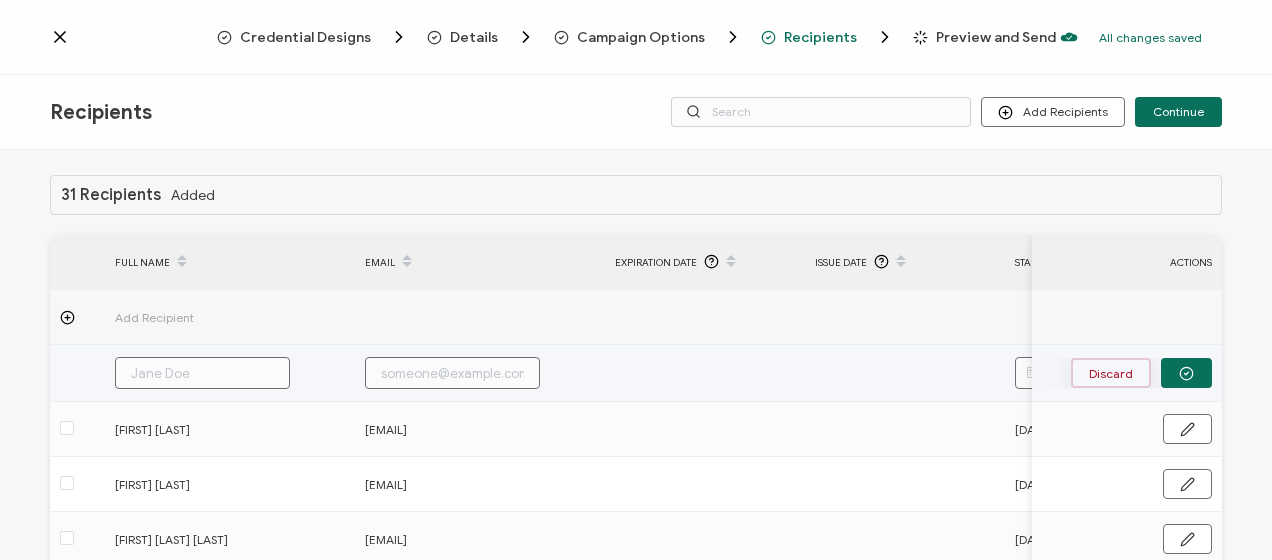 click on "Discard" at bounding box center (1111, 373) 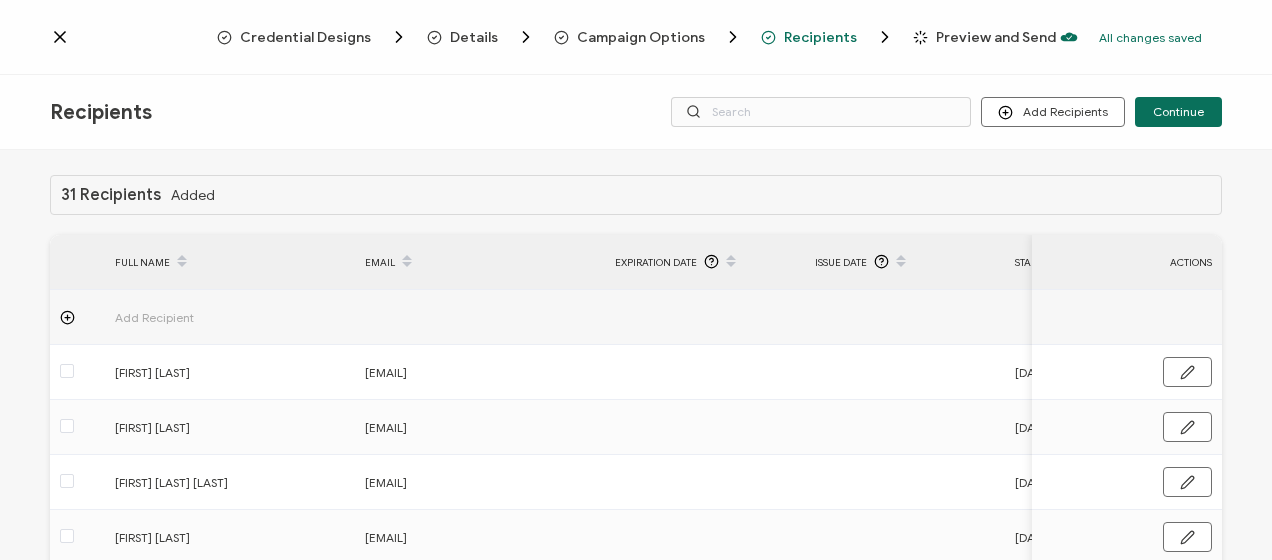 click on "31 Recipients" at bounding box center [111, 195] 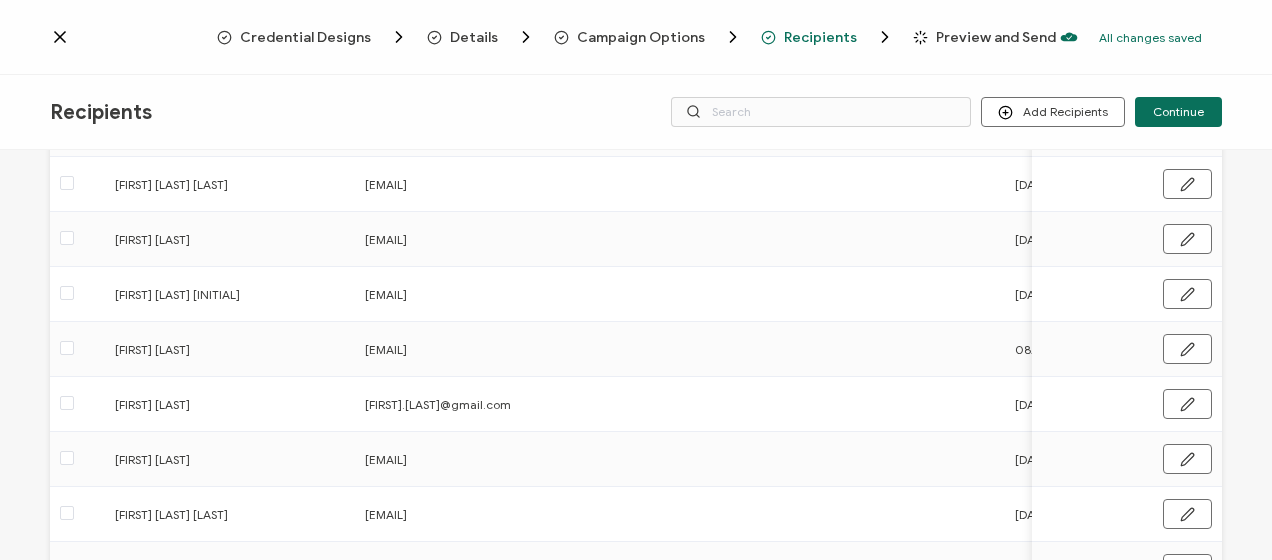 scroll, scrollTop: 427, scrollLeft: 0, axis: vertical 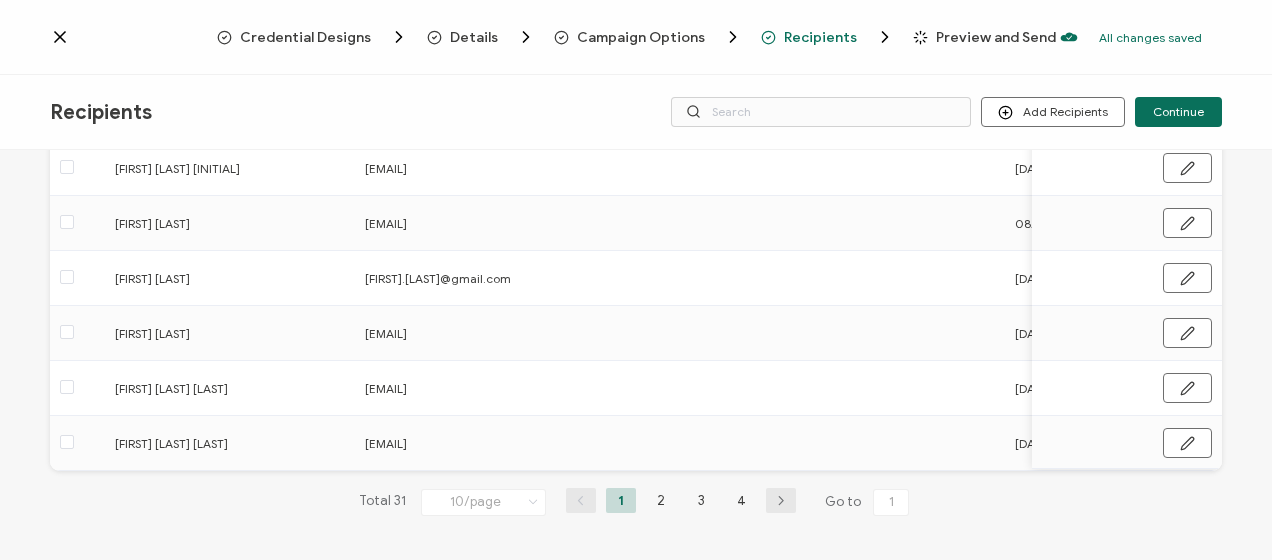 click at bounding box center (534, 502) 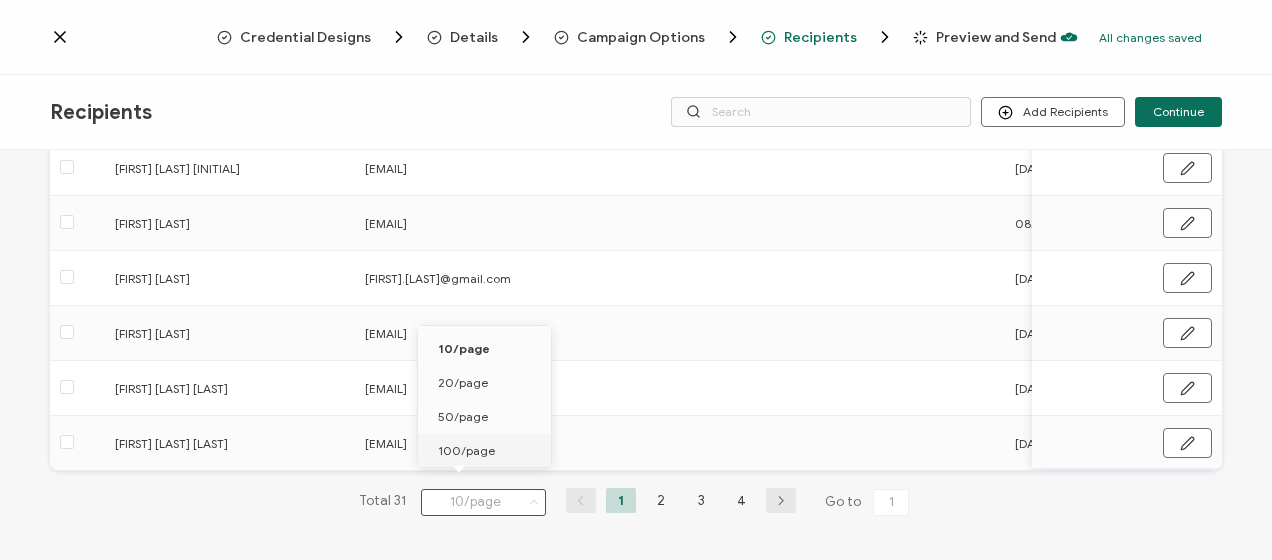 click on "100/page" at bounding box center [488, 451] 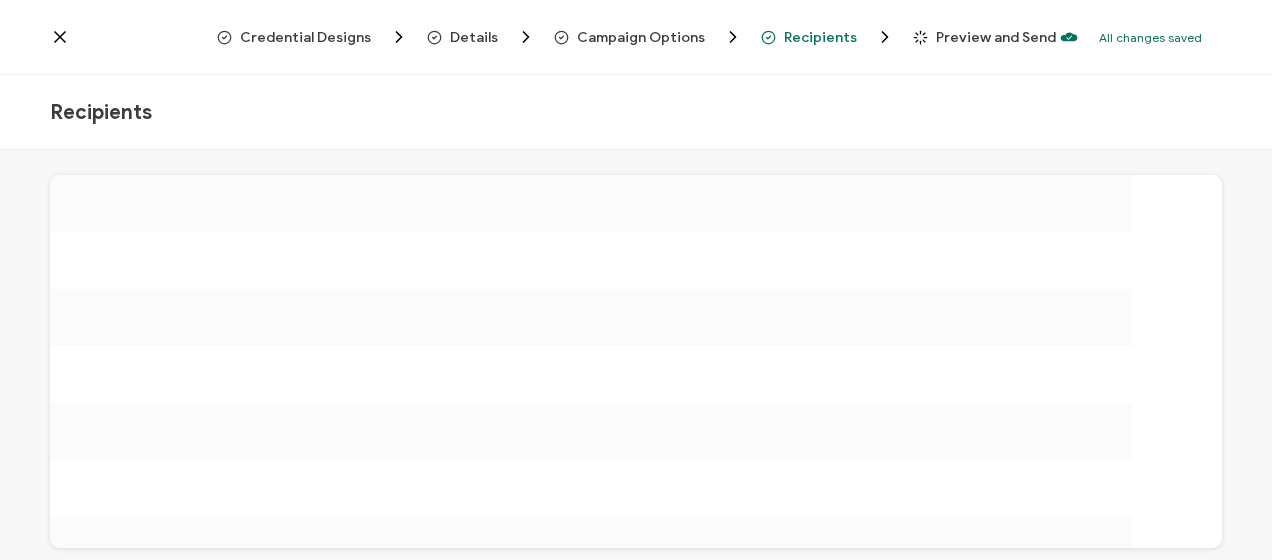 scroll, scrollTop: 0, scrollLeft: 0, axis: both 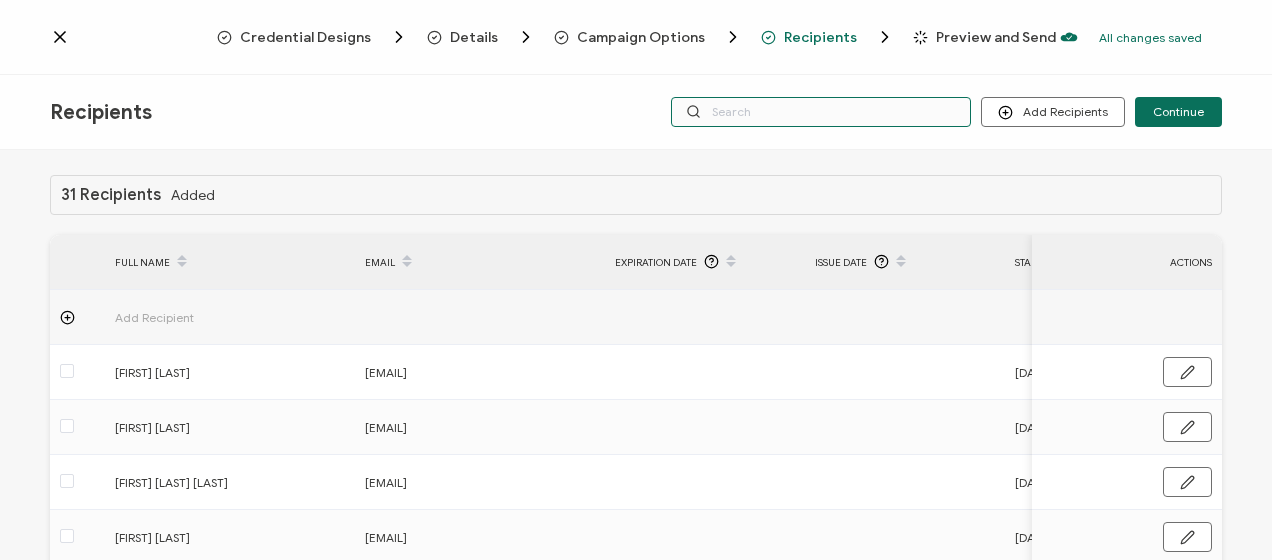click at bounding box center [821, 112] 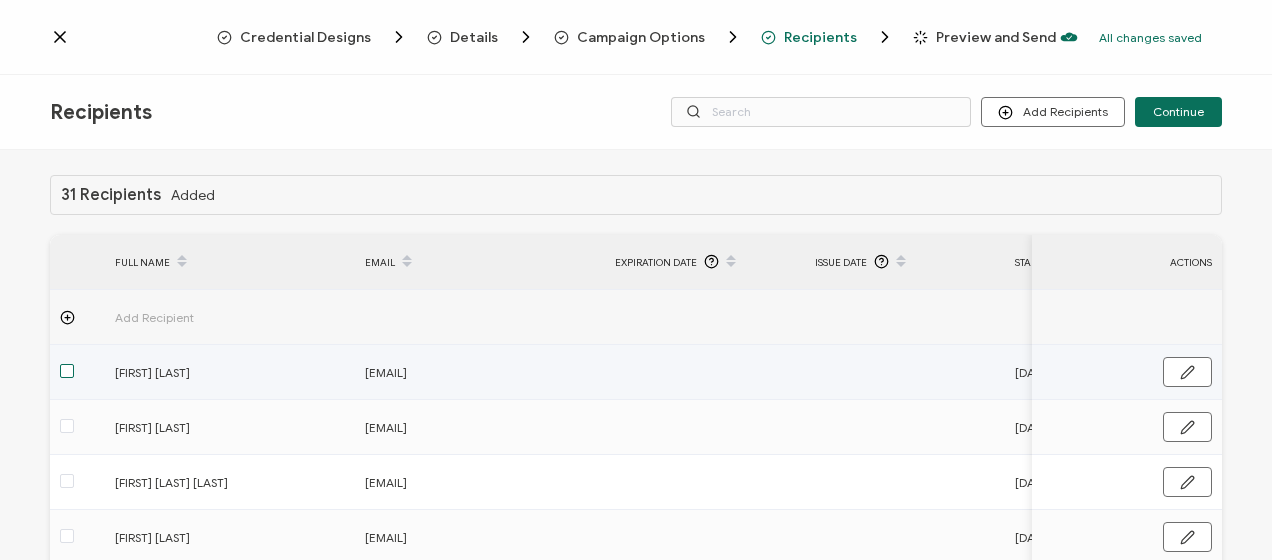 click at bounding box center [67, 371] 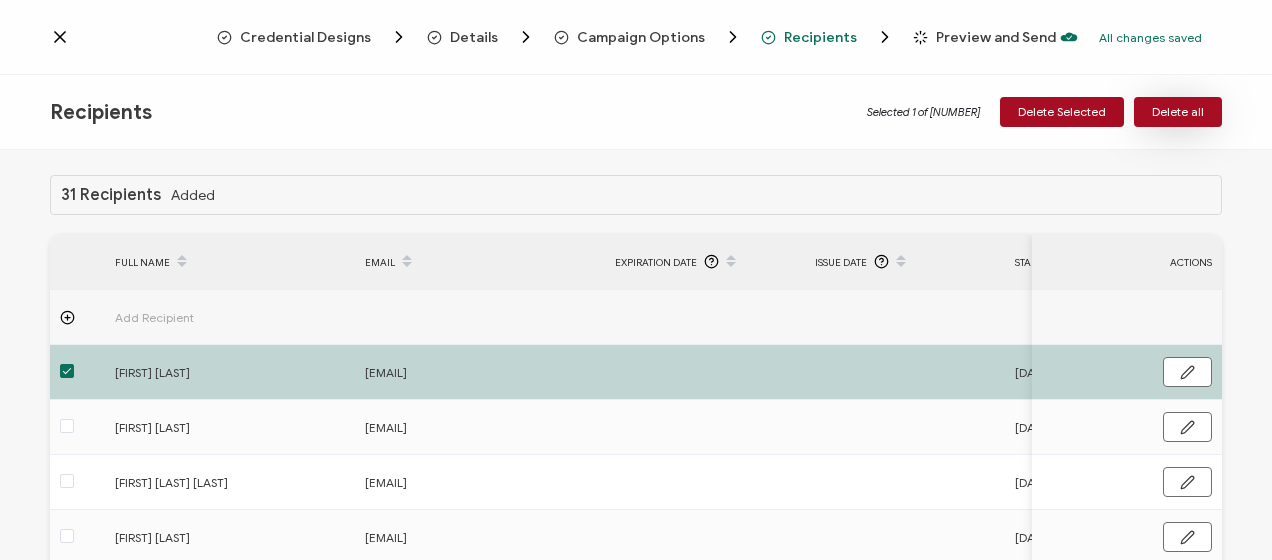 click on "Delete all" at bounding box center (1178, 112) 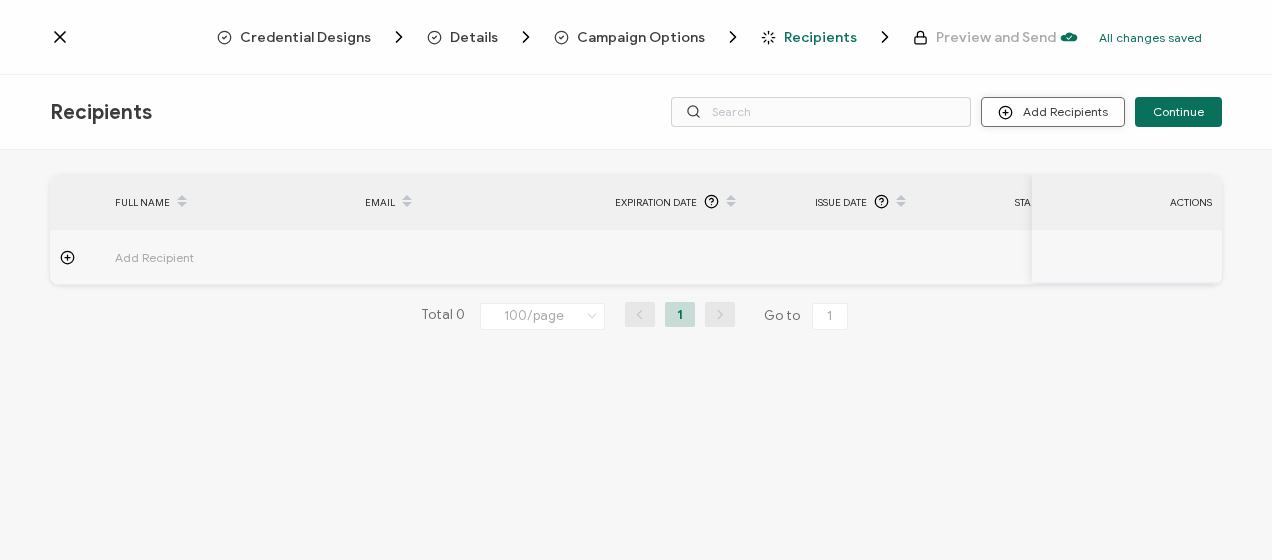 click on "Add Recipients" at bounding box center [1053, 112] 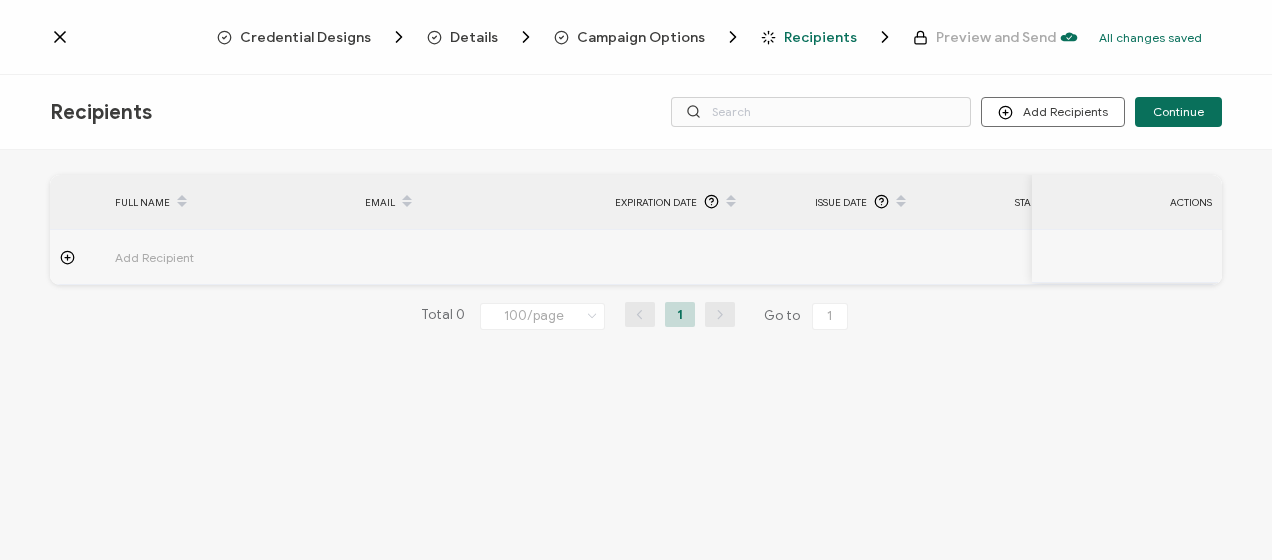 click on "Recipients
Add Recipients
Continue" at bounding box center [636, 112] 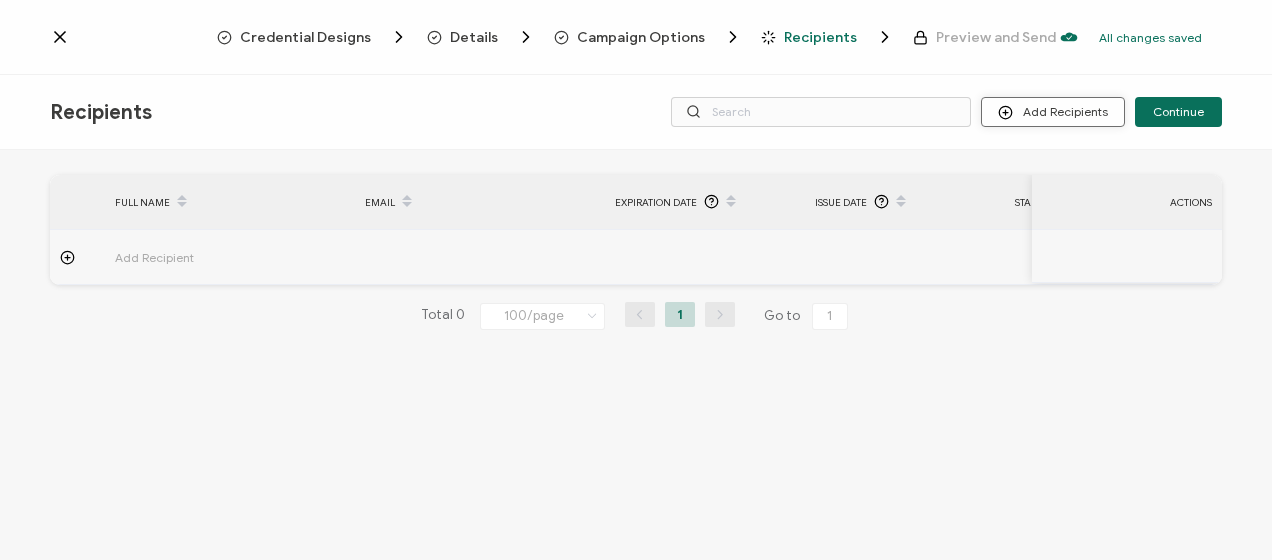 click on "Add Recipients" at bounding box center [1053, 112] 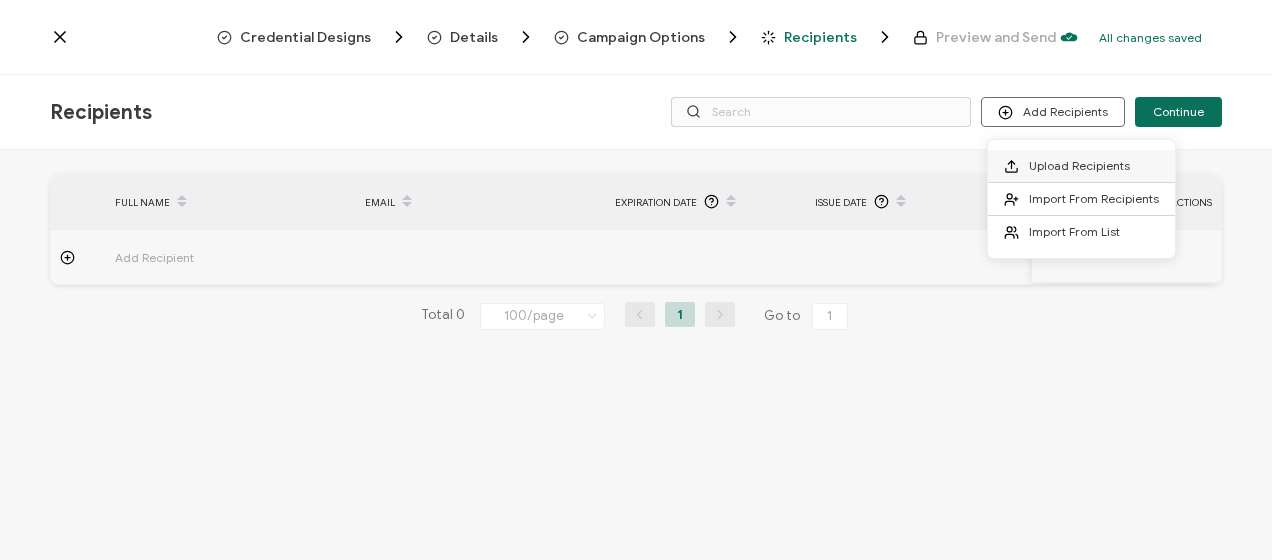 click on "Upload Recipients" at bounding box center [1079, 165] 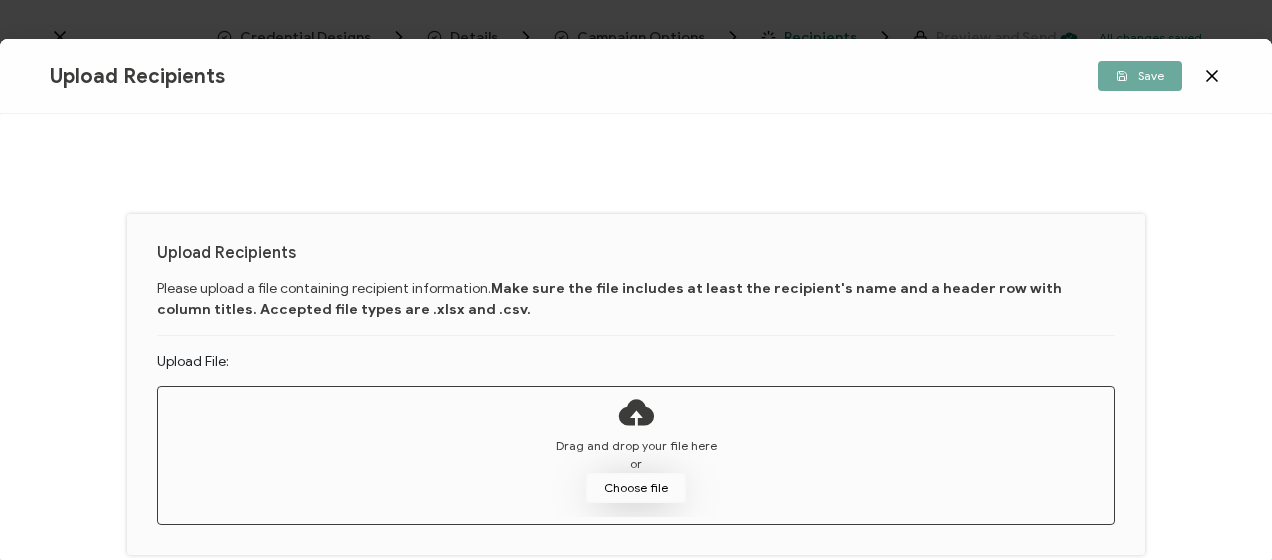 click on "Choose file" at bounding box center (636, 488) 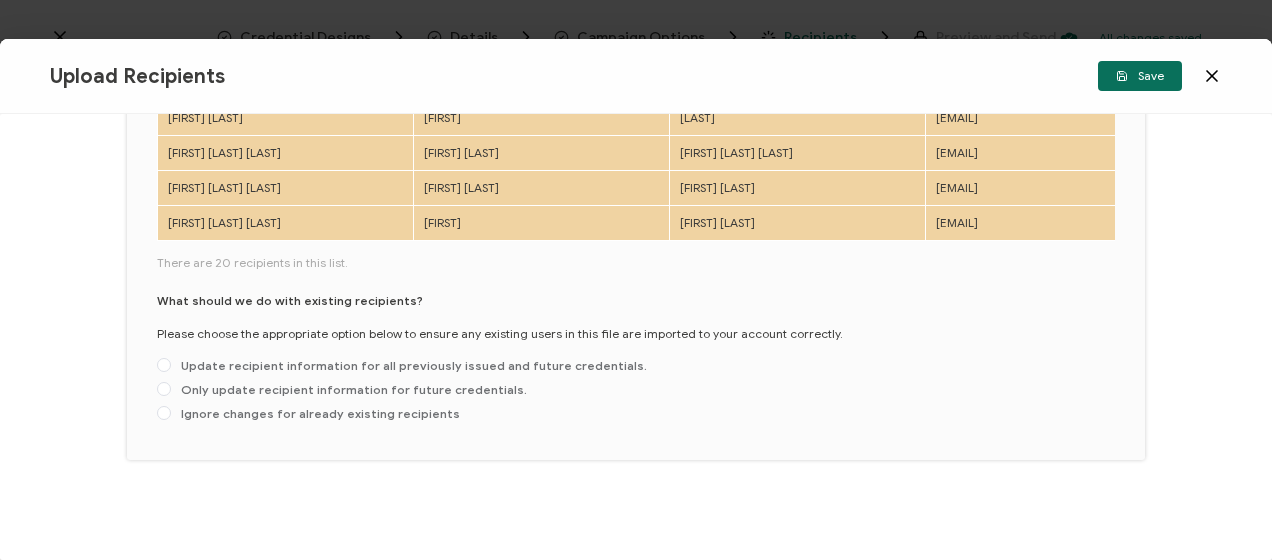 scroll, scrollTop: 95, scrollLeft: 0, axis: vertical 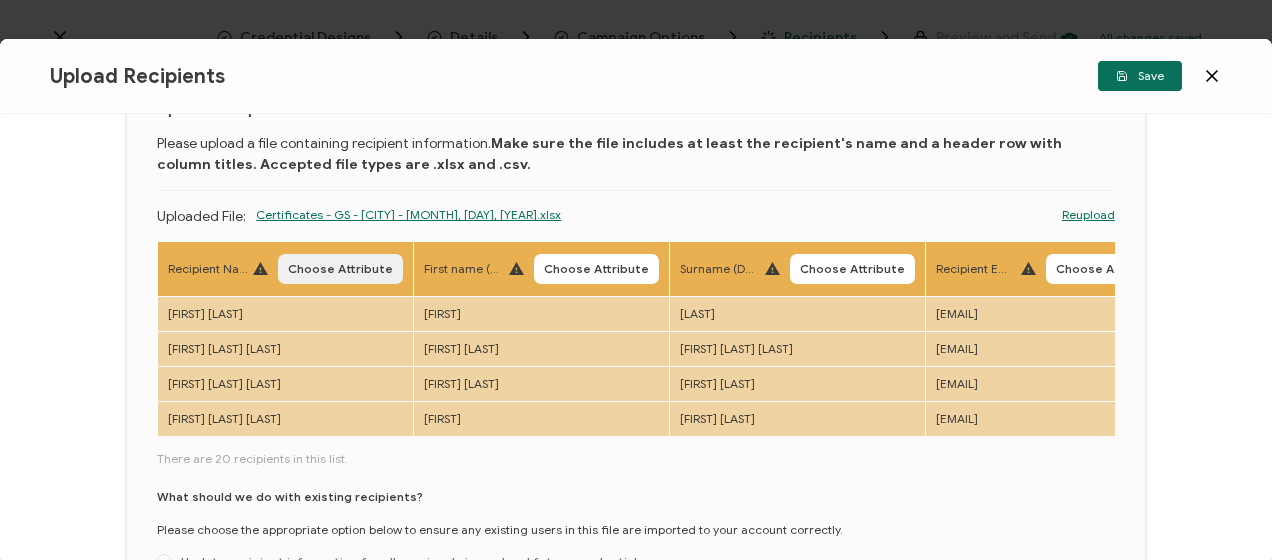 click on "Choose Attribute" at bounding box center (340, 269) 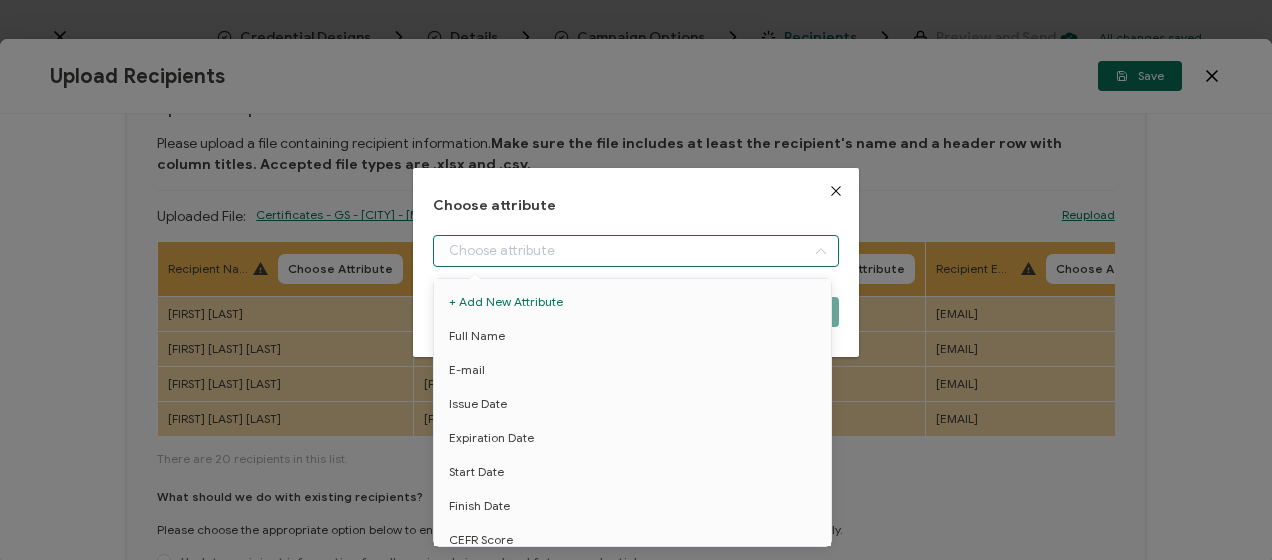 click at bounding box center [635, 251] 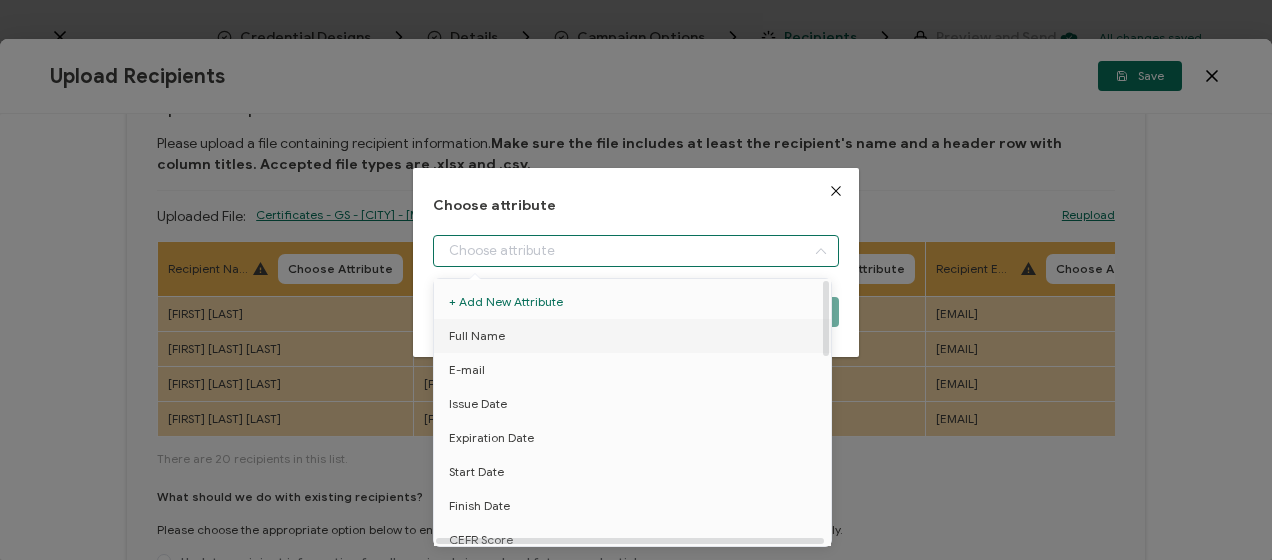 click on "Full Name" at bounding box center [636, 336] 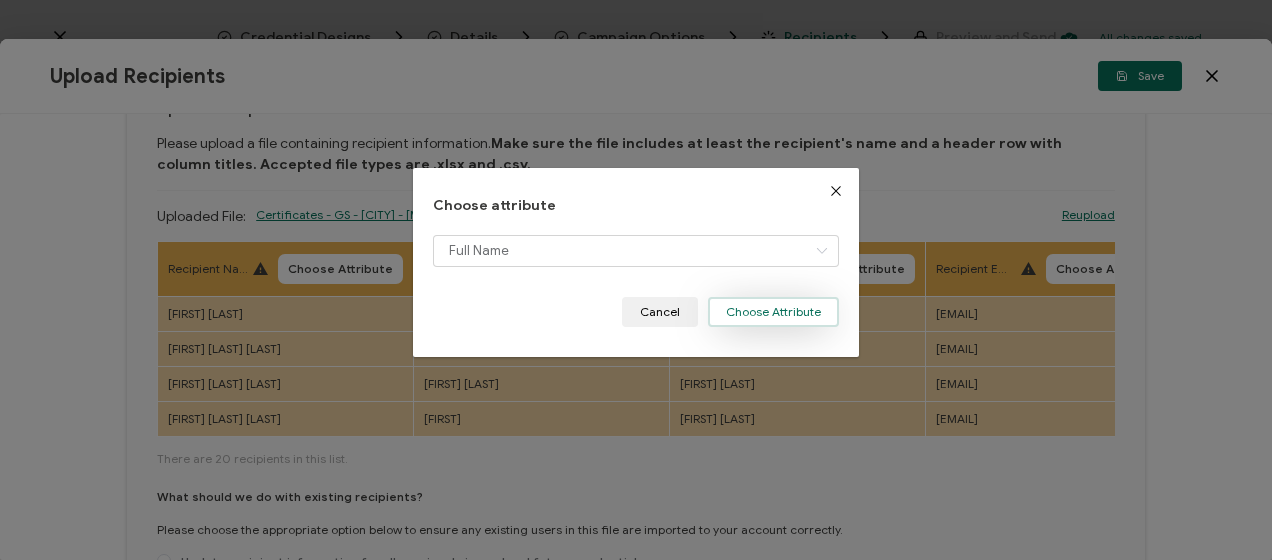 click on "Choose Attribute" at bounding box center [773, 312] 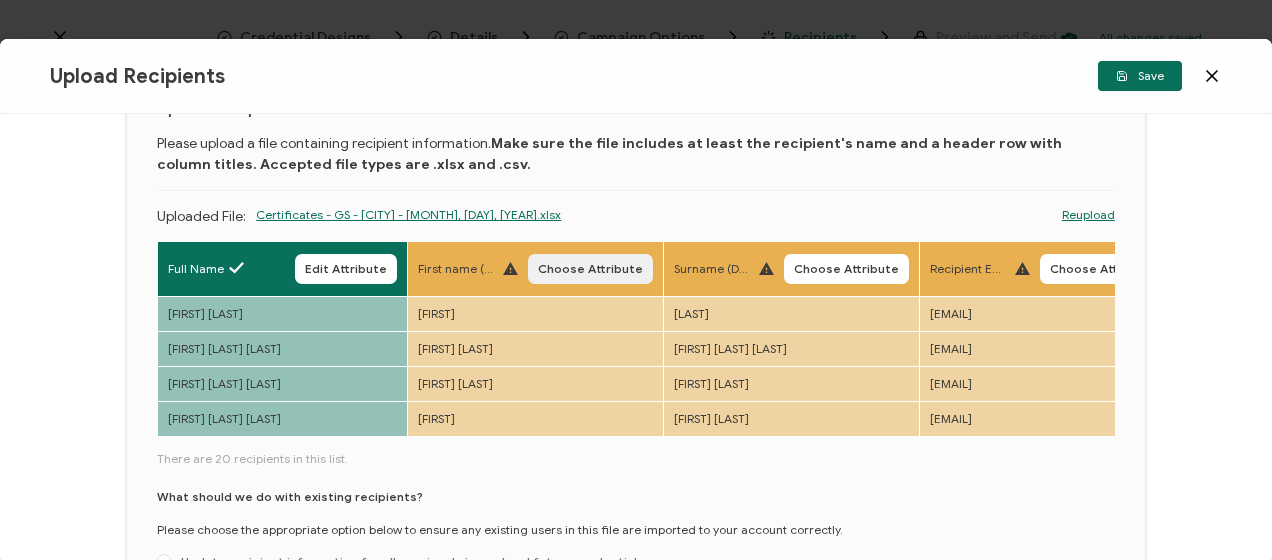 click on "Choose Attribute" at bounding box center [590, 269] 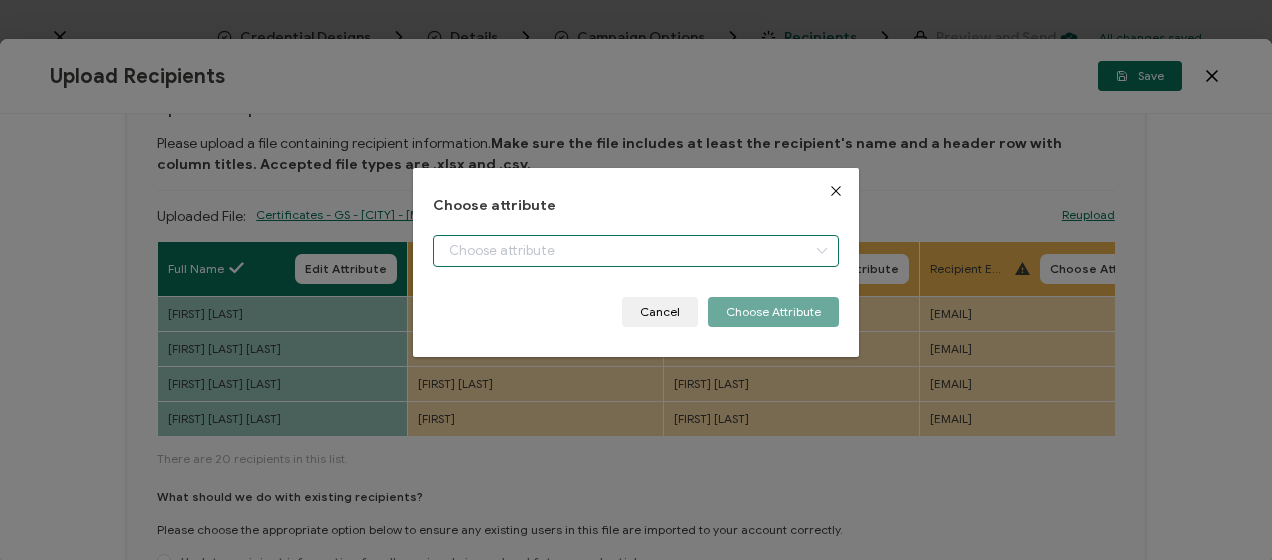 click at bounding box center [635, 251] 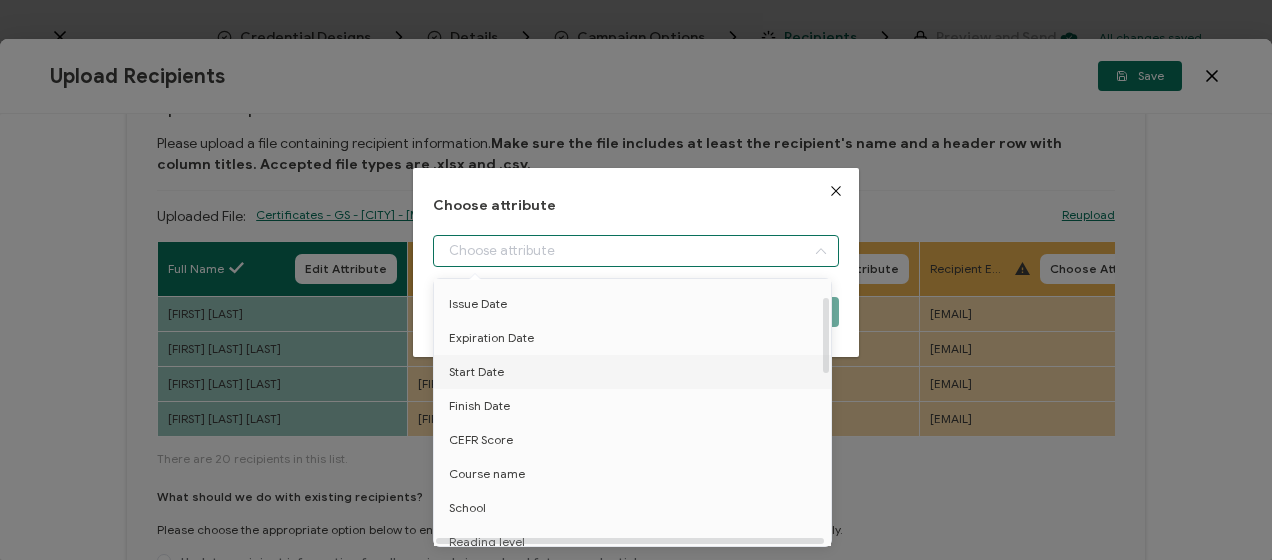 scroll, scrollTop: 0, scrollLeft: 0, axis: both 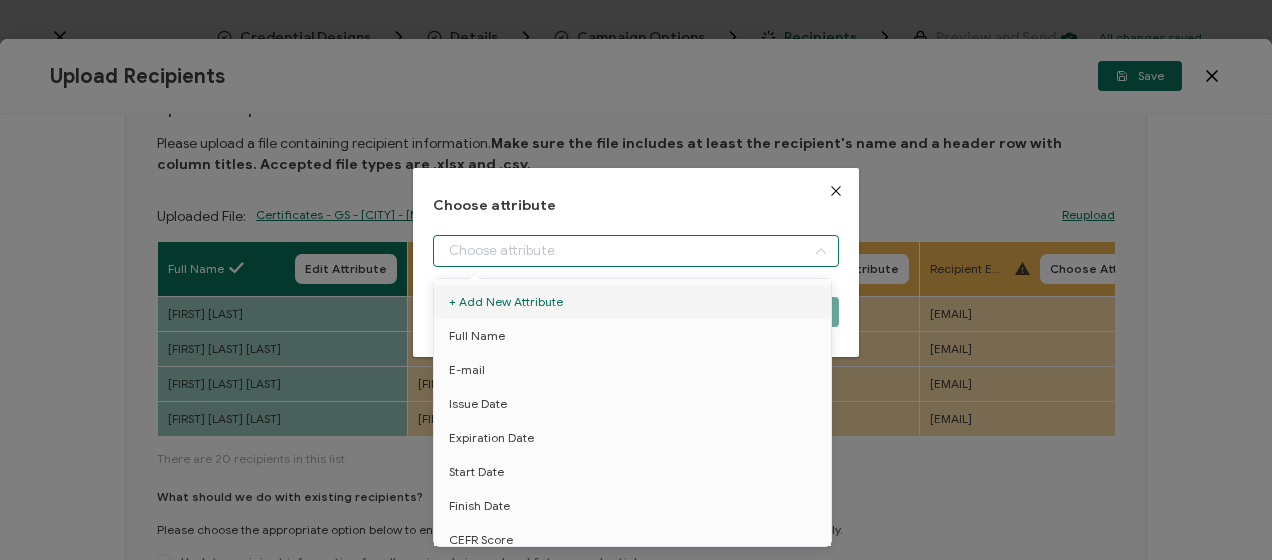 click at bounding box center [836, 191] 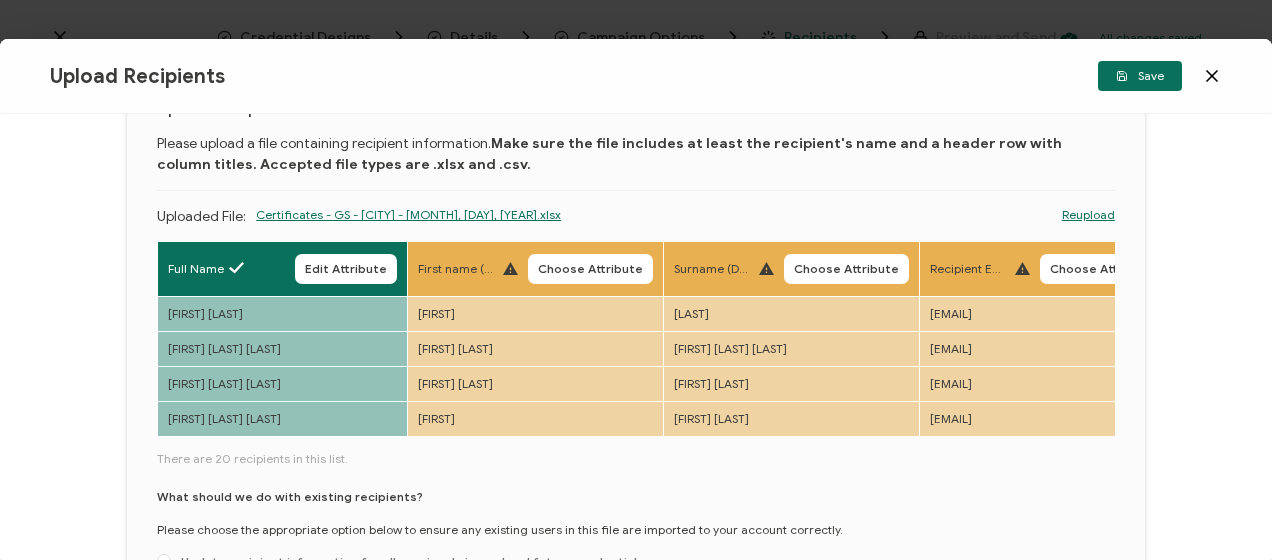 drag, startPoint x: 1213, startPoint y: 78, endPoint x: 1174, endPoint y: 86, distance: 39.812057 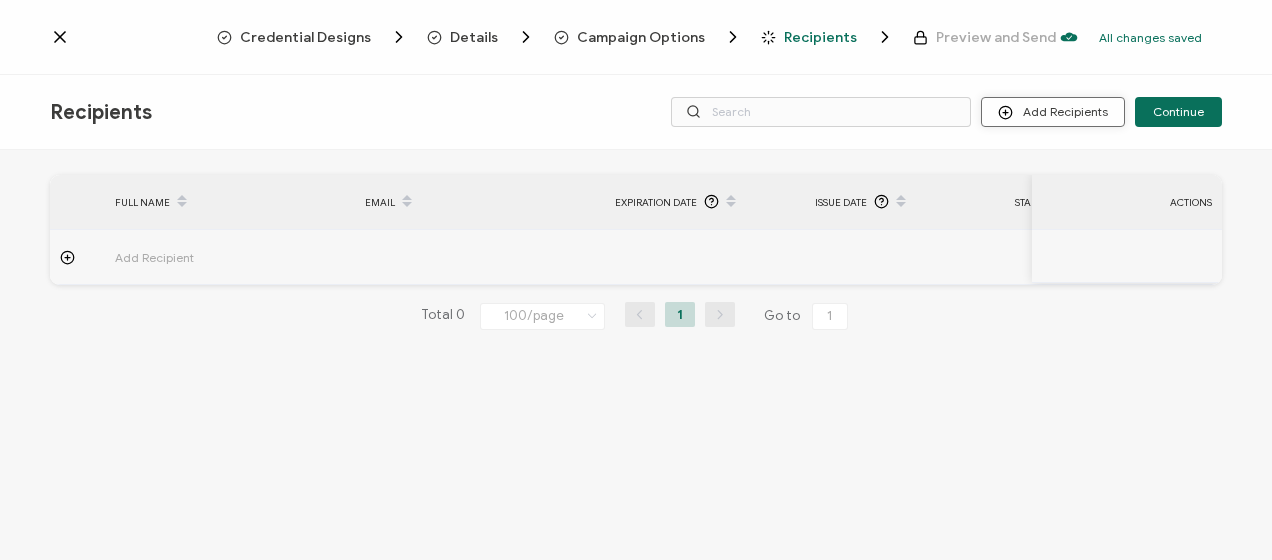 click on "Add Recipients" at bounding box center (1053, 112) 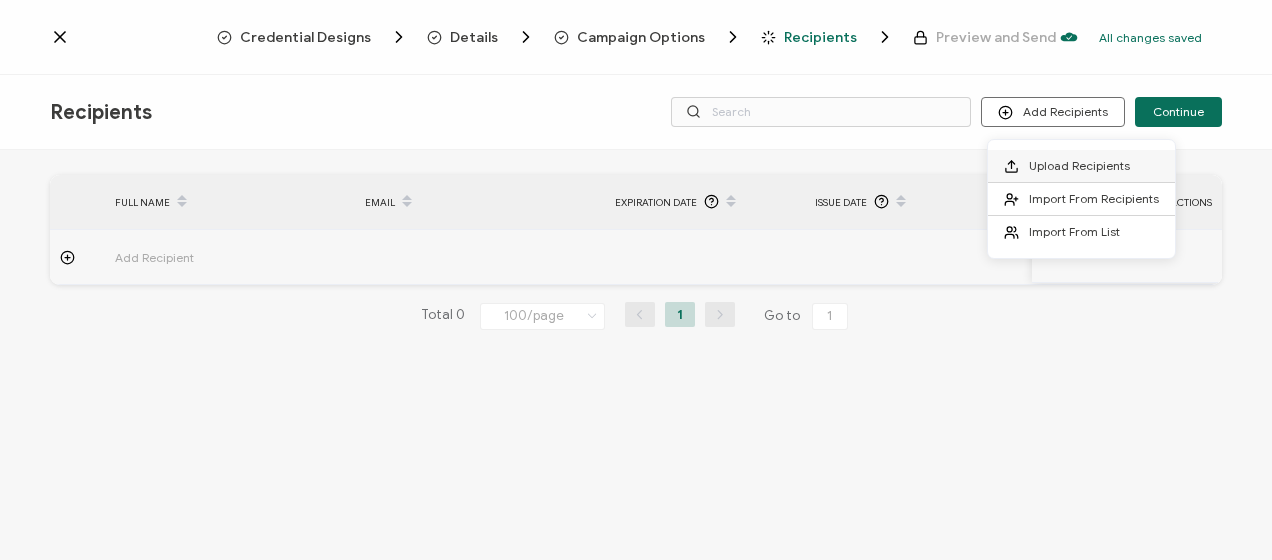 click on "Upload Recipients" at bounding box center [1081, 166] 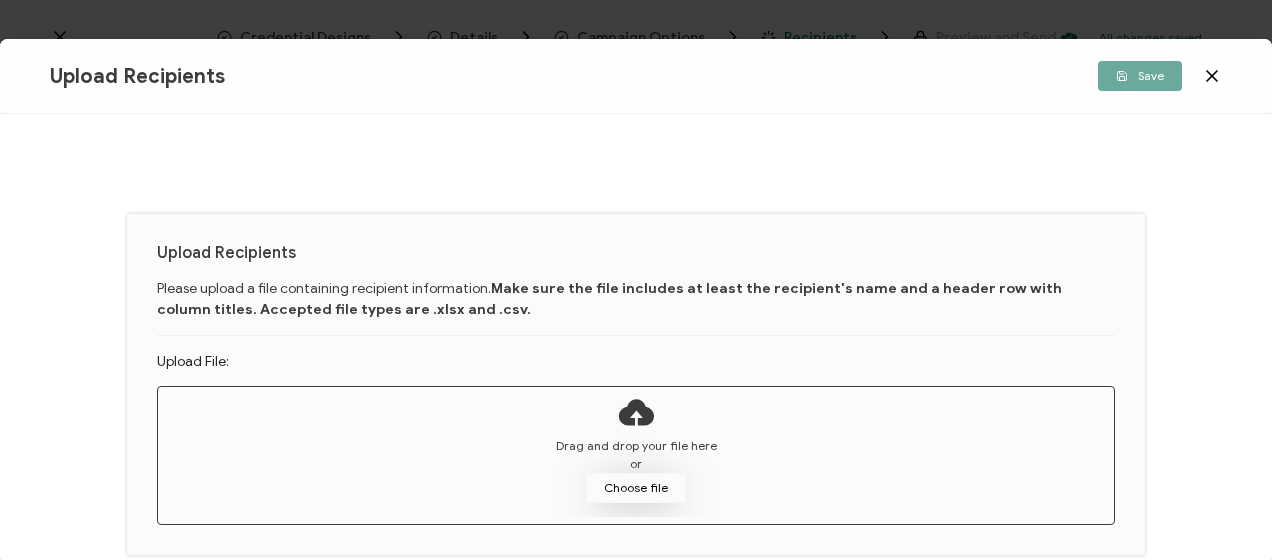 click on "Choose file" at bounding box center (636, 488) 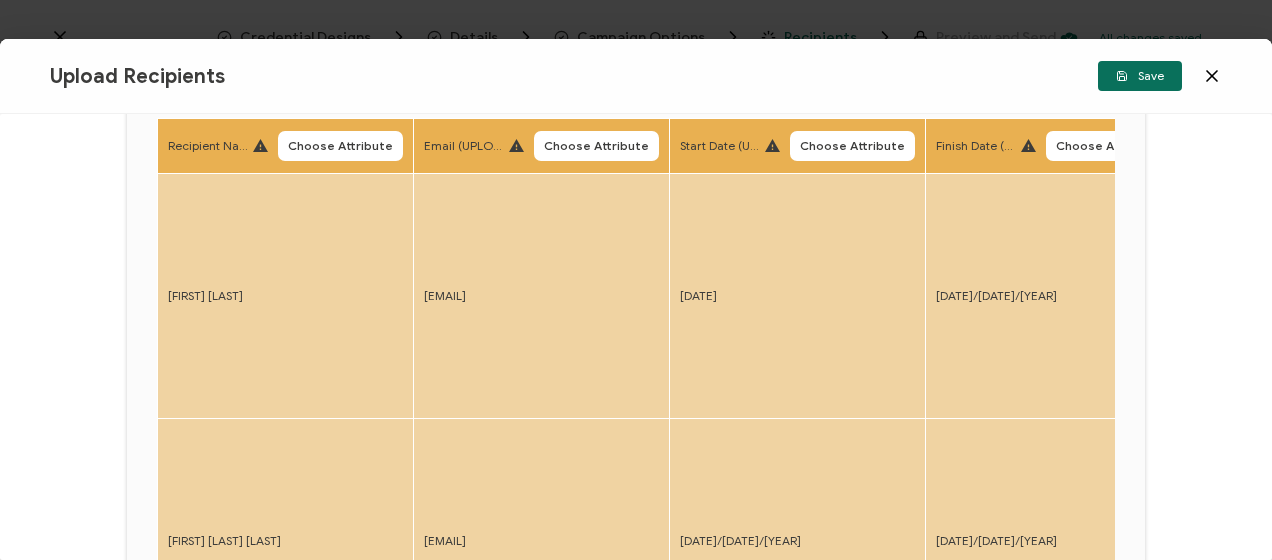 scroll, scrollTop: 114, scrollLeft: 0, axis: vertical 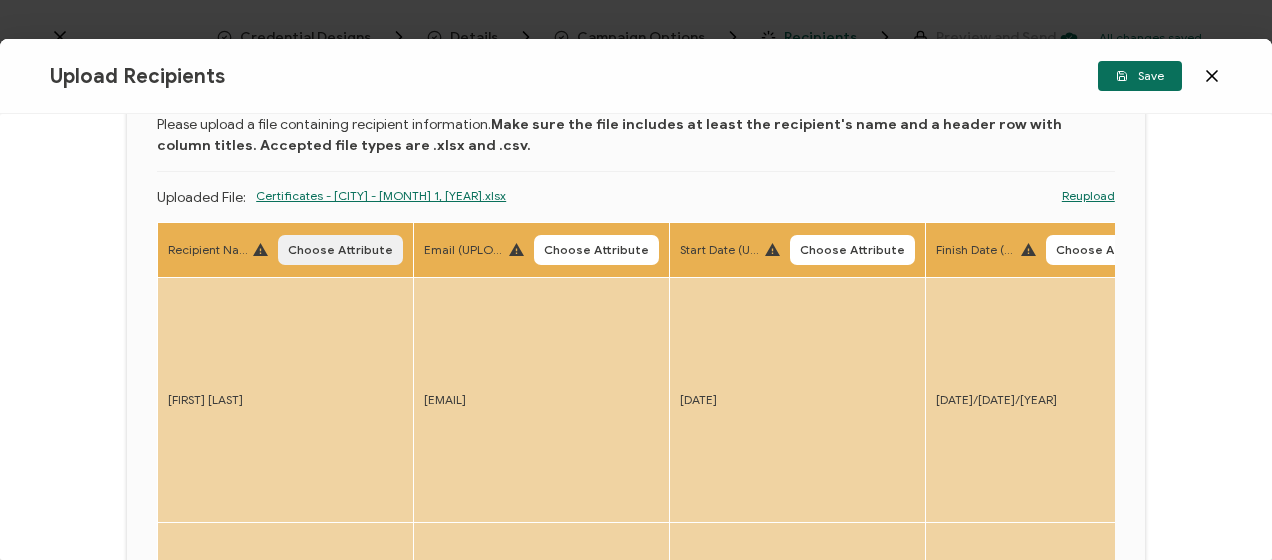 click on "Choose Attribute" at bounding box center (340, 250) 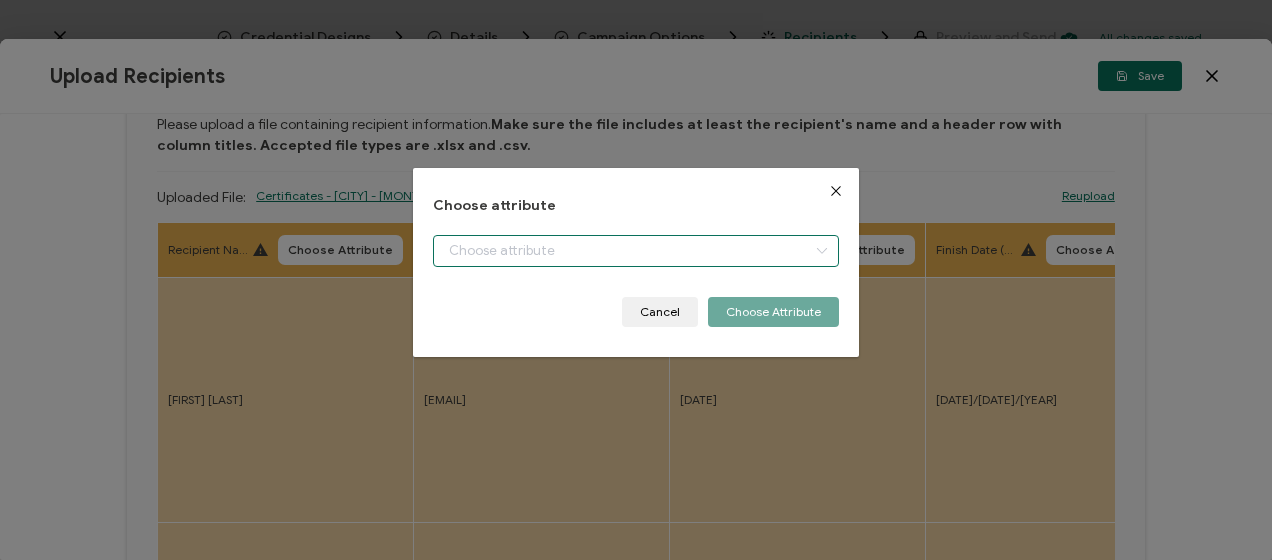 drag, startPoint x: 476, startPoint y: 252, endPoint x: 486, endPoint y: 284, distance: 33.526108 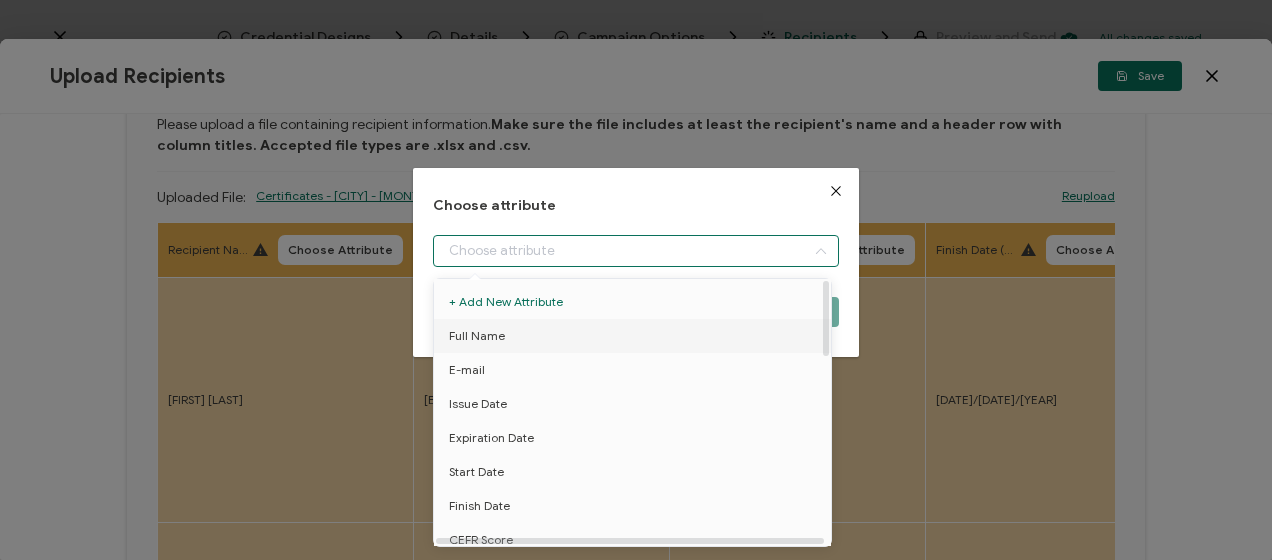 click on "Full Name" at bounding box center [477, 336] 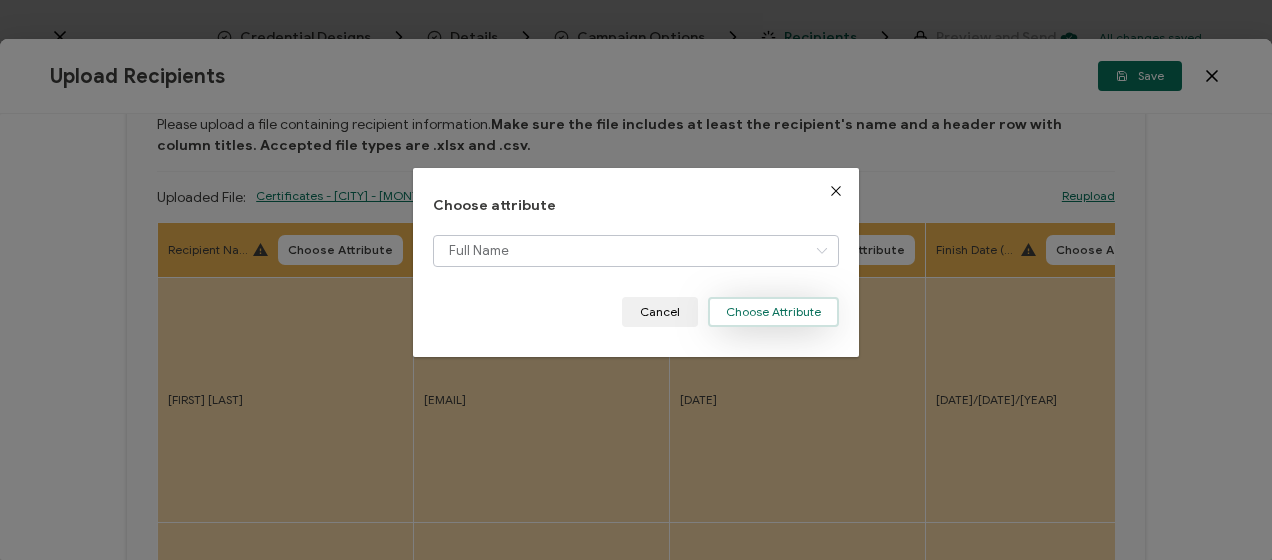 click on "Choose Attribute" at bounding box center (773, 312) 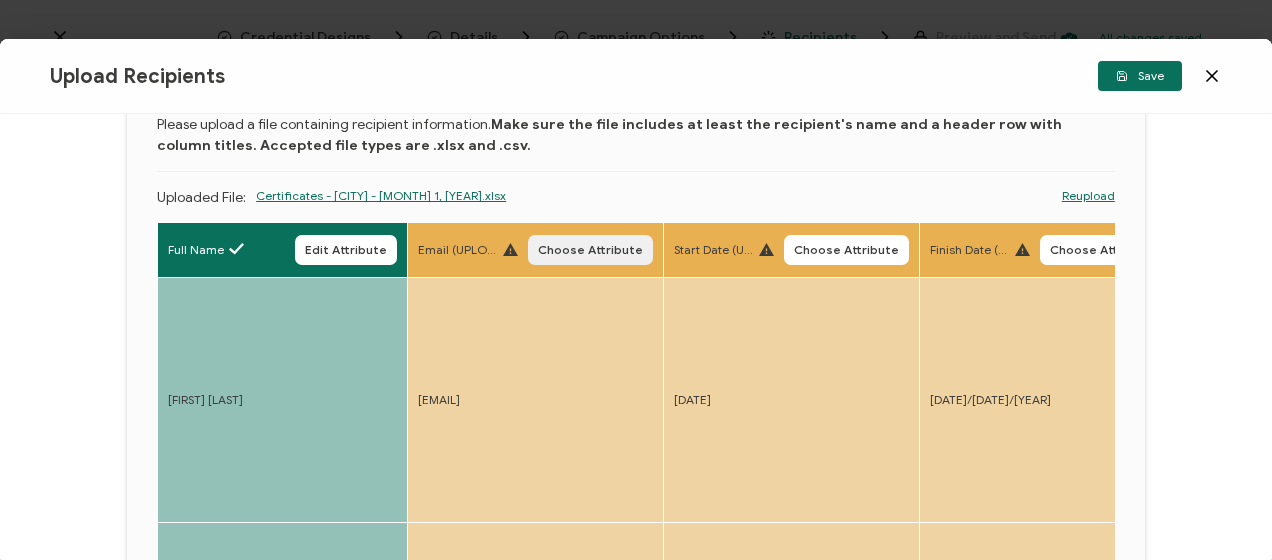 click on "Choose Attribute" at bounding box center [590, 250] 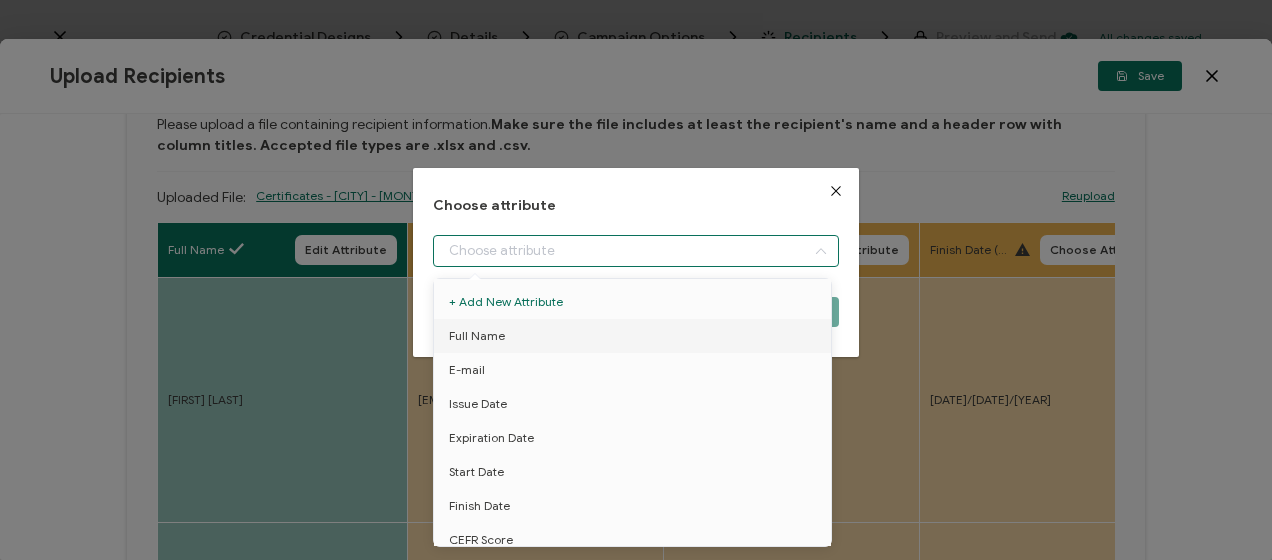 click at bounding box center [635, 251] 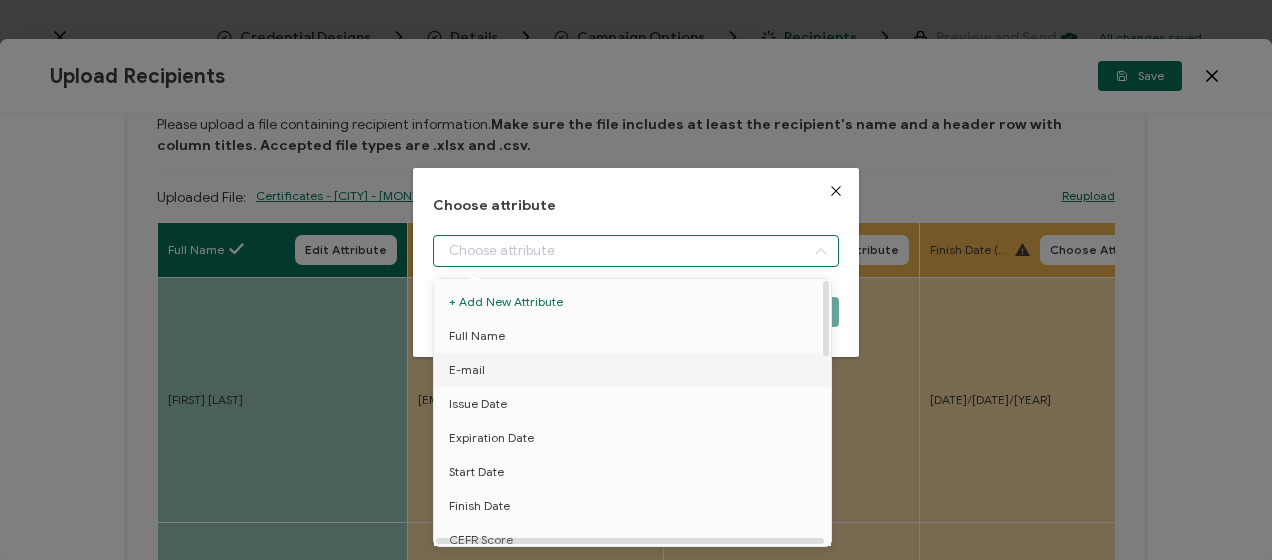 click on "E-mail" at bounding box center (636, 370) 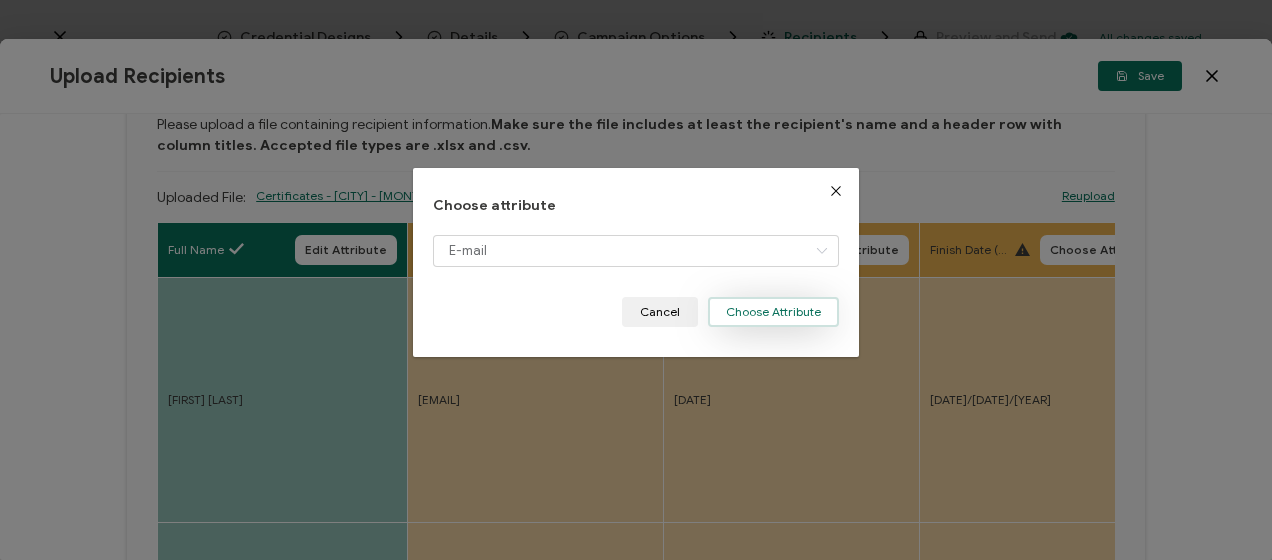 click on "Choose Attribute" at bounding box center (773, 312) 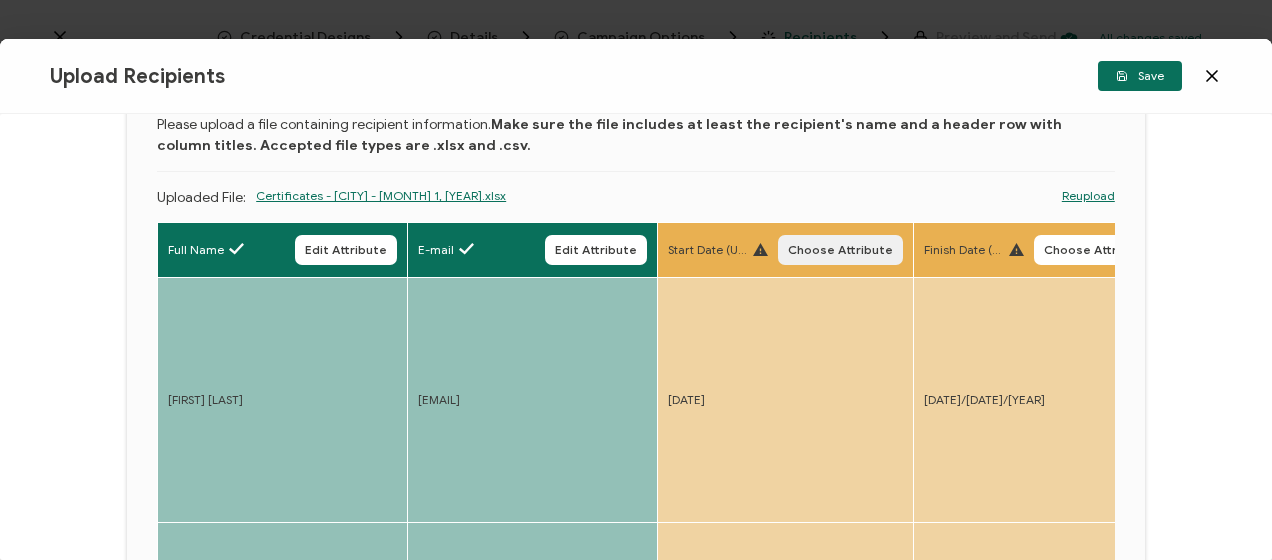 click on "Choose Attribute" at bounding box center (840, 250) 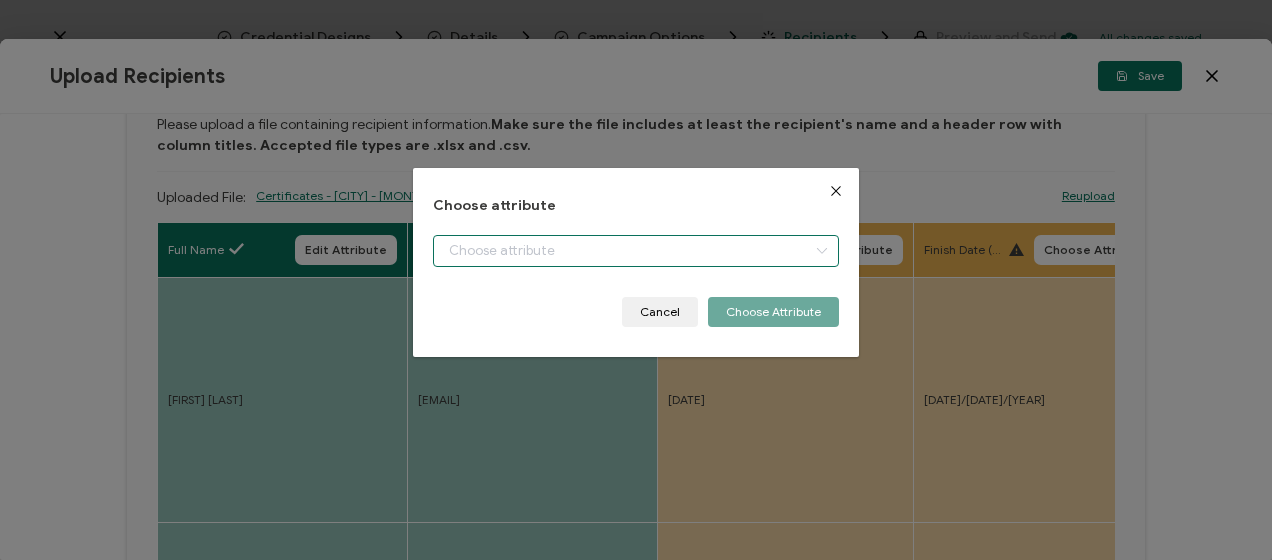 click at bounding box center (635, 251) 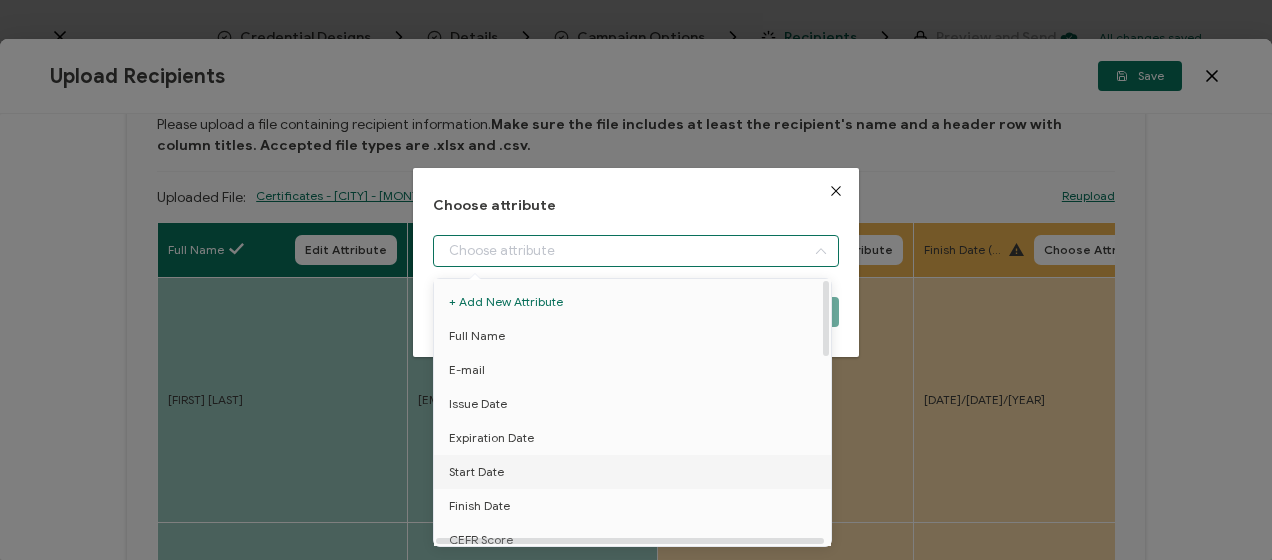 click on "Start Date" at bounding box center (476, 472) 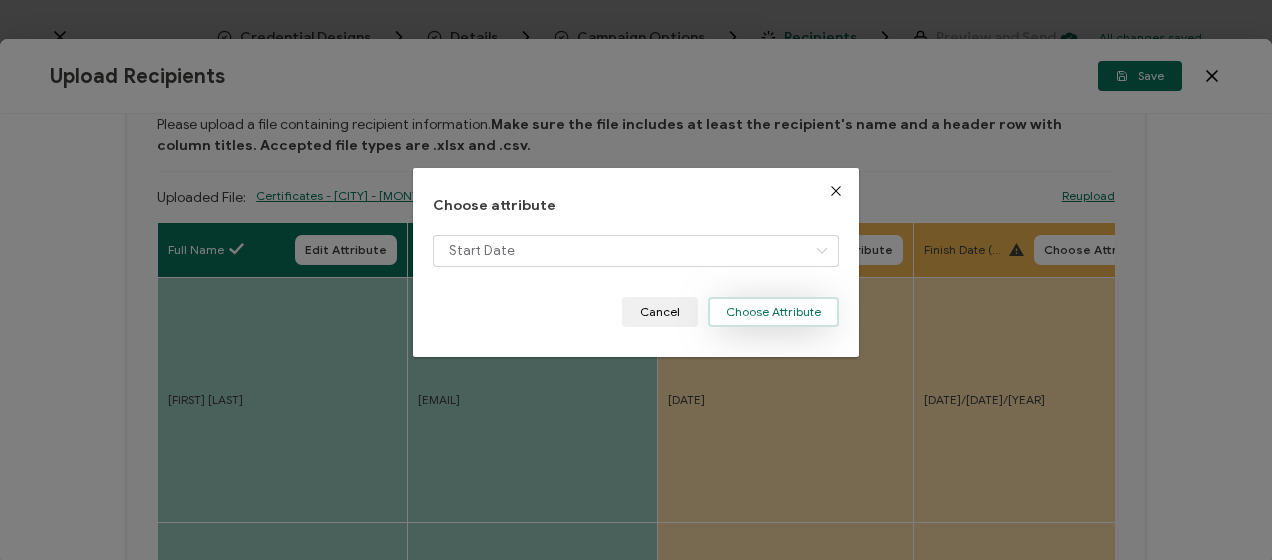 click on "Choose Attribute" at bounding box center (773, 312) 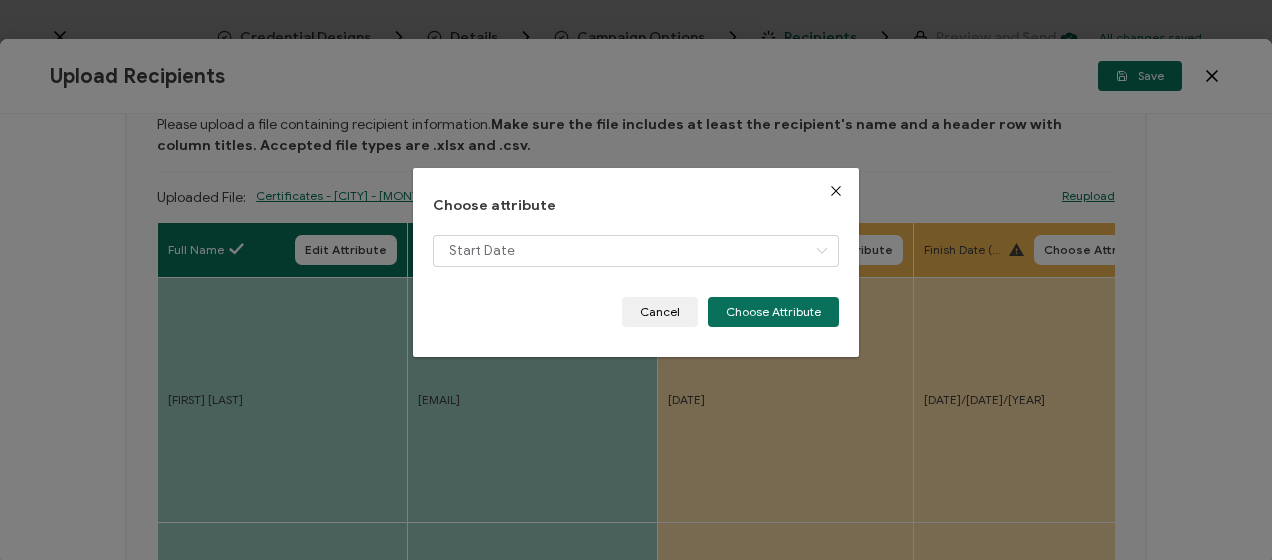 type 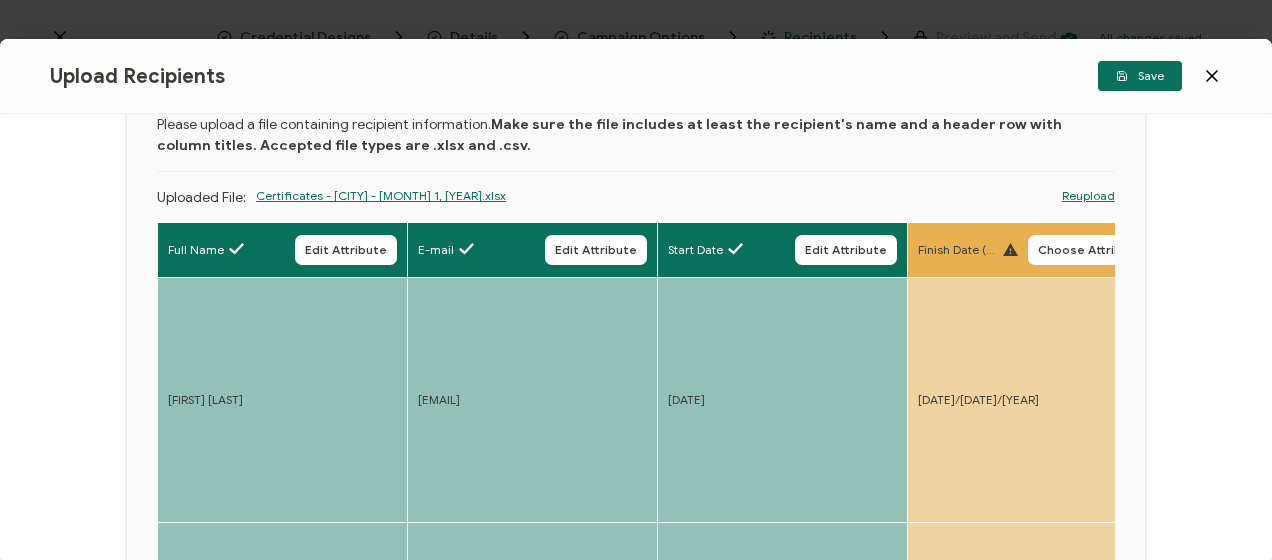 drag, startPoint x: 1072, startPoint y: 248, endPoint x: 829, endPoint y: 257, distance: 243.16661 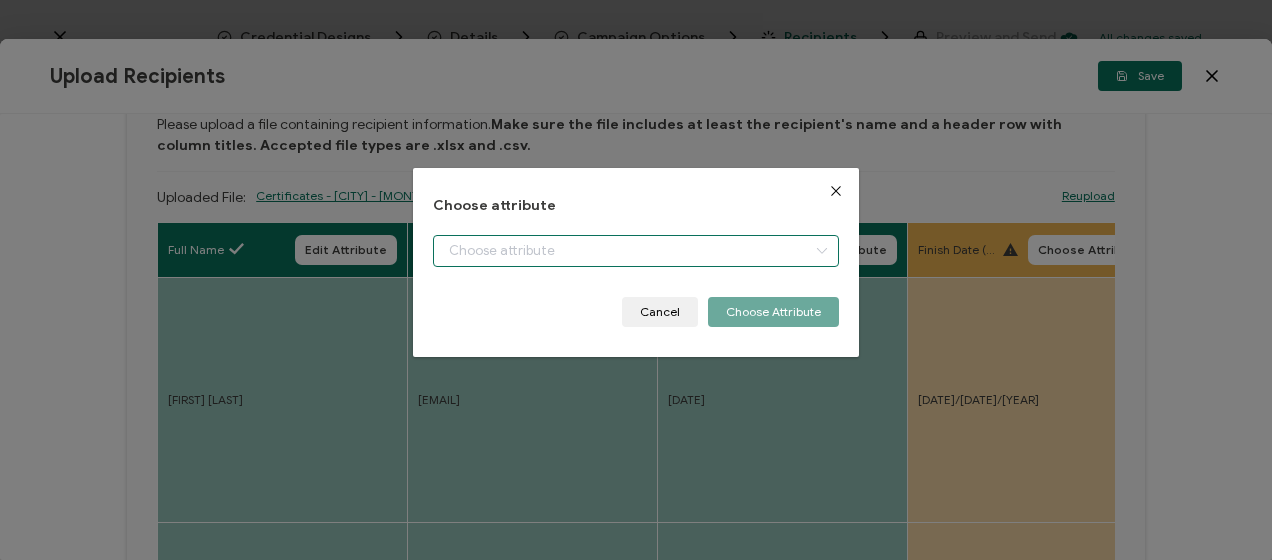 click at bounding box center [635, 251] 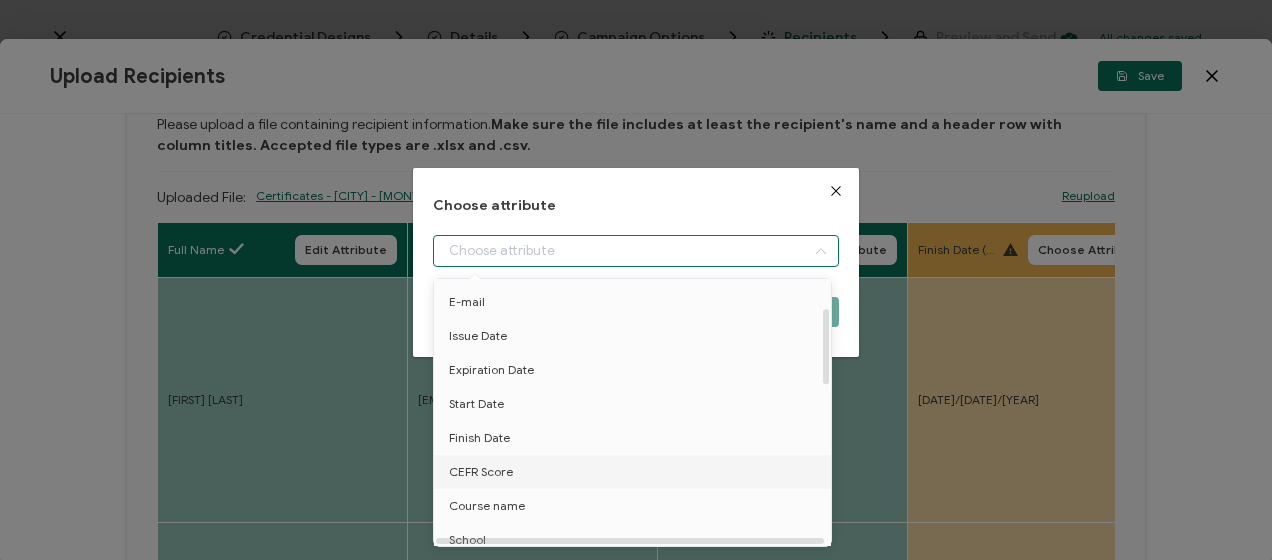 scroll, scrollTop: 100, scrollLeft: 0, axis: vertical 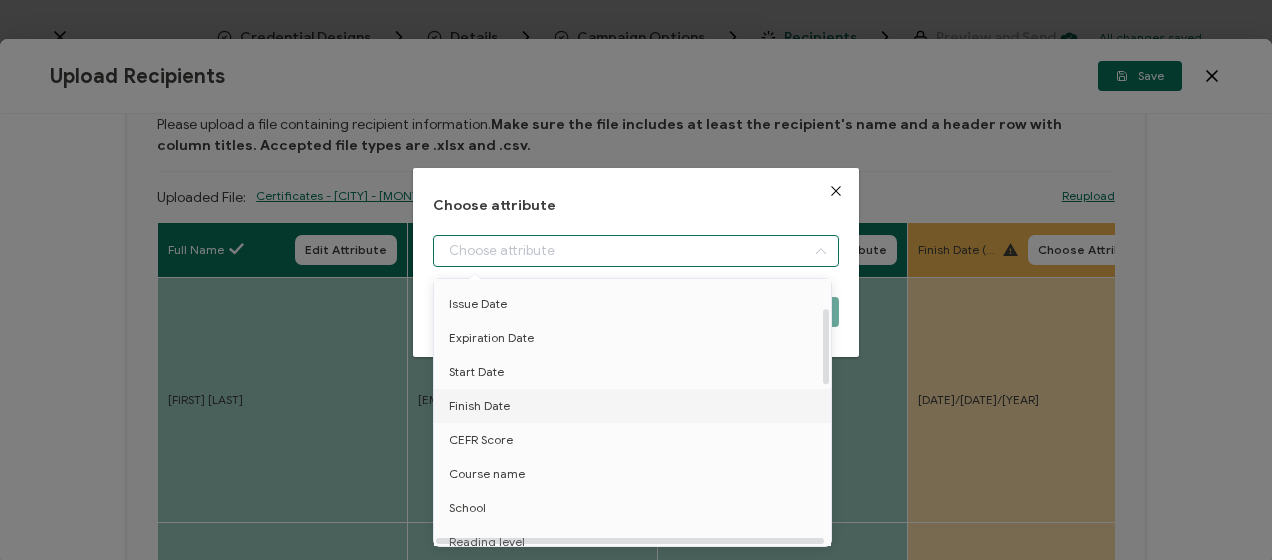 click on "Finish Date" at bounding box center [479, 406] 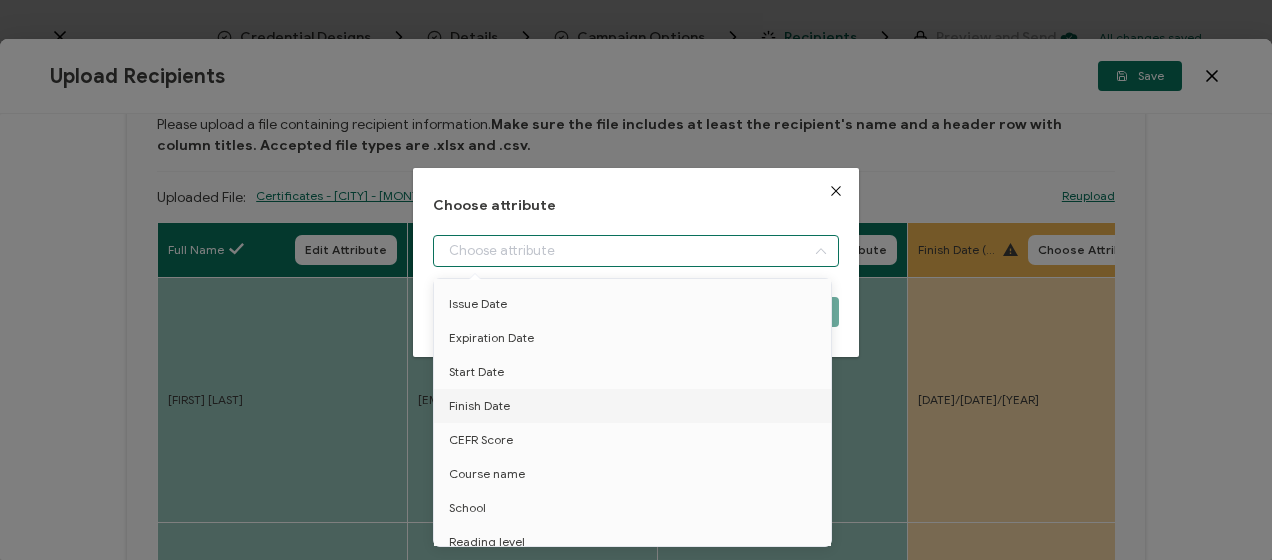 type on "Finish Date" 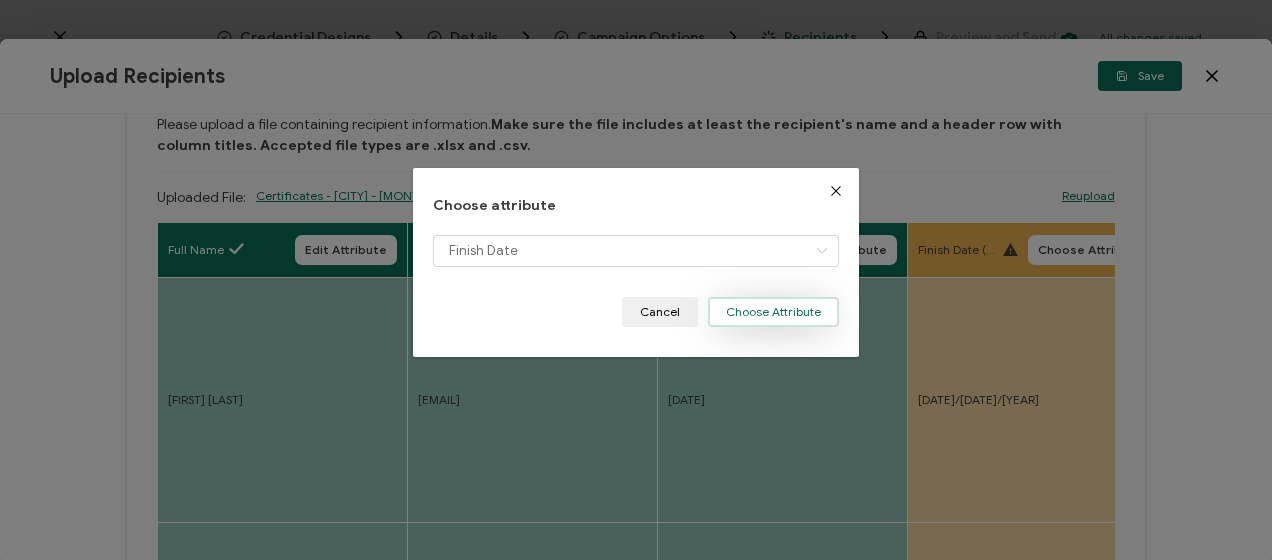 click on "Choose Attribute" at bounding box center (773, 312) 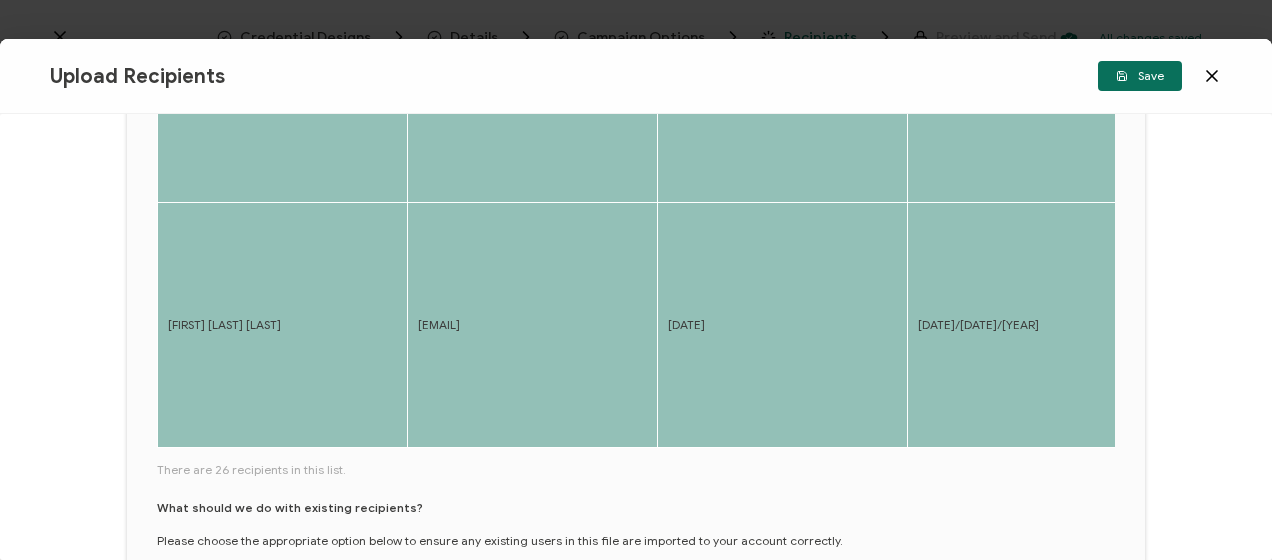 scroll, scrollTop: 1014, scrollLeft: 0, axis: vertical 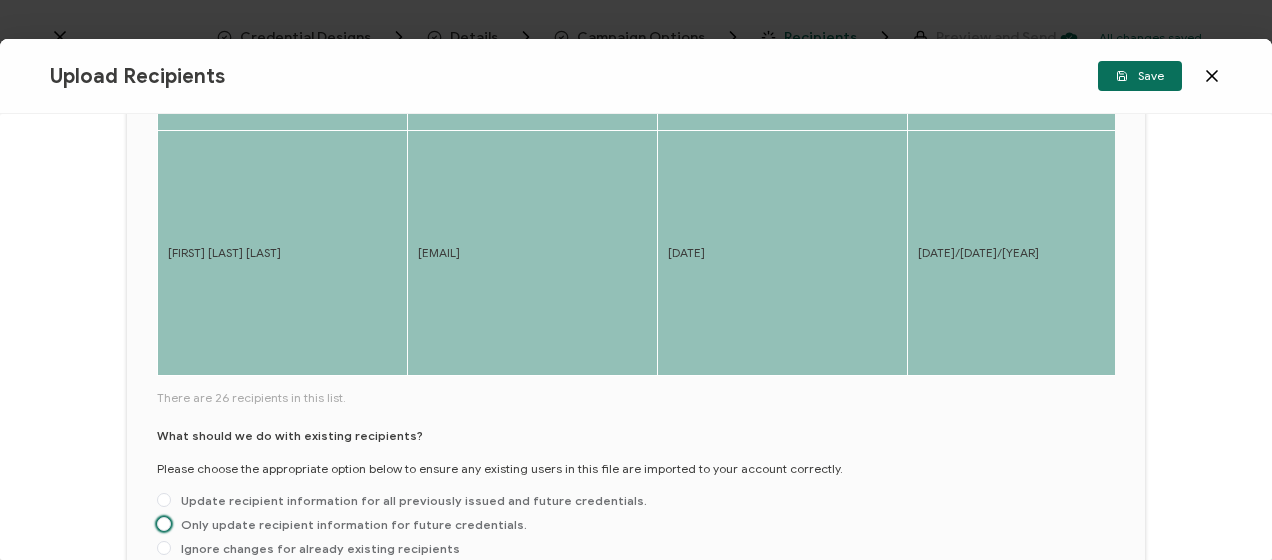 click on "Only update recipient information for future credentials." at bounding box center [349, 524] 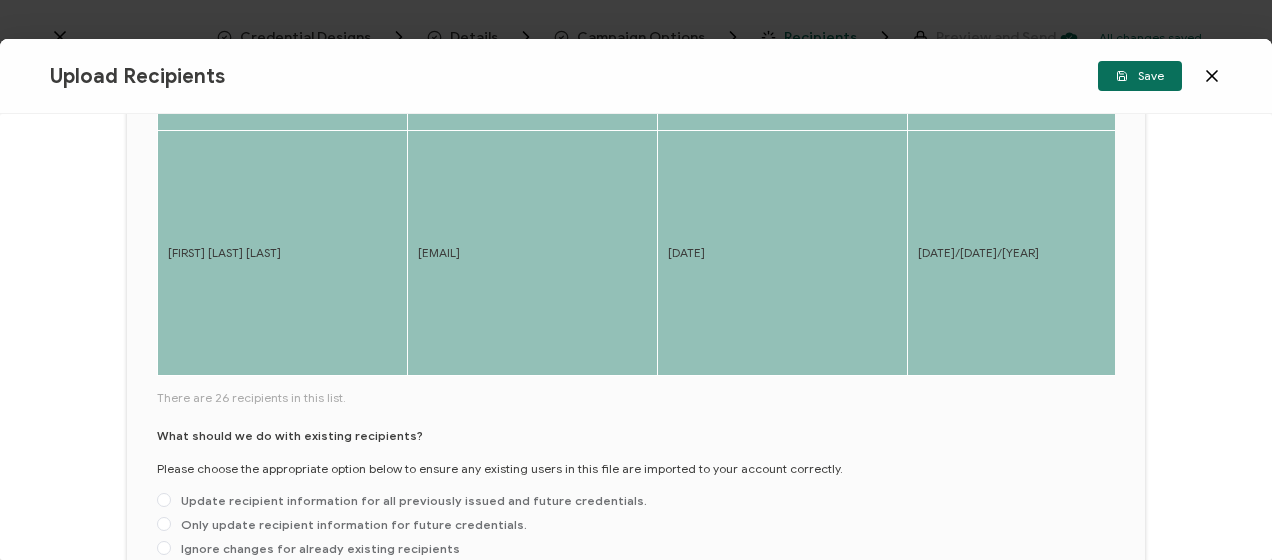 click on "Only update recipient information for future credentials." at bounding box center (164, 525) 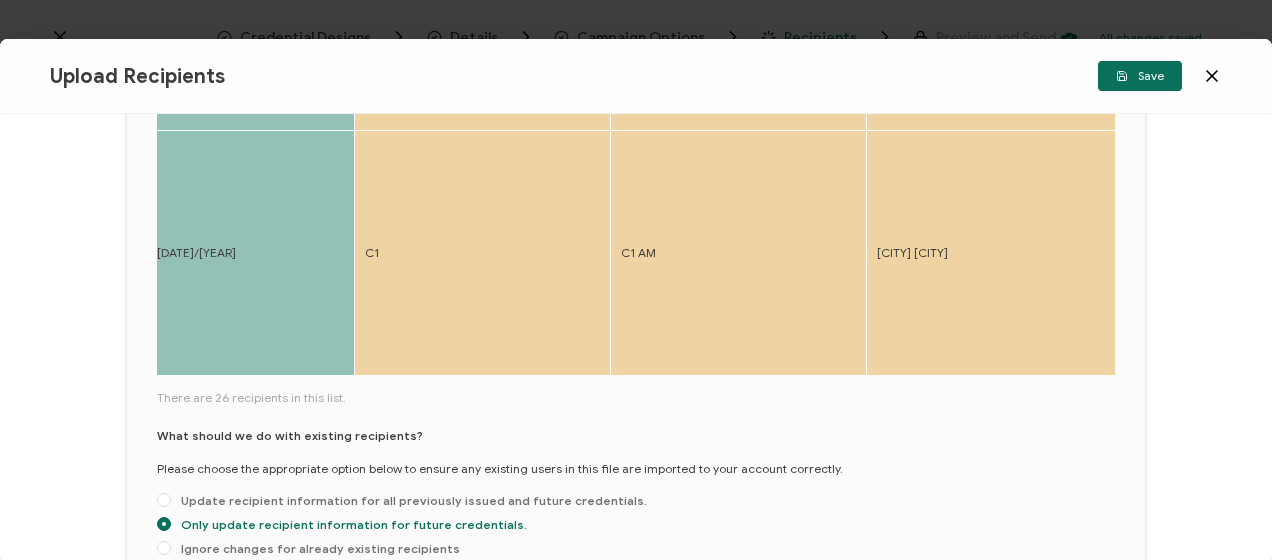 scroll, scrollTop: 0, scrollLeft: 846, axis: horizontal 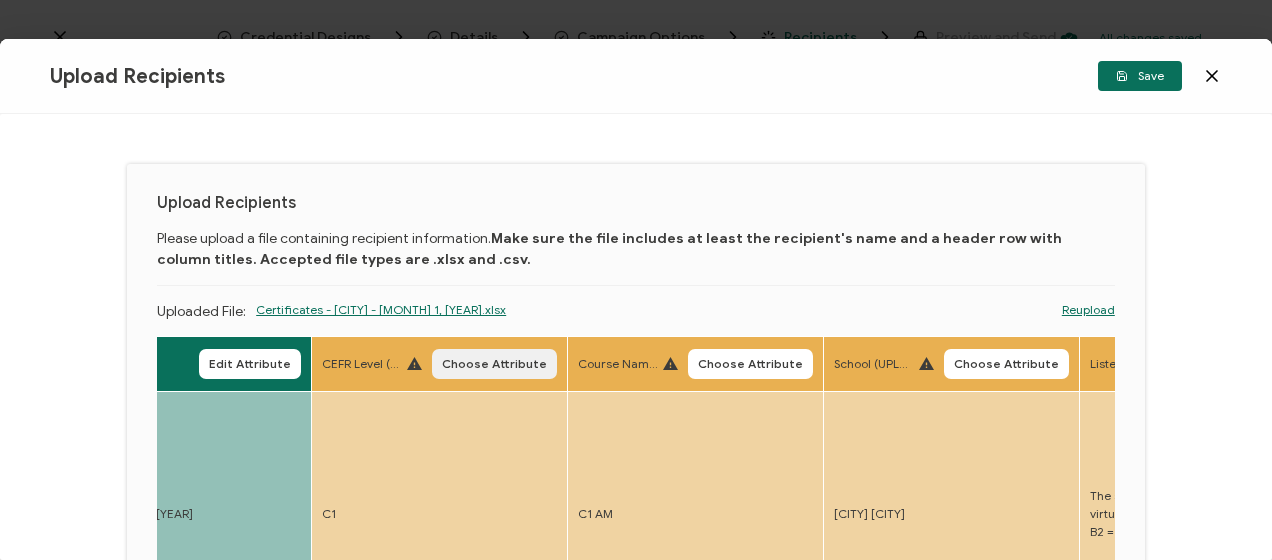 click on "Choose Attribute" at bounding box center (494, 364) 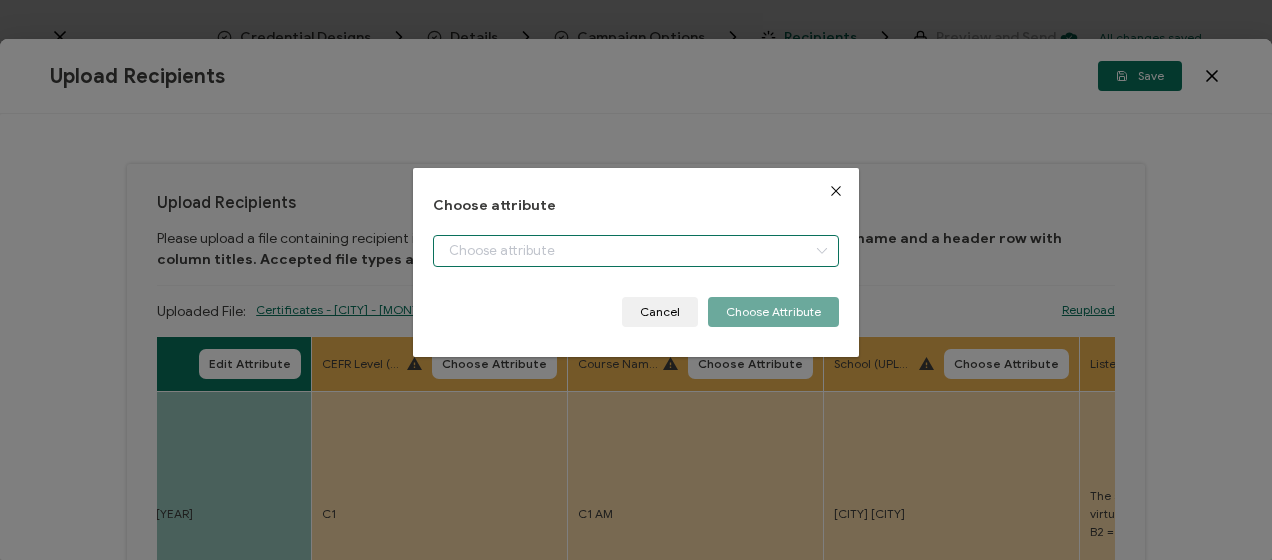 click at bounding box center [635, 251] 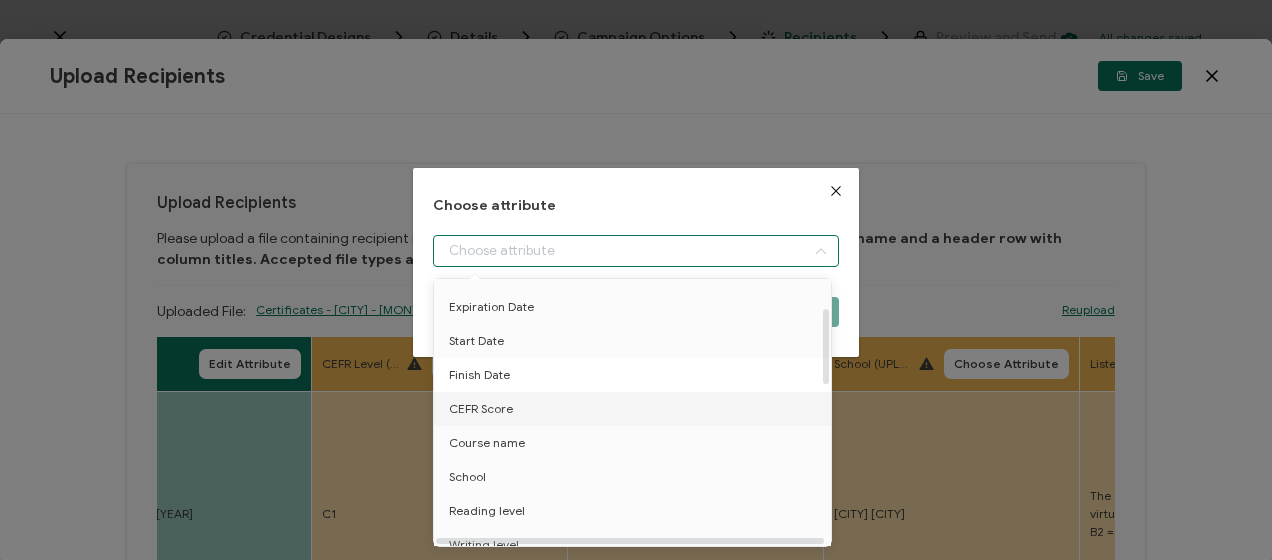 scroll, scrollTop: 100, scrollLeft: 0, axis: vertical 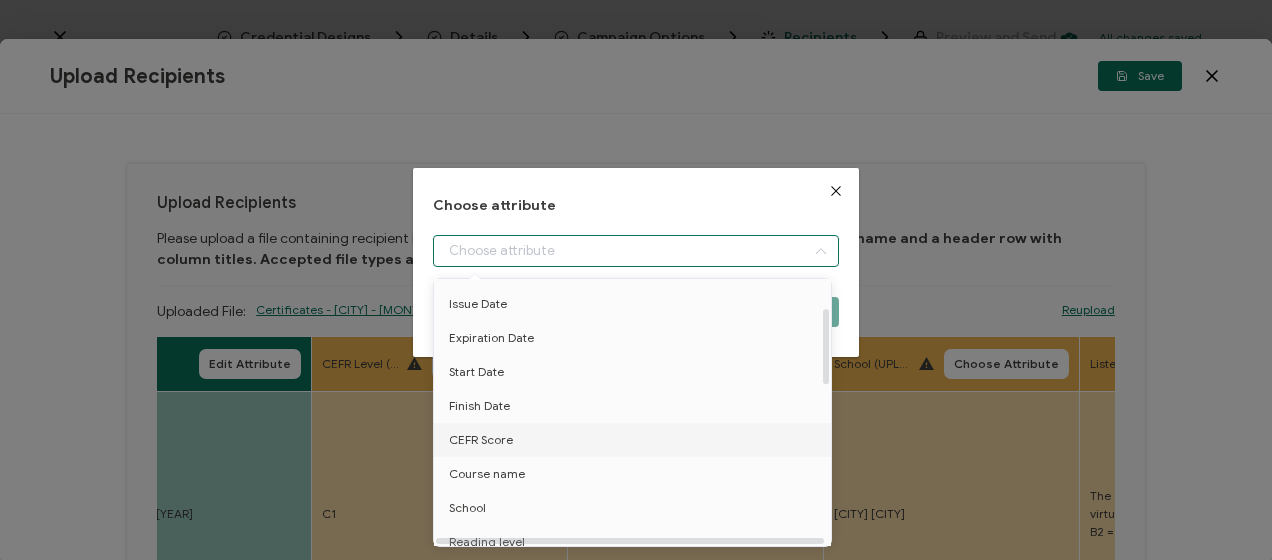 click on "CEFR Score" at bounding box center [481, 440] 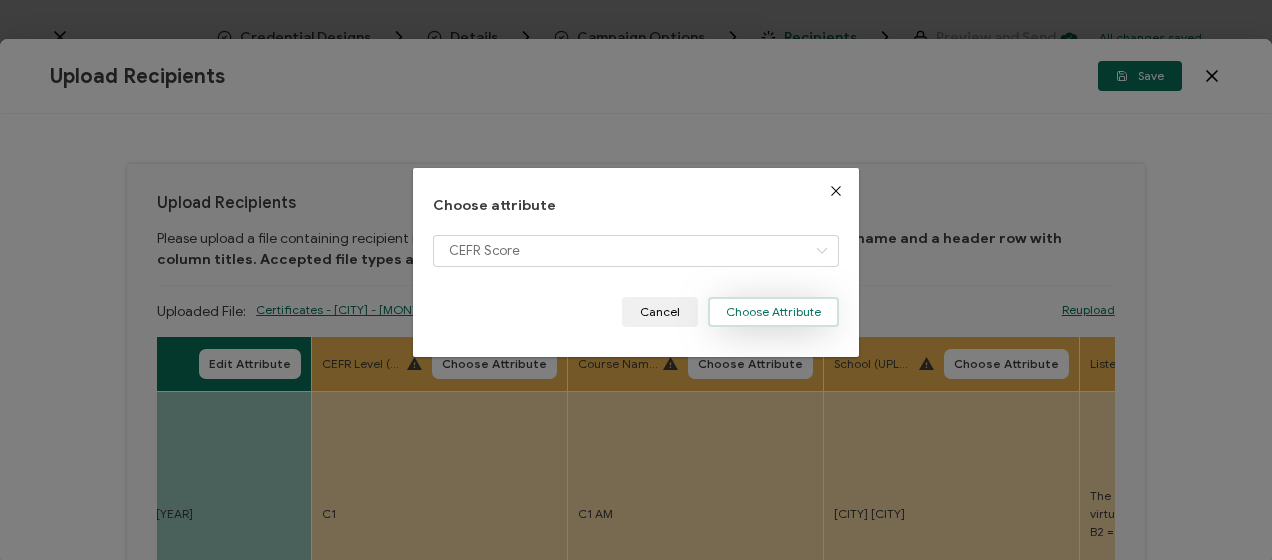 click on "Choose Attribute" at bounding box center (773, 312) 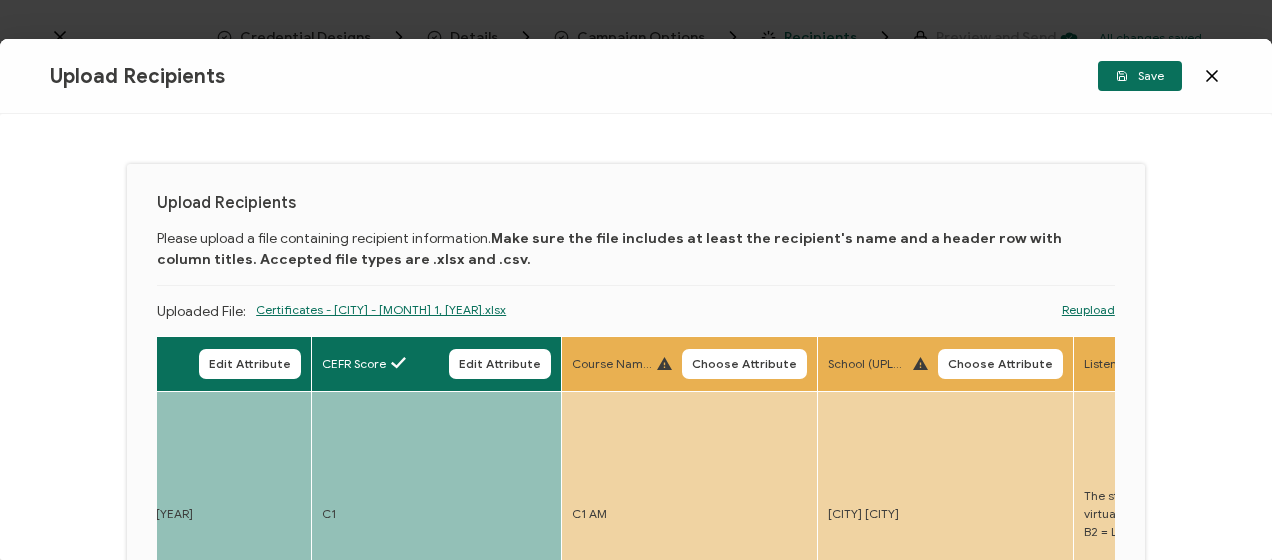 scroll, scrollTop: 100, scrollLeft: 0, axis: vertical 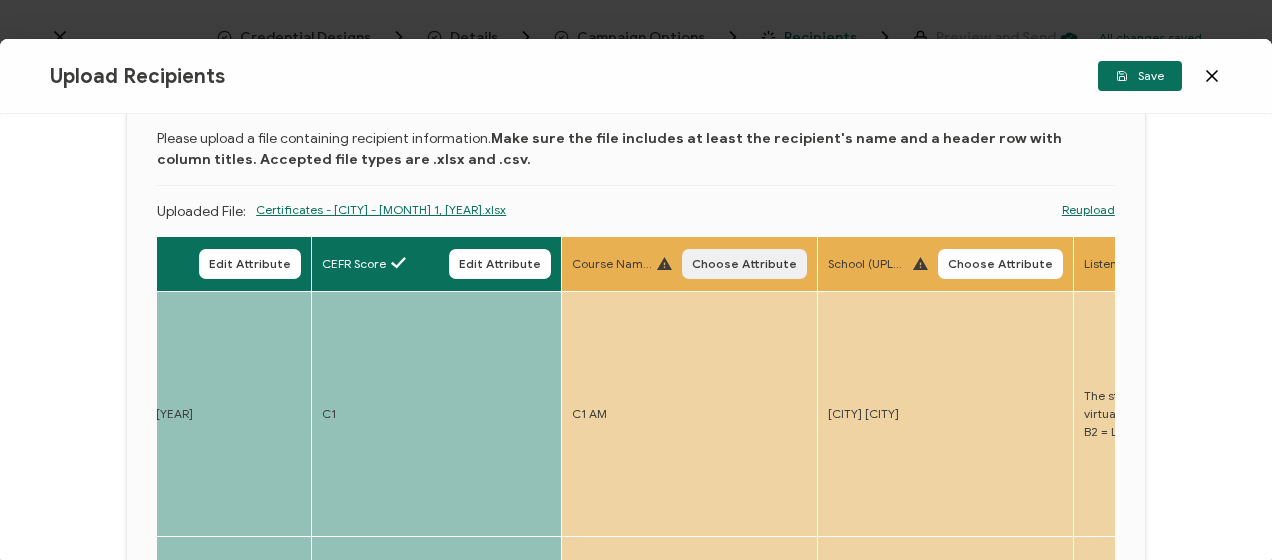 click on "Course Name
(UPLOAD)       Choose Attribute" at bounding box center [690, 264] 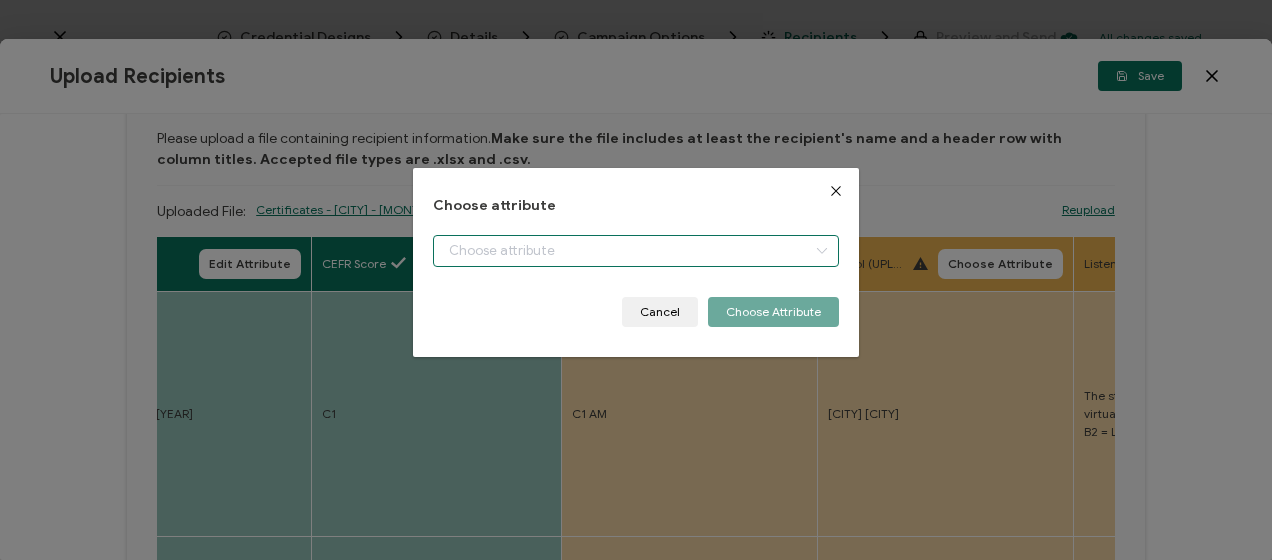 click at bounding box center (635, 251) 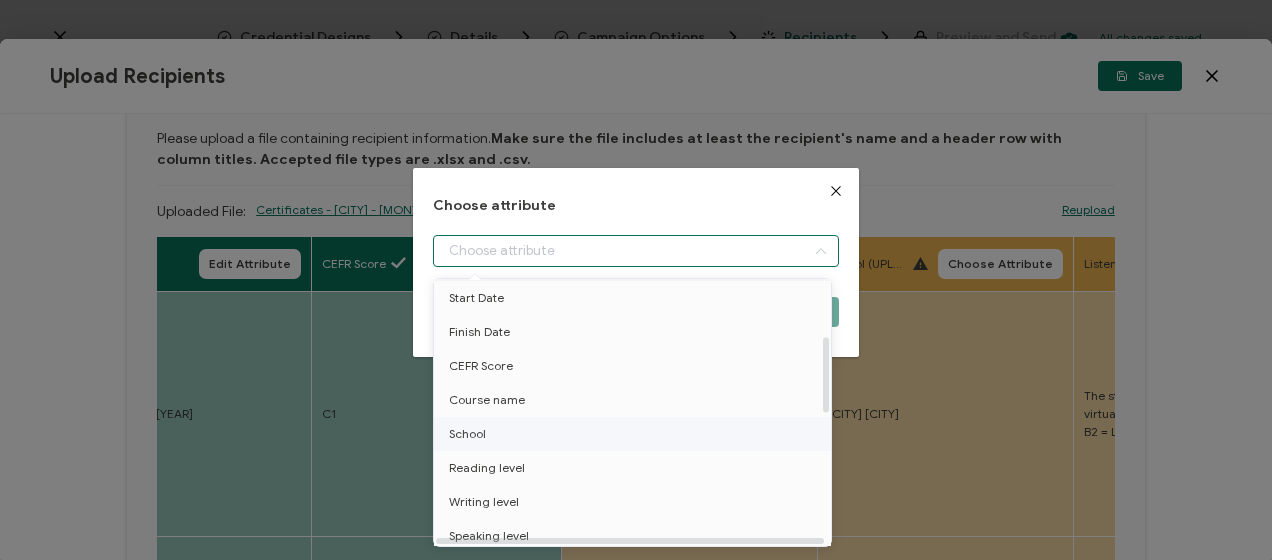 scroll, scrollTop: 200, scrollLeft: 0, axis: vertical 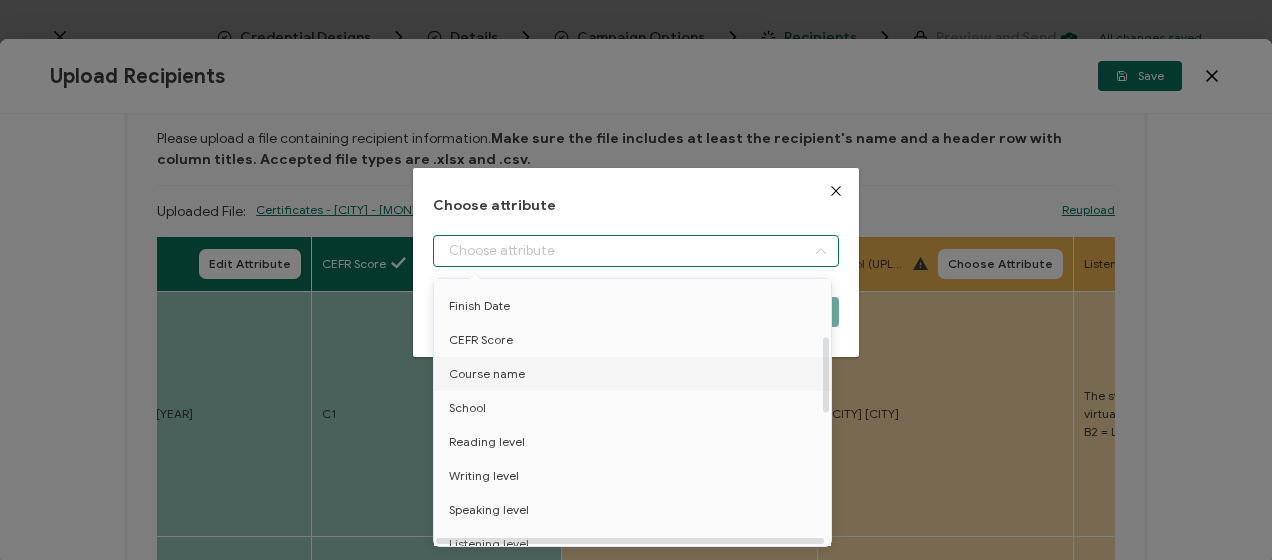 click on "Course name" at bounding box center [487, 374] 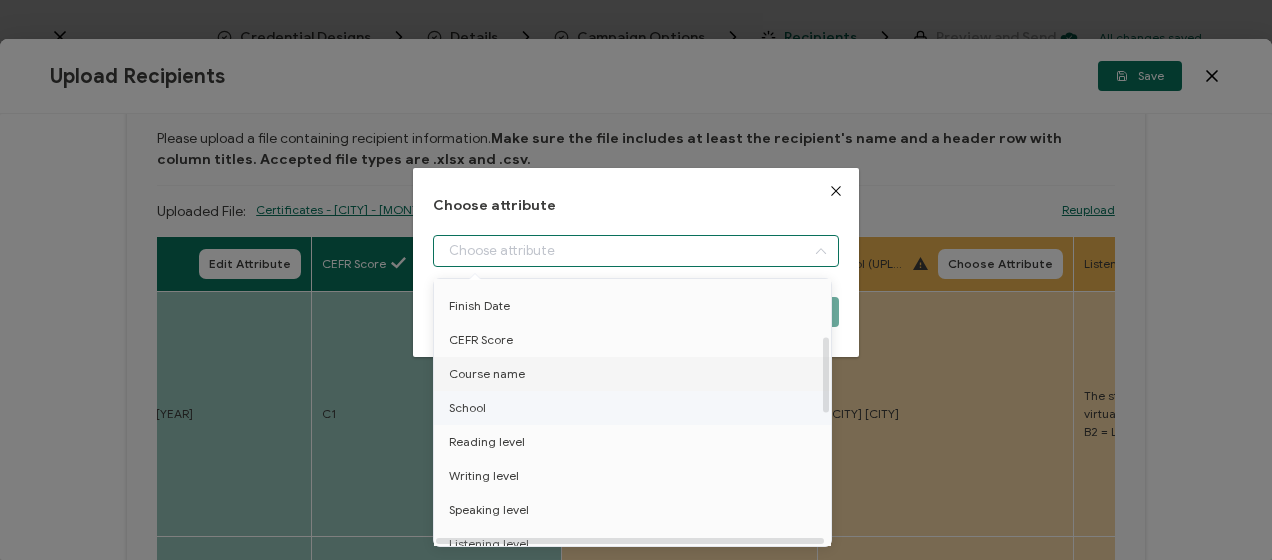 type on "Course name" 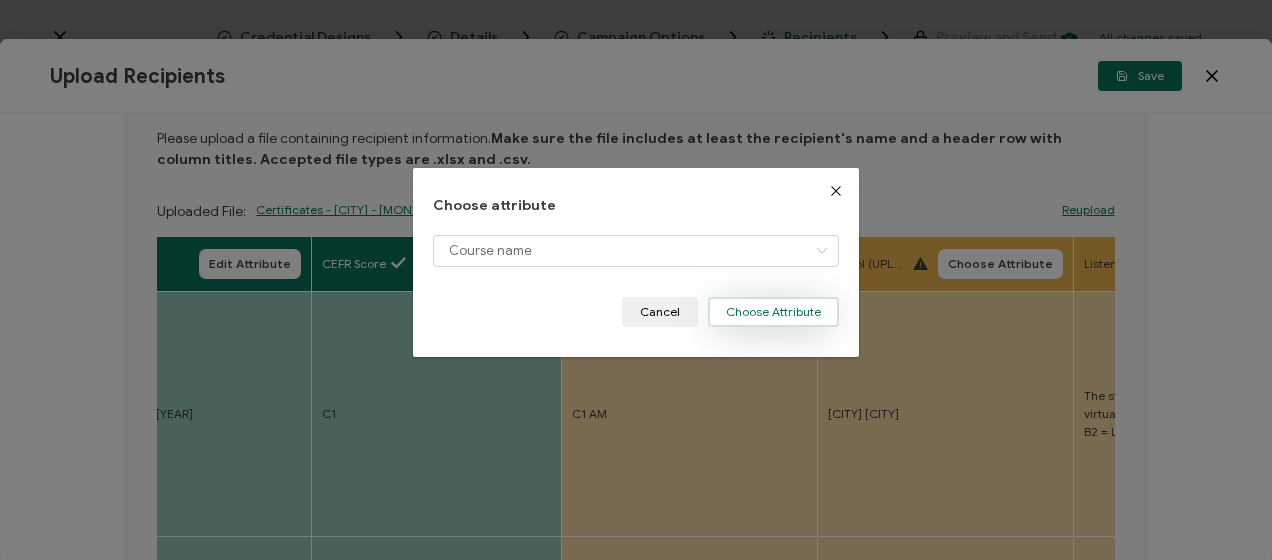 click on "Choose Attribute" at bounding box center [773, 312] 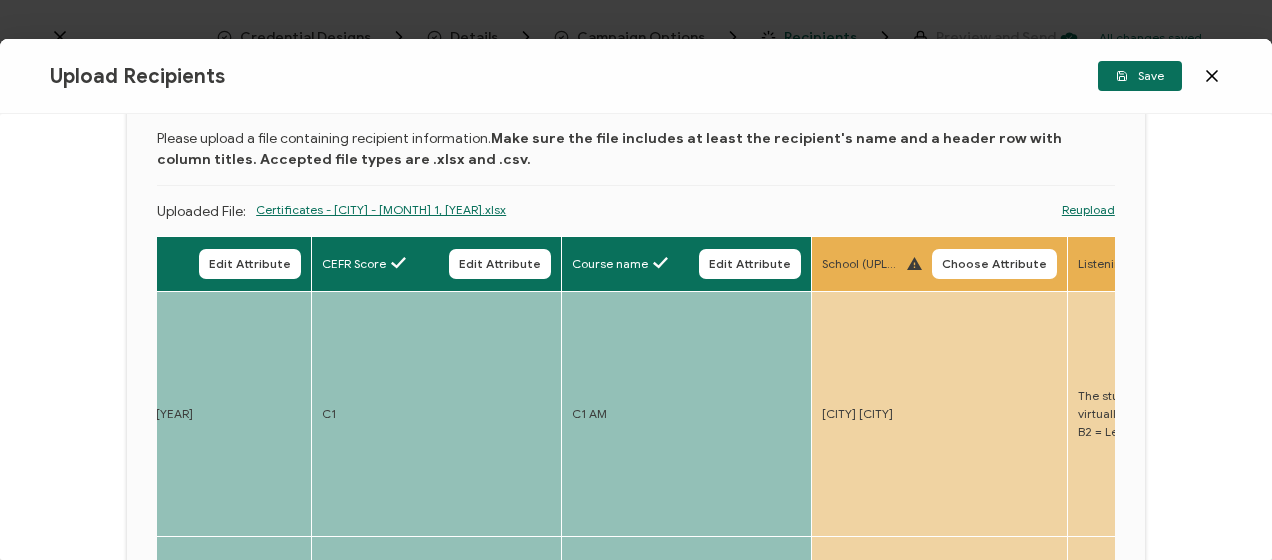 click on "Choose Attribute" at bounding box center (994, 264) 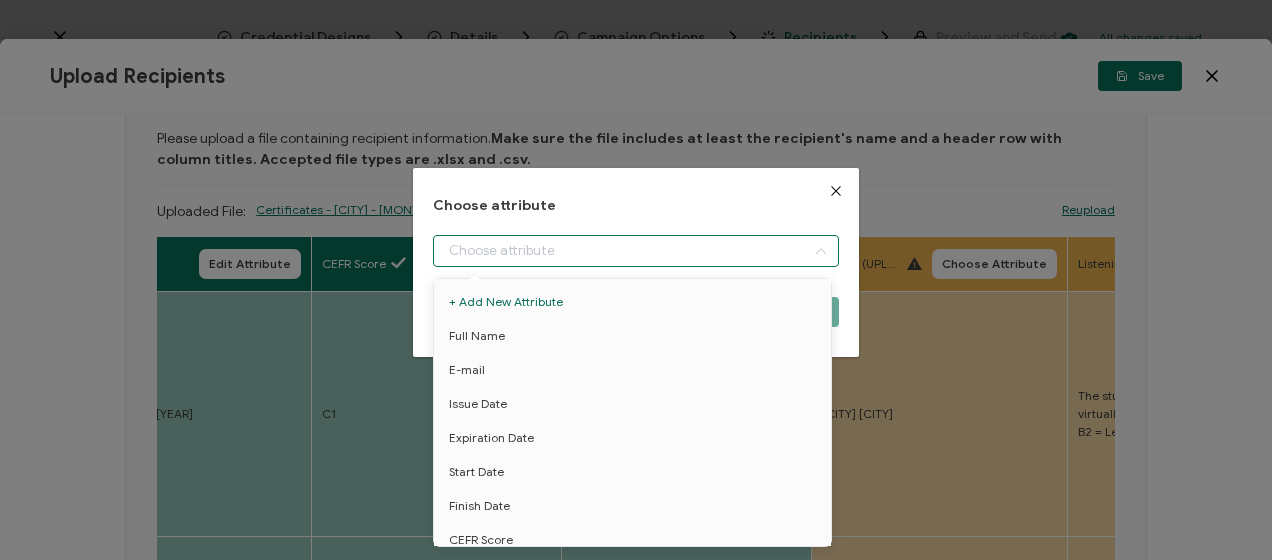 click at bounding box center [635, 251] 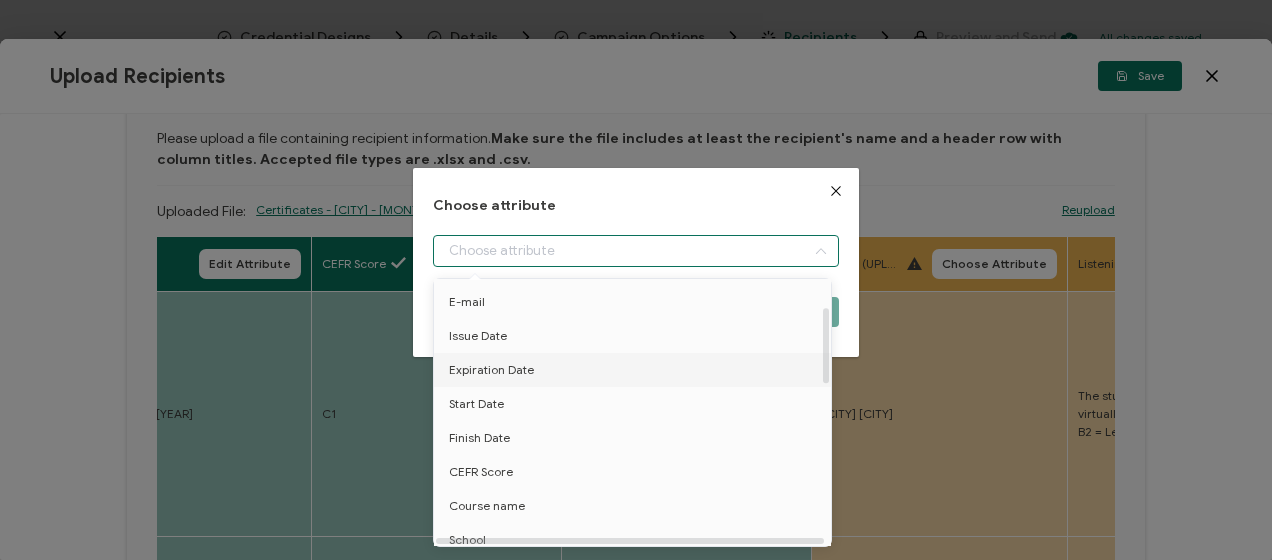scroll, scrollTop: 100, scrollLeft: 0, axis: vertical 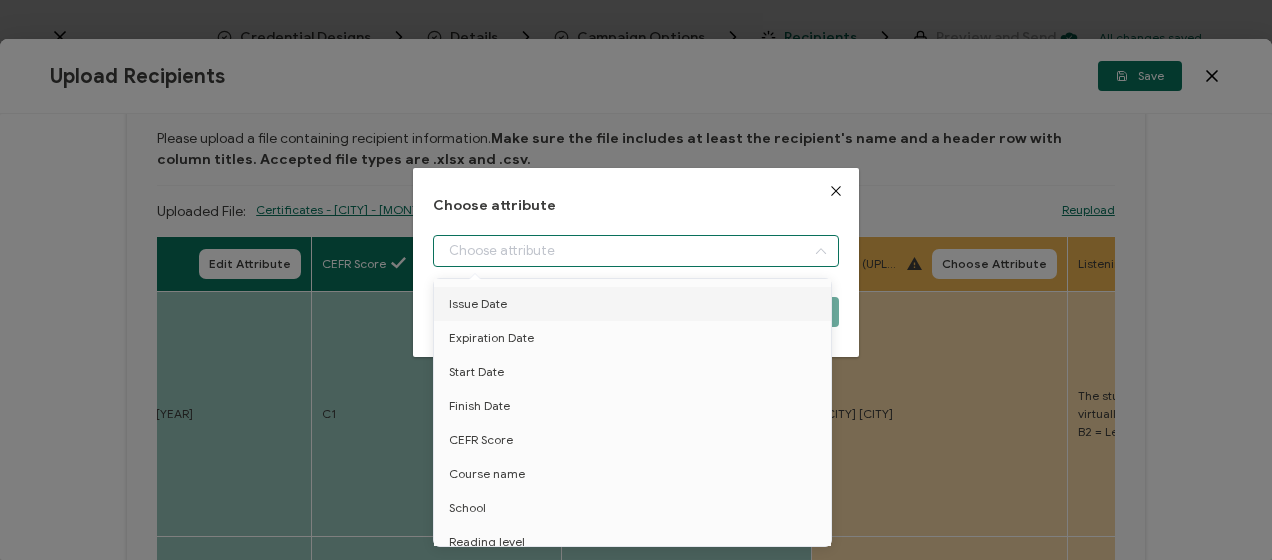 drag, startPoint x: 828, startPoint y: 190, endPoint x: 846, endPoint y: 202, distance: 21.633308 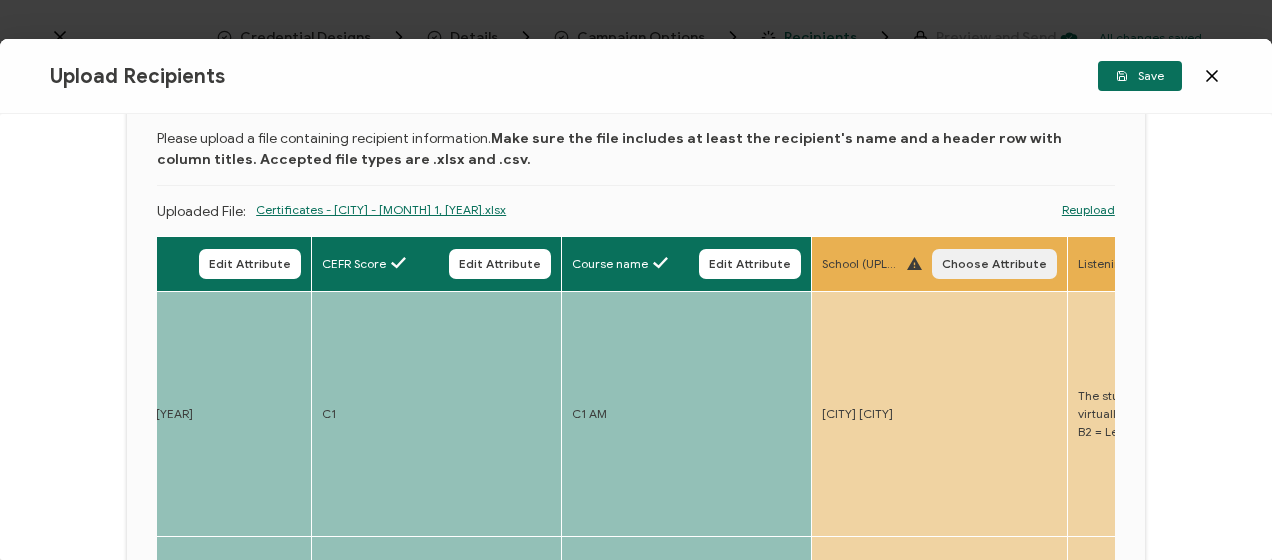 click on "Choose Attribute" at bounding box center (994, 264) 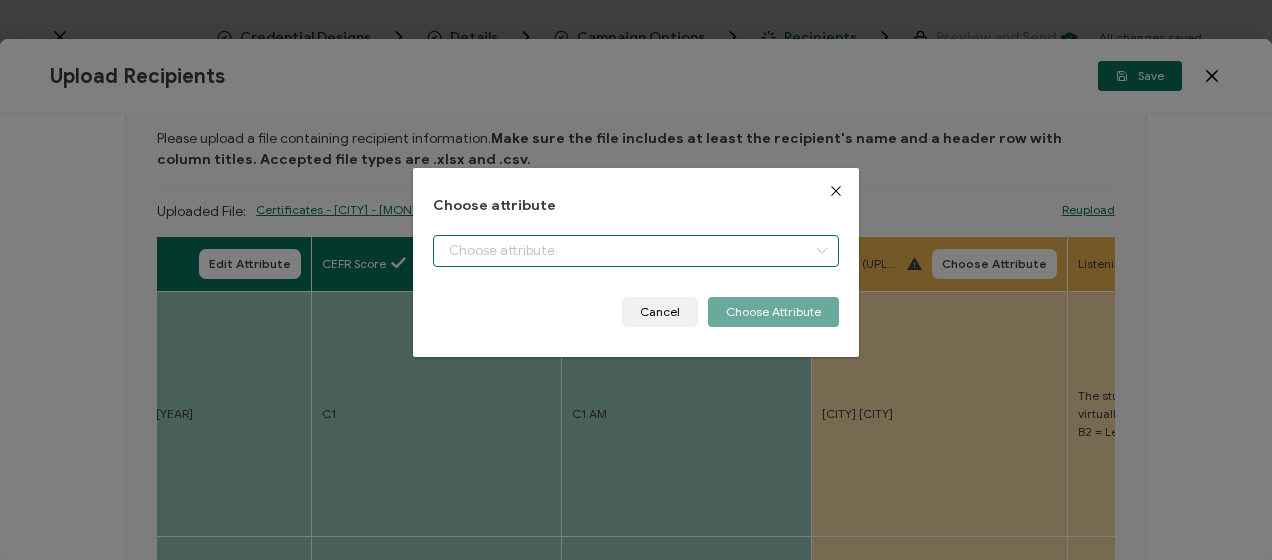 click at bounding box center [635, 251] 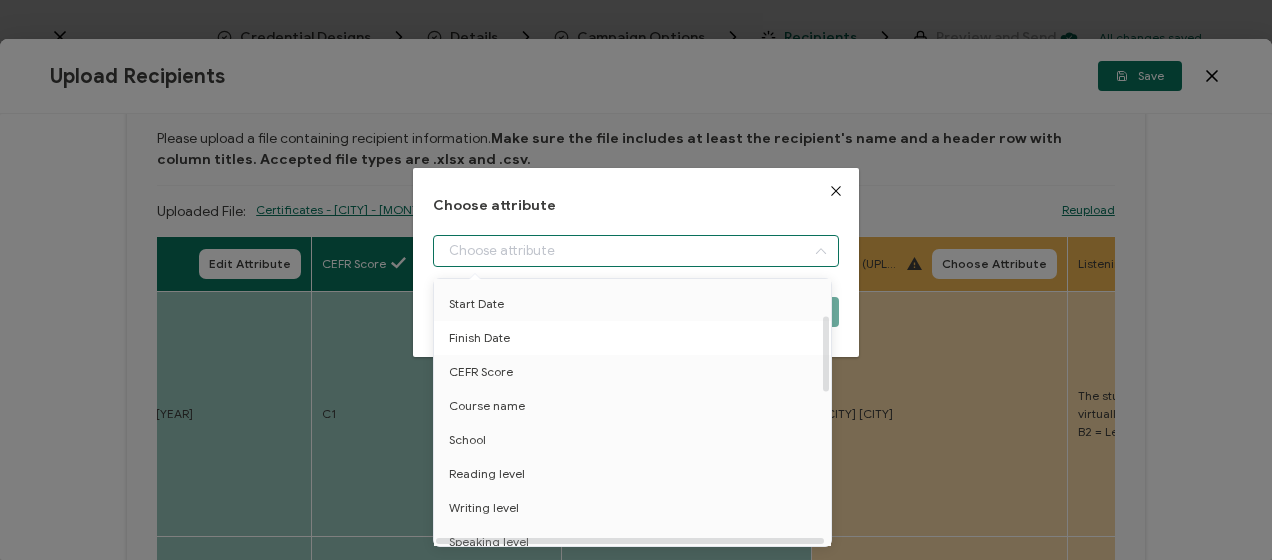 scroll, scrollTop: 200, scrollLeft: 0, axis: vertical 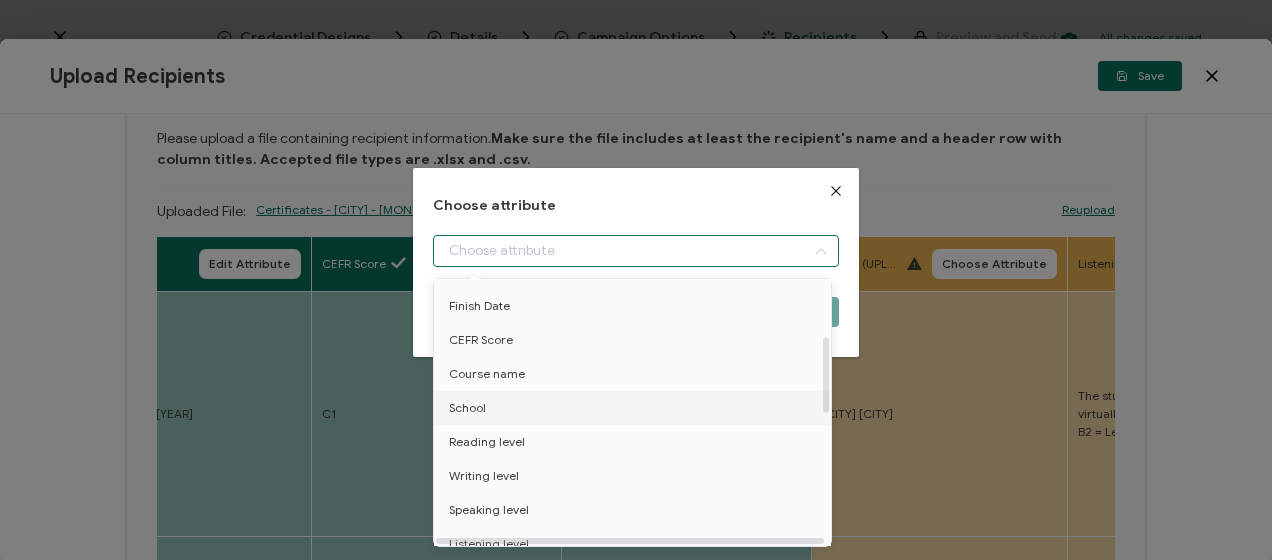 click on "School" at bounding box center (636, 408) 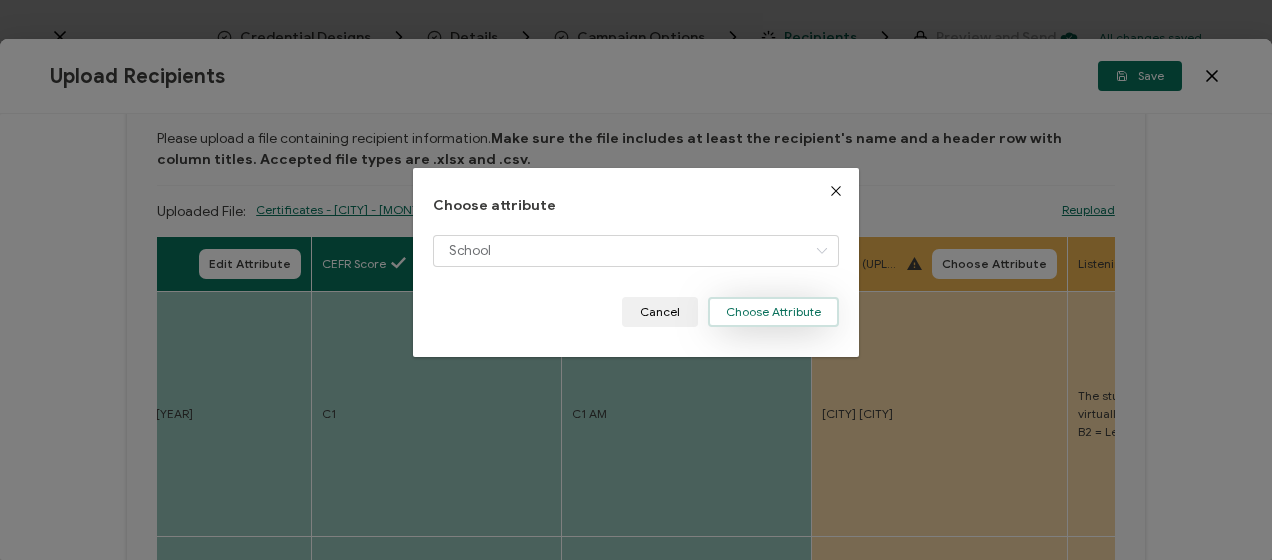 click on "Choose Attribute" at bounding box center (773, 312) 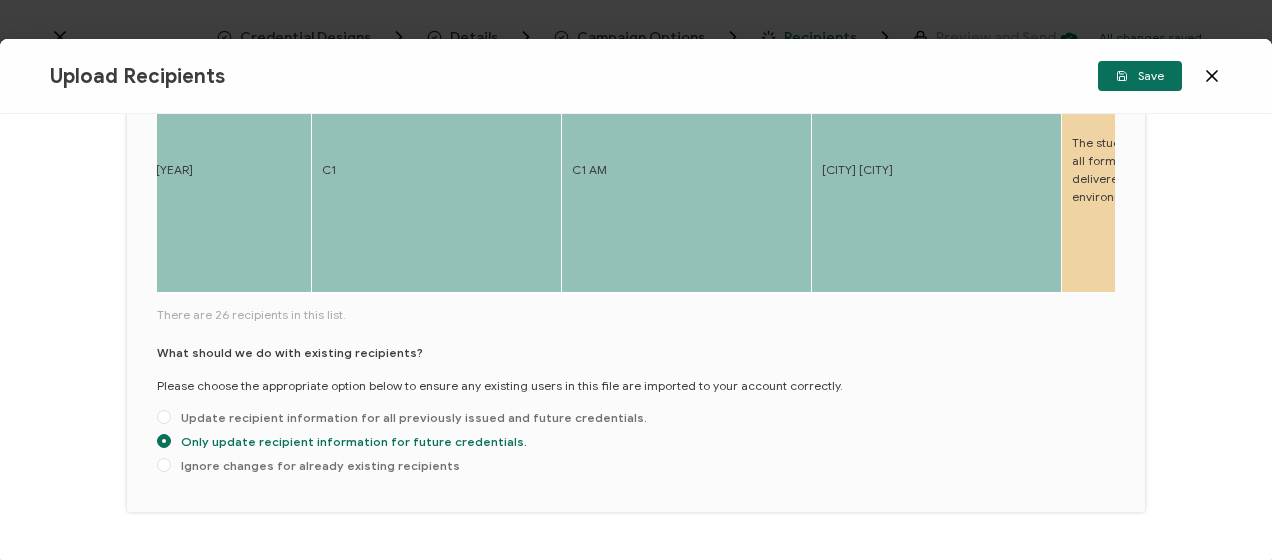 scroll, scrollTop: 1100, scrollLeft: 0, axis: vertical 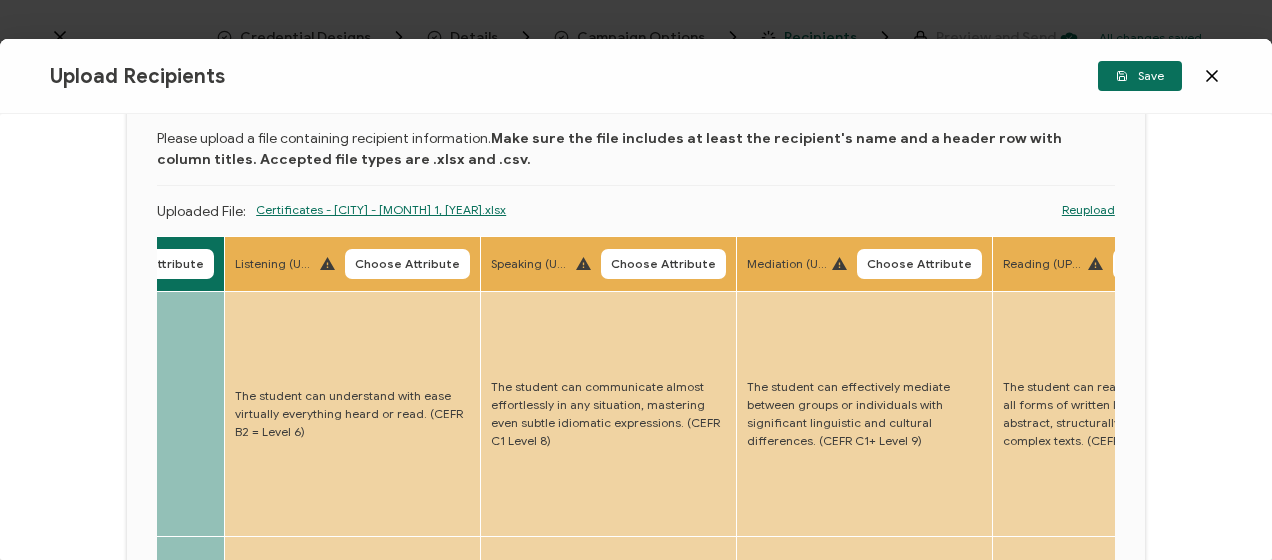 click on "Choose Attribute" at bounding box center (407, 264) 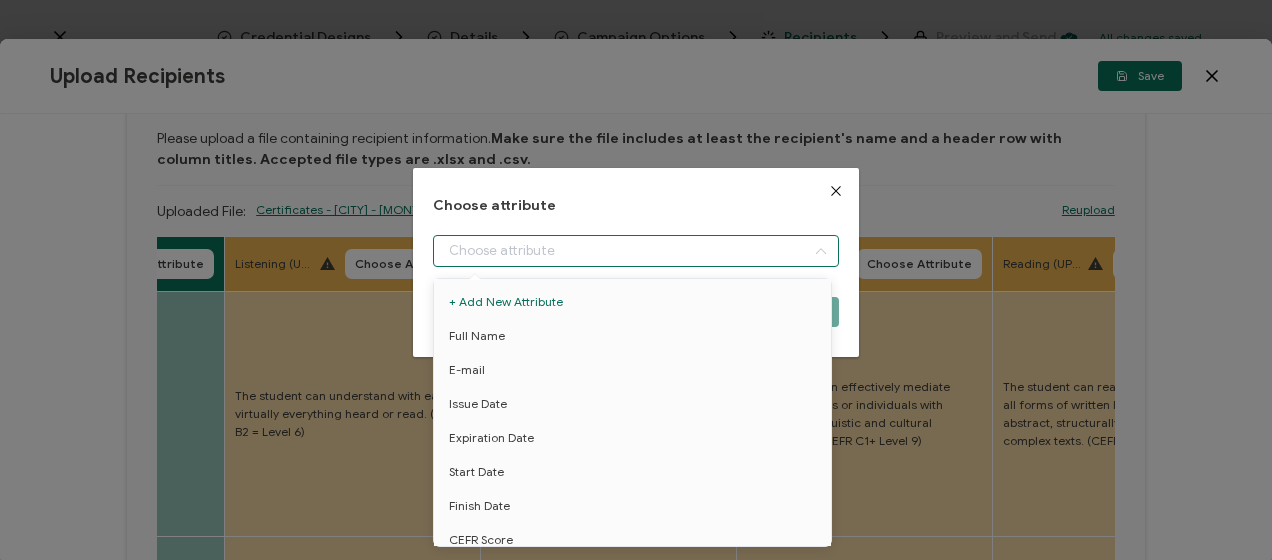 click at bounding box center (635, 251) 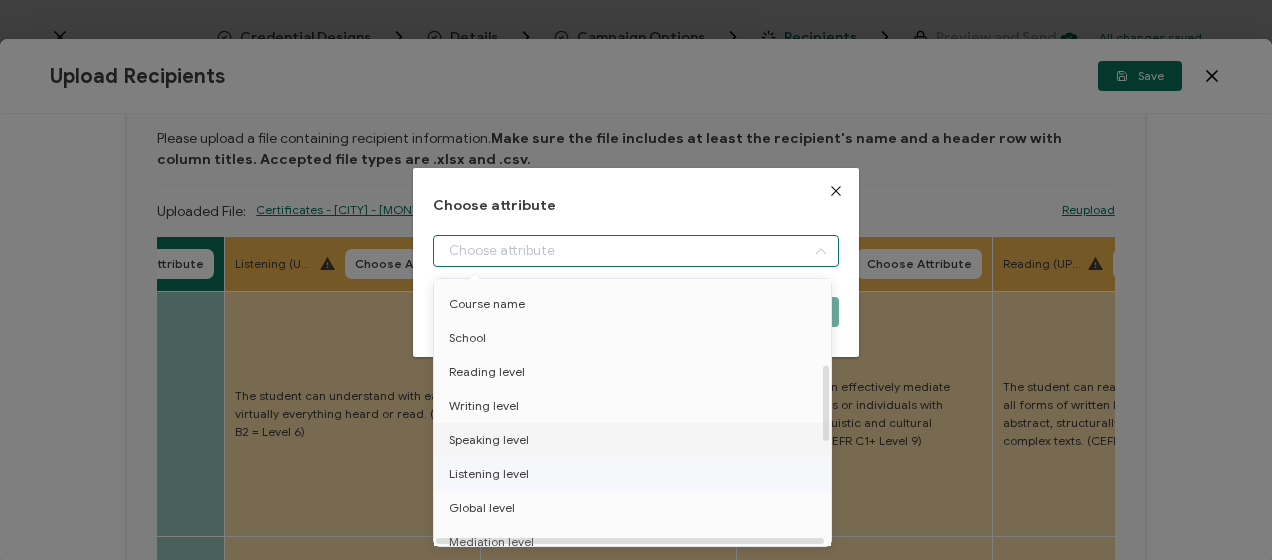 scroll, scrollTop: 300, scrollLeft: 0, axis: vertical 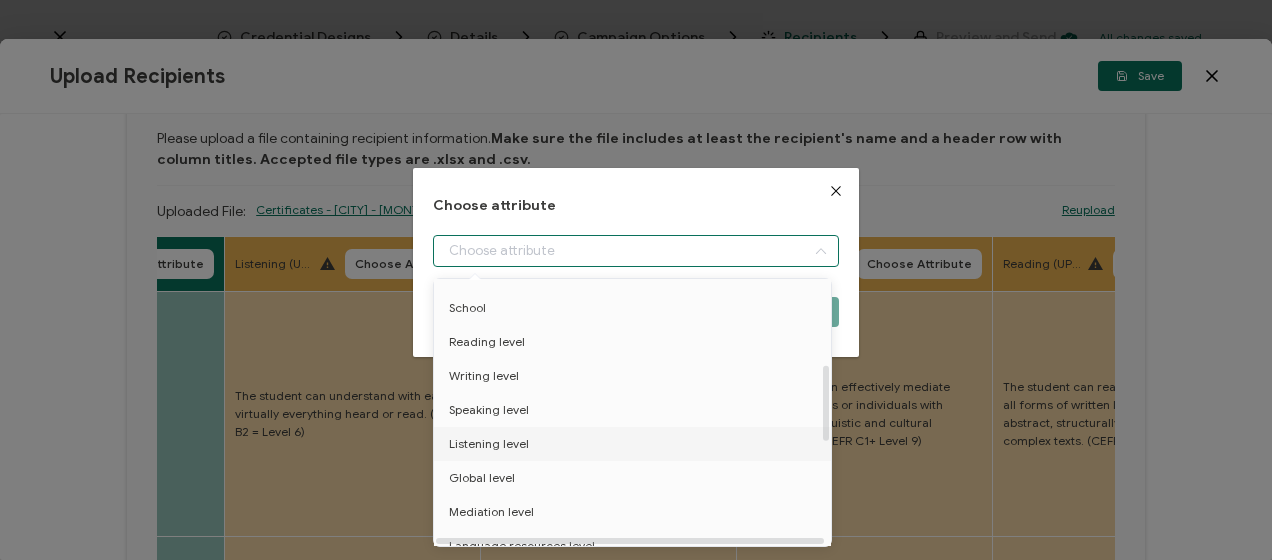 click on "Listening level" at bounding box center (489, 444) 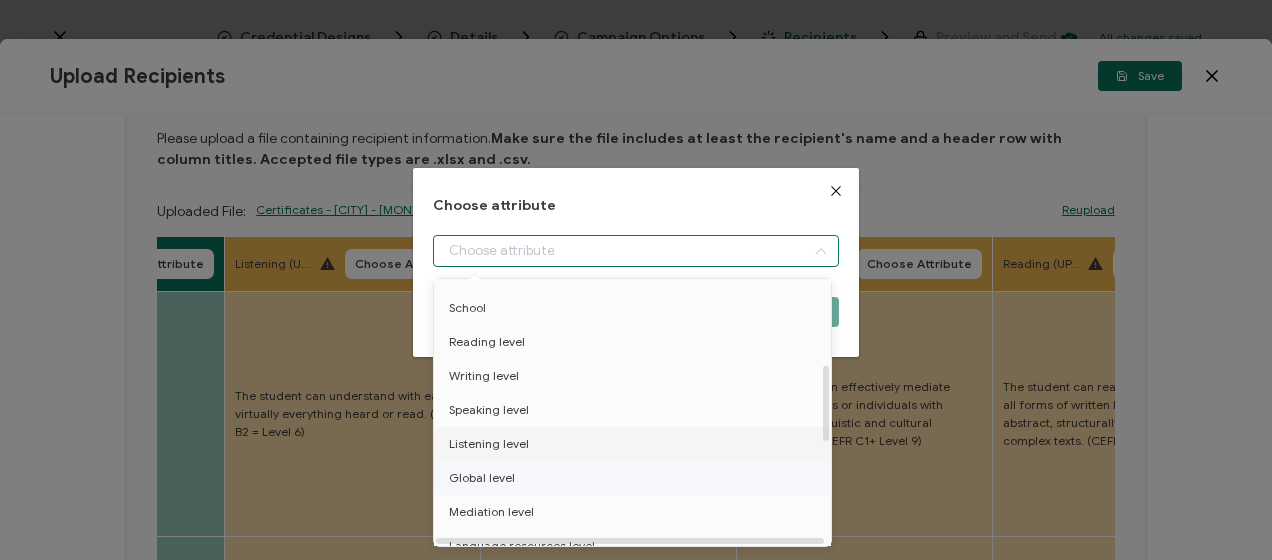 type on "Listening level" 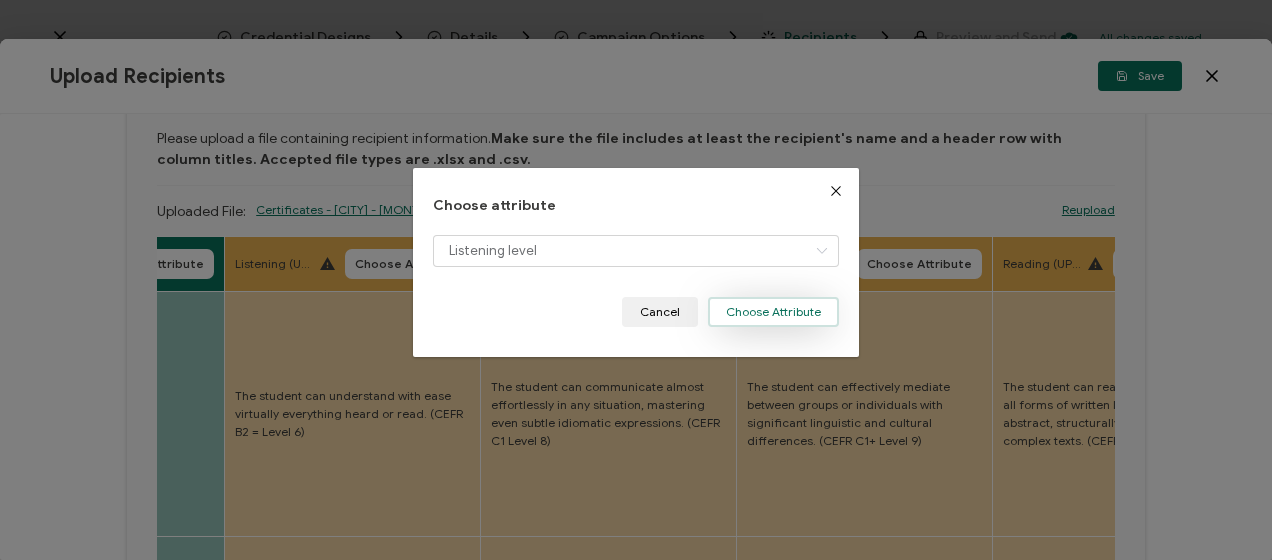 click on "Choose Attribute" at bounding box center [773, 312] 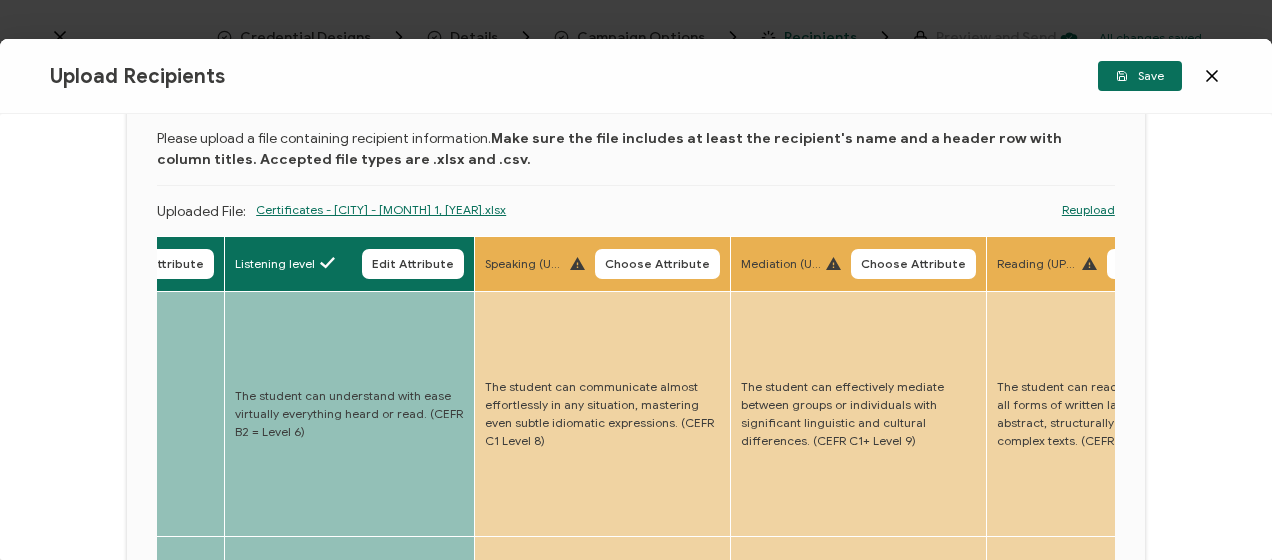 click on "Speaking
(UPLOAD)       Choose Attribute" at bounding box center (603, 264) 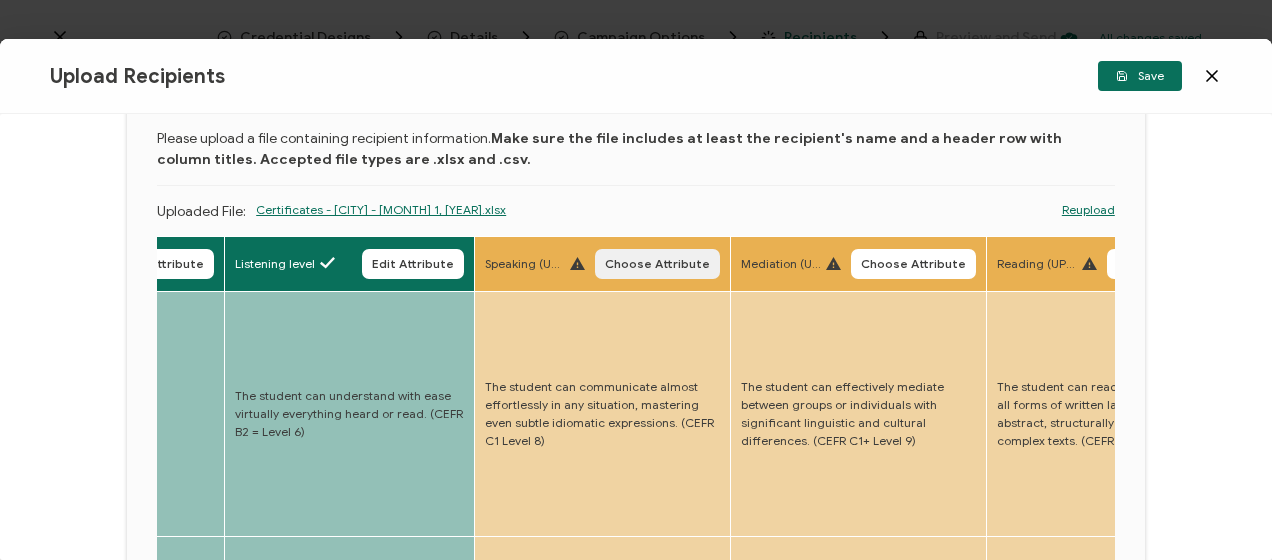 click on "Choose Attribute" at bounding box center [657, 264] 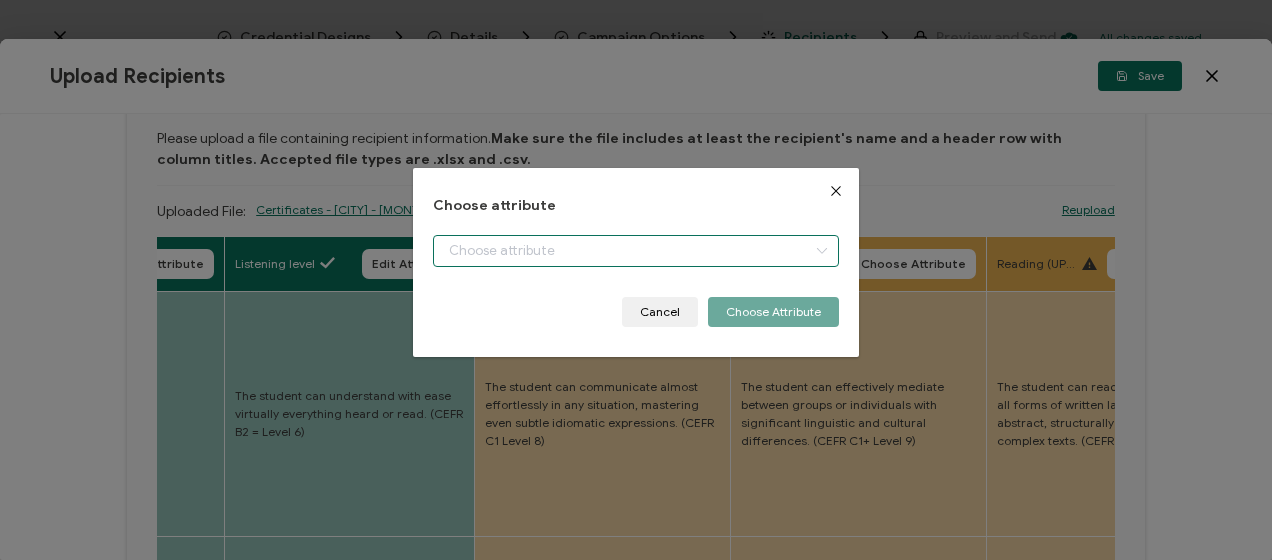 click at bounding box center (635, 251) 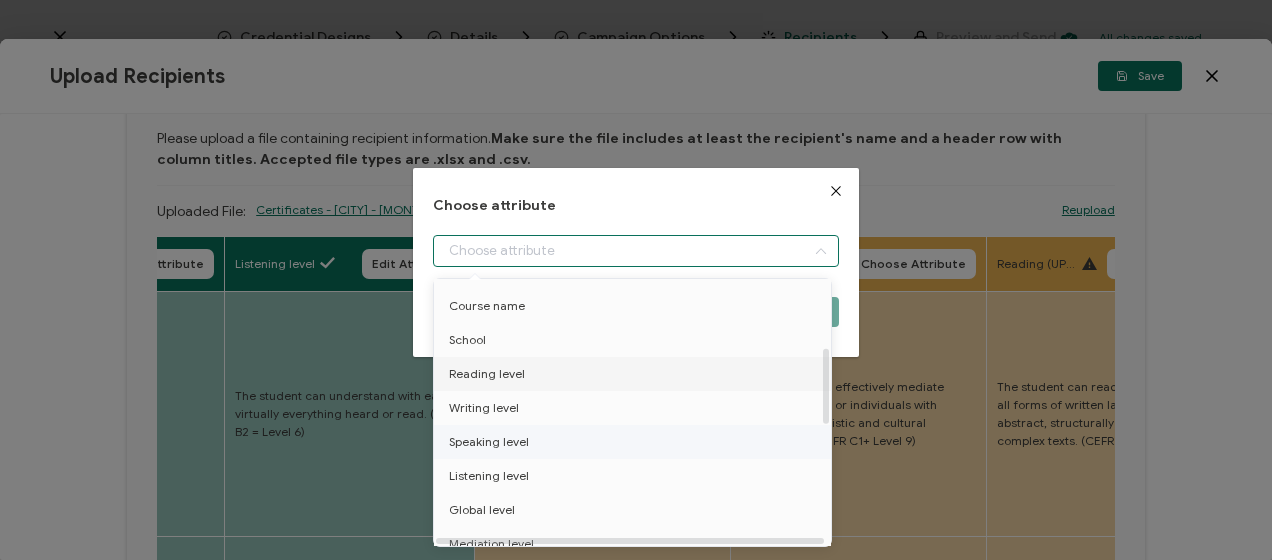 scroll, scrollTop: 300, scrollLeft: 0, axis: vertical 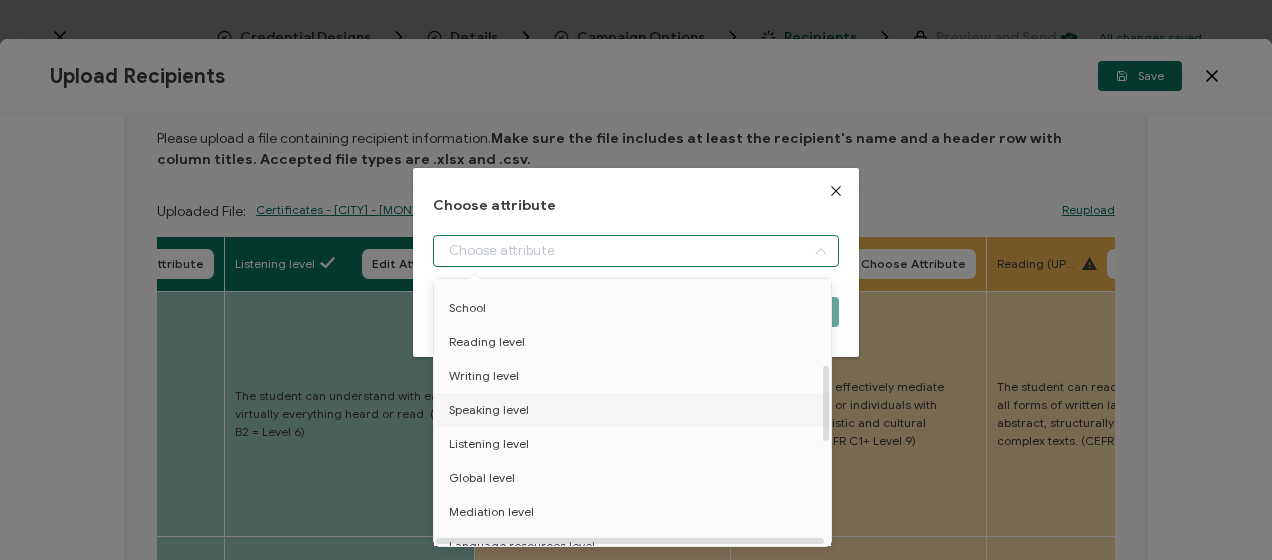 click on "Speaking level" at bounding box center [489, 410] 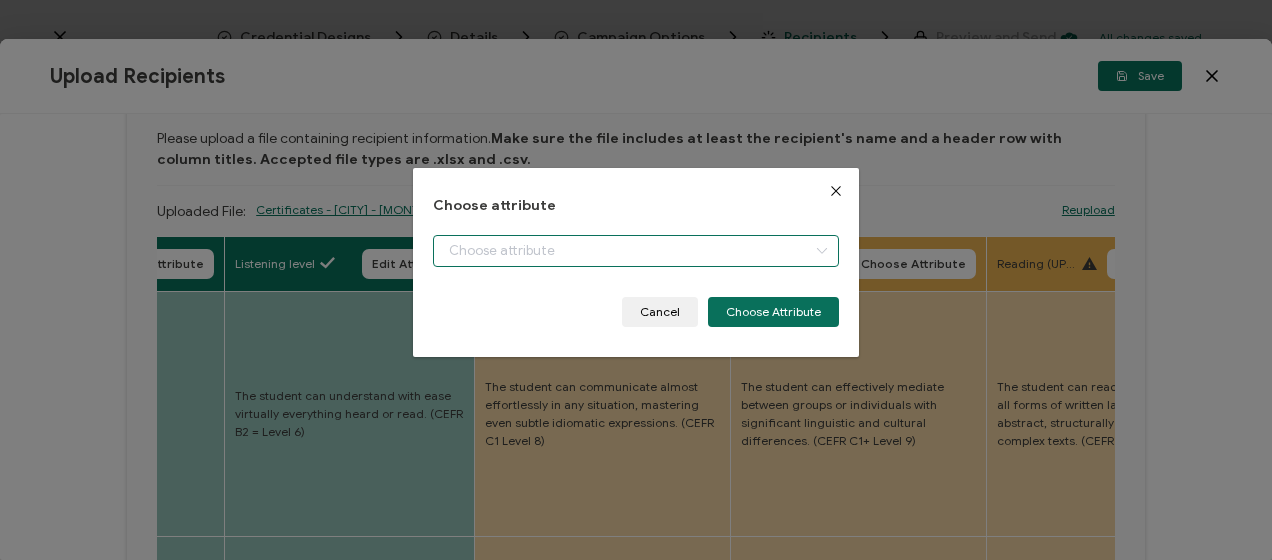 type on "Speaking level" 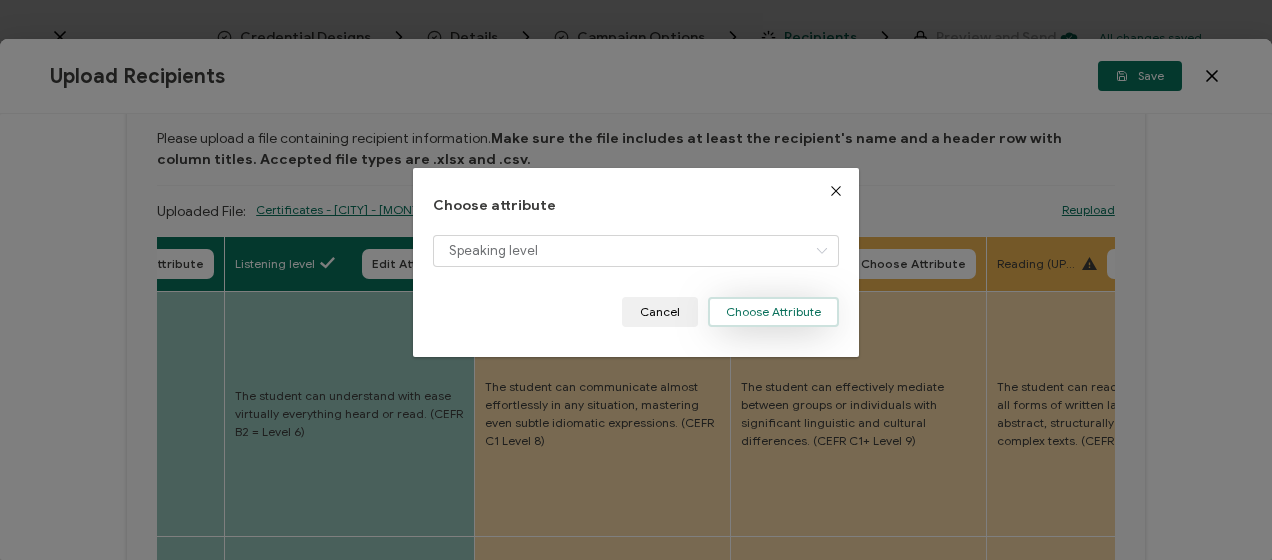 click on "Choose Attribute" at bounding box center [773, 312] 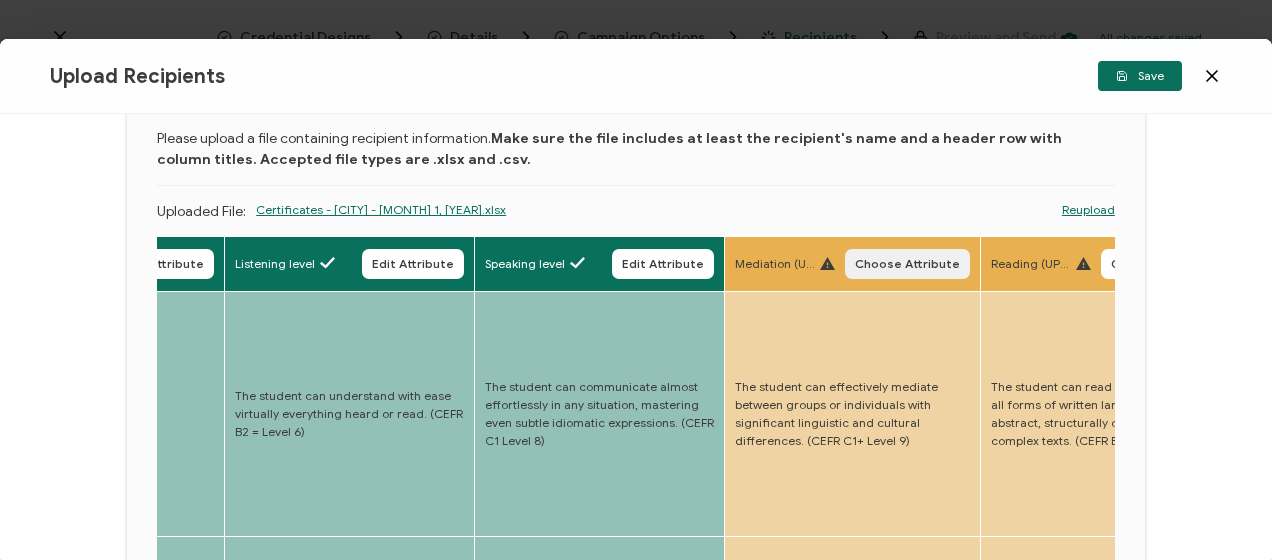 click on "Choose Attribute" at bounding box center [907, 264] 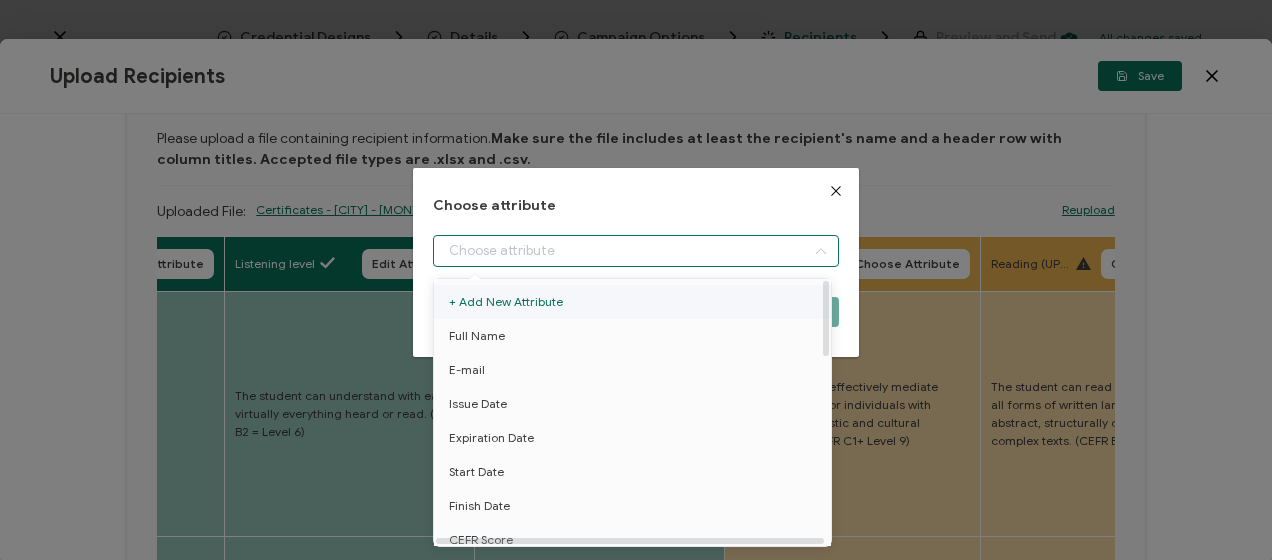drag, startPoint x: 577, startPoint y: 250, endPoint x: 508, endPoint y: 298, distance: 84.05355 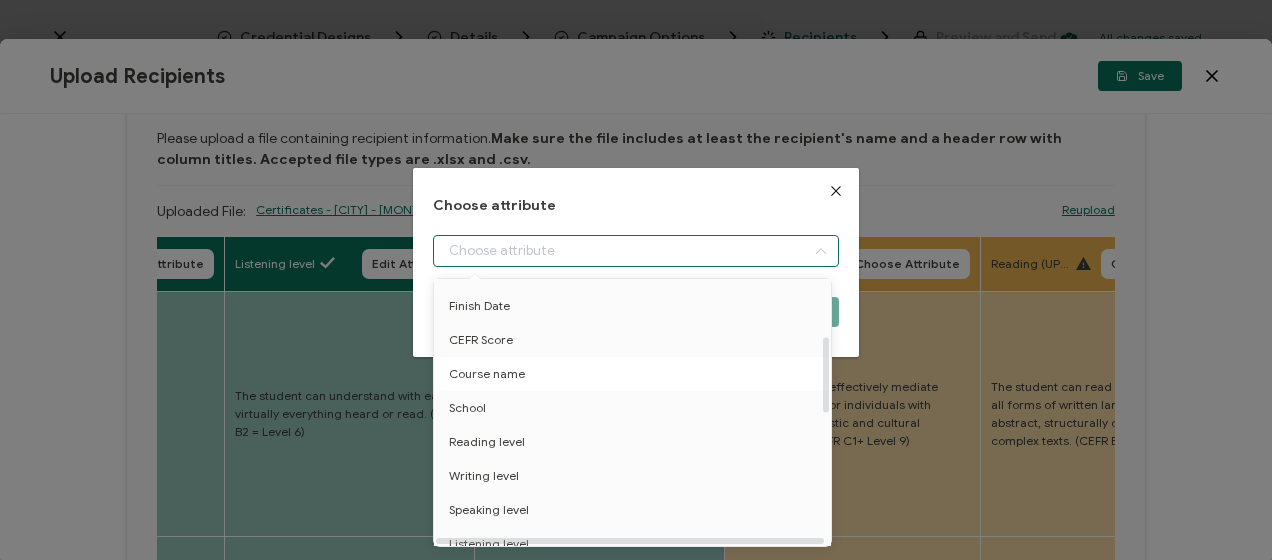 scroll, scrollTop: 300, scrollLeft: 0, axis: vertical 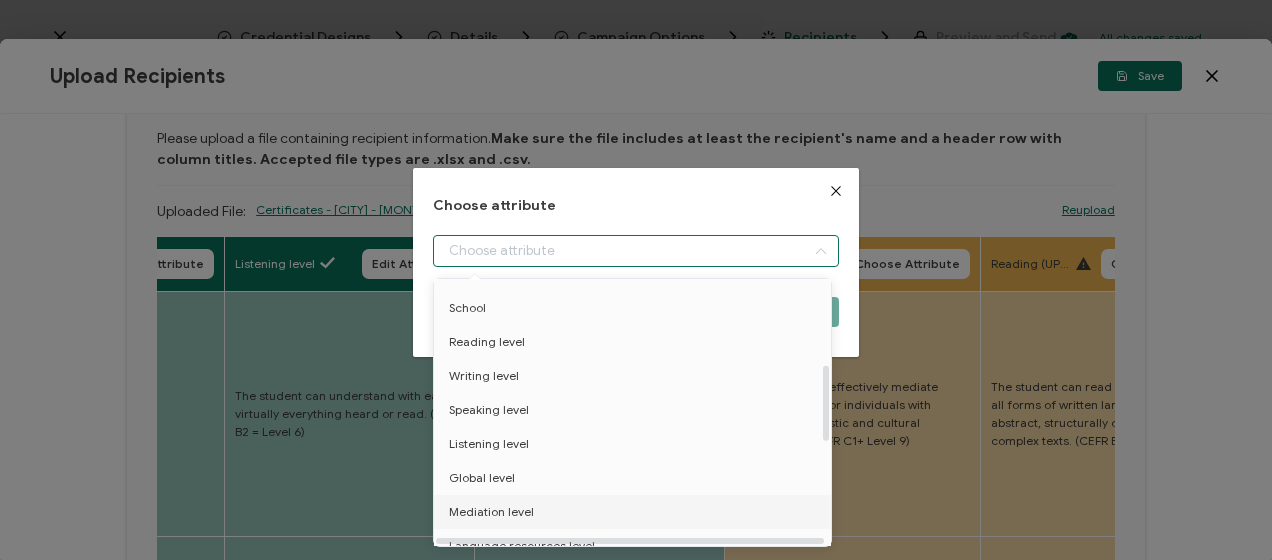 click on "Mediation level" at bounding box center [491, 512] 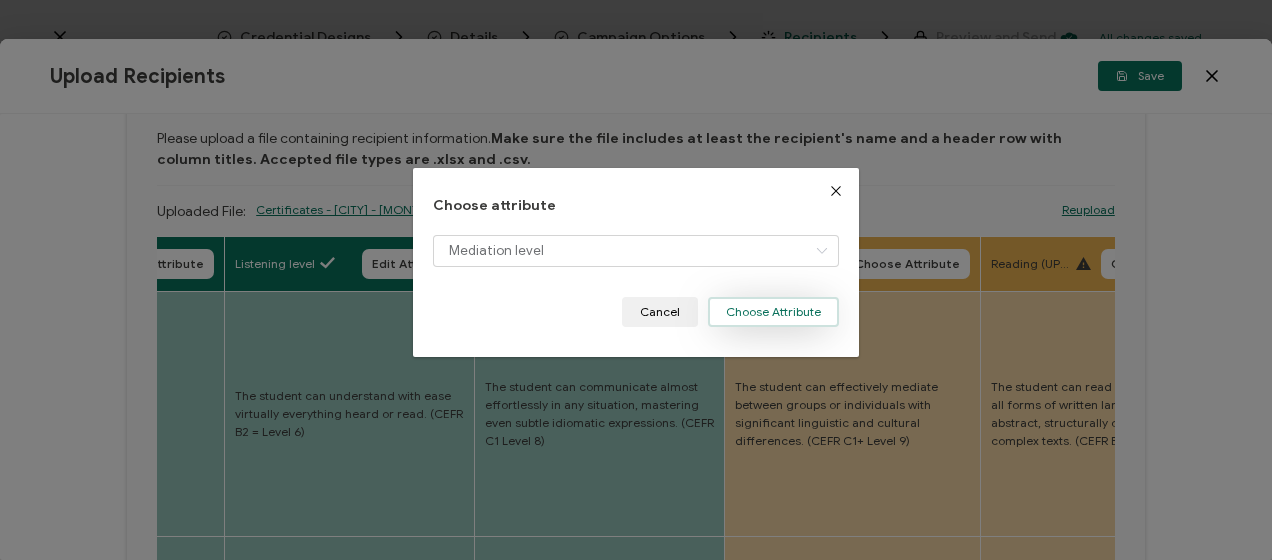 click on "Choose Attribute" at bounding box center [773, 312] 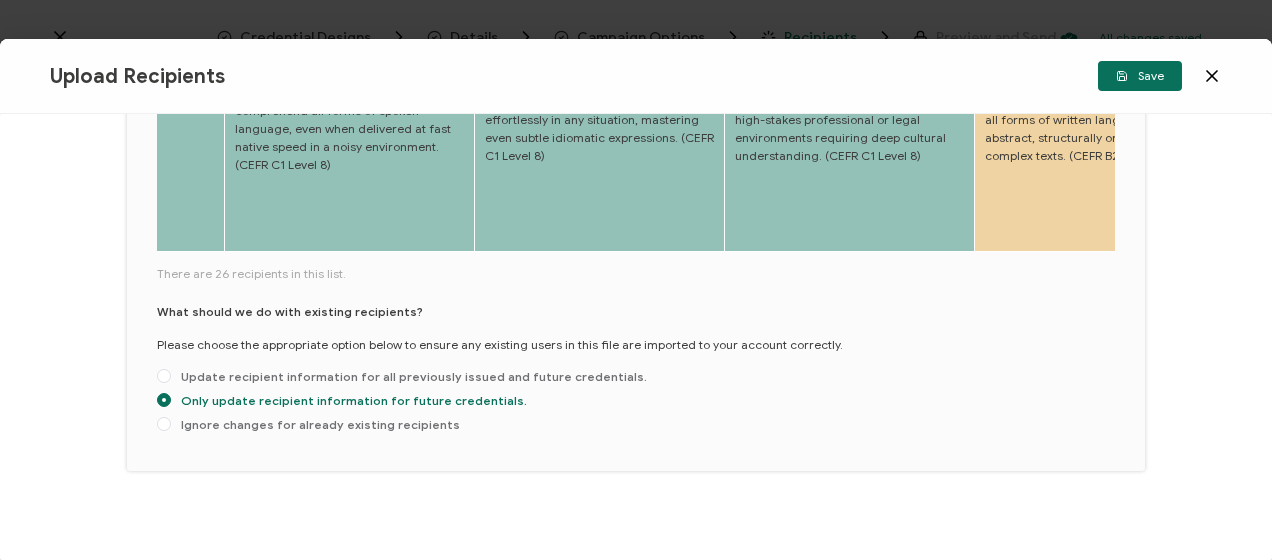 scroll, scrollTop: 1152, scrollLeft: 0, axis: vertical 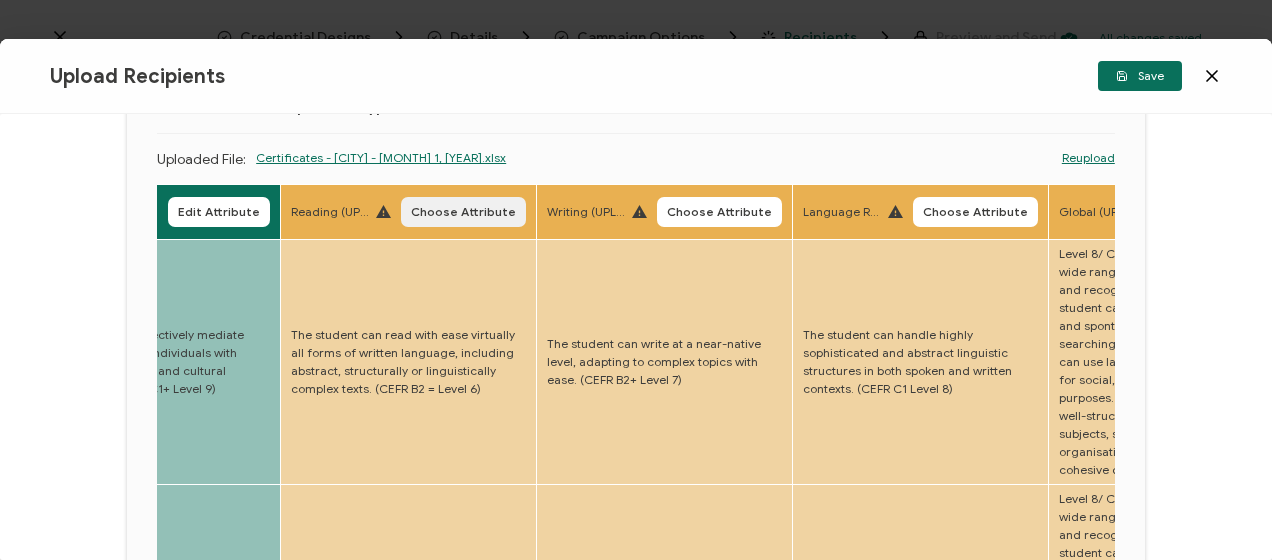 click on "Choose Attribute" at bounding box center [463, 212] 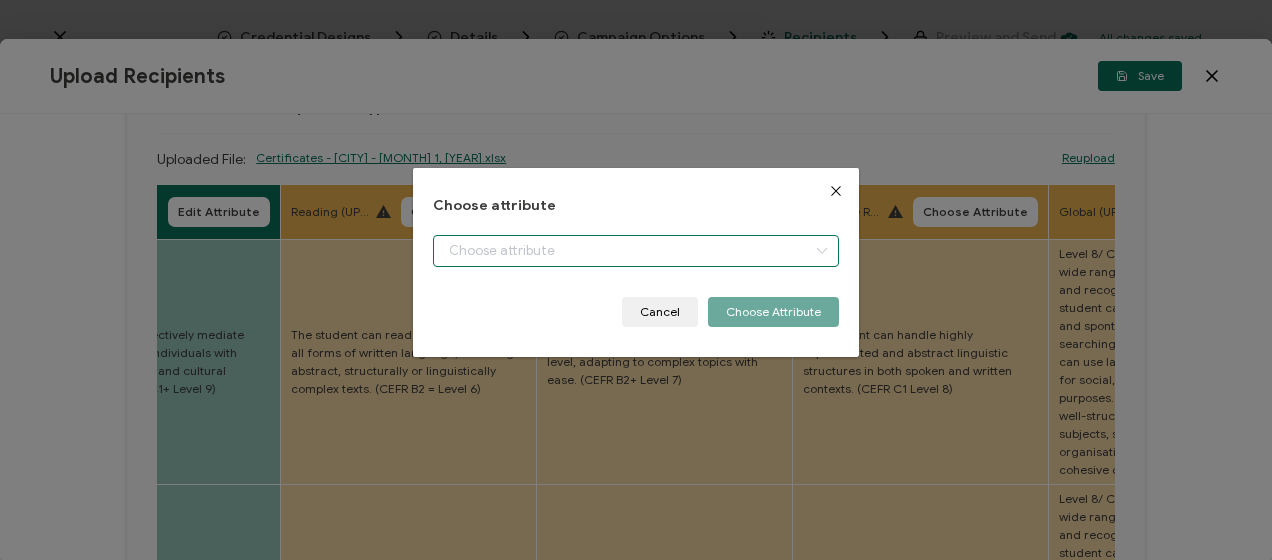 click at bounding box center (635, 251) 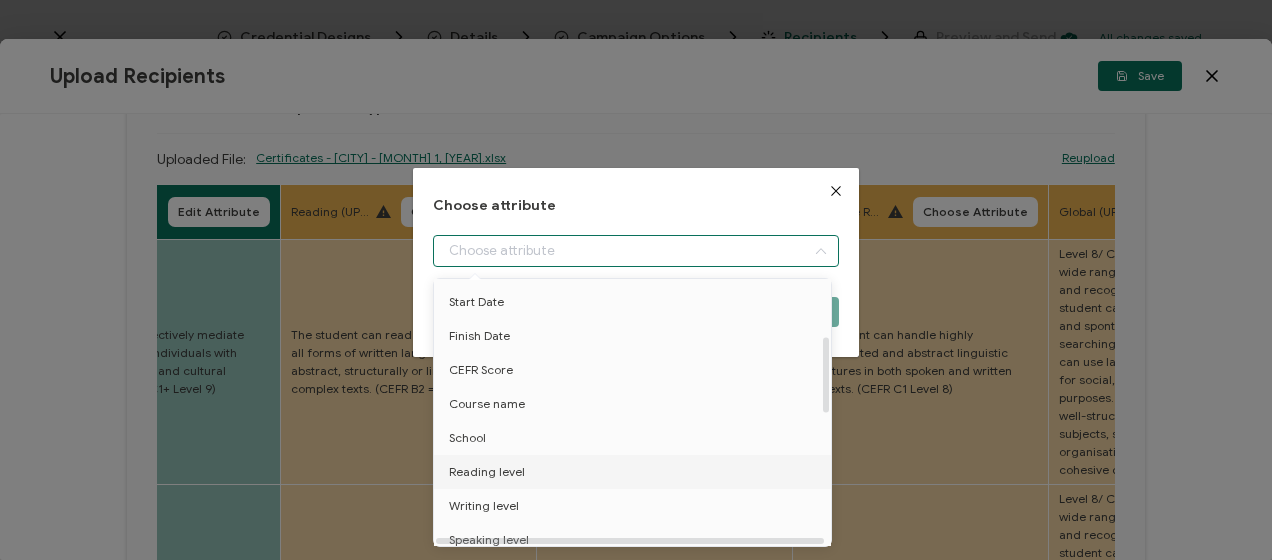 scroll, scrollTop: 200, scrollLeft: 0, axis: vertical 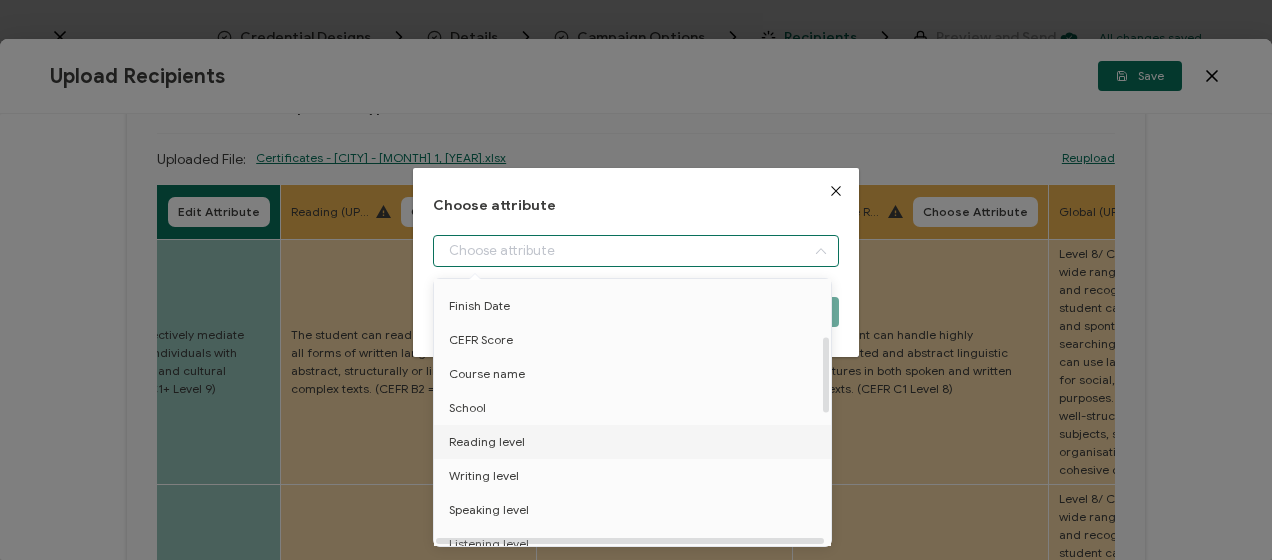 click on "Reading level" at bounding box center (487, 442) 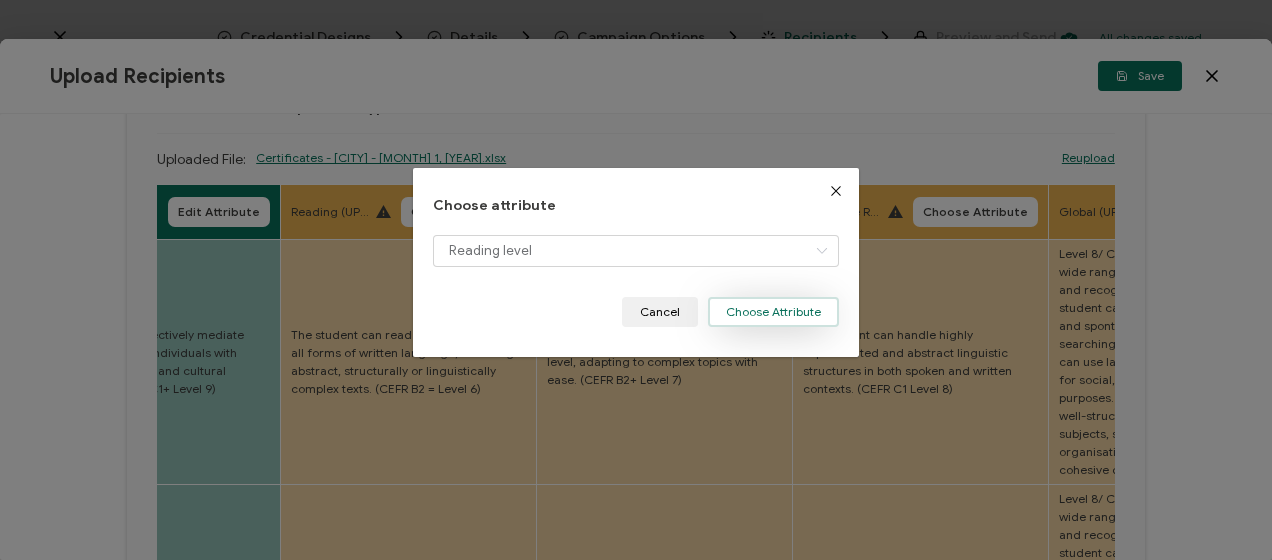 click on "Choose Attribute" at bounding box center [773, 312] 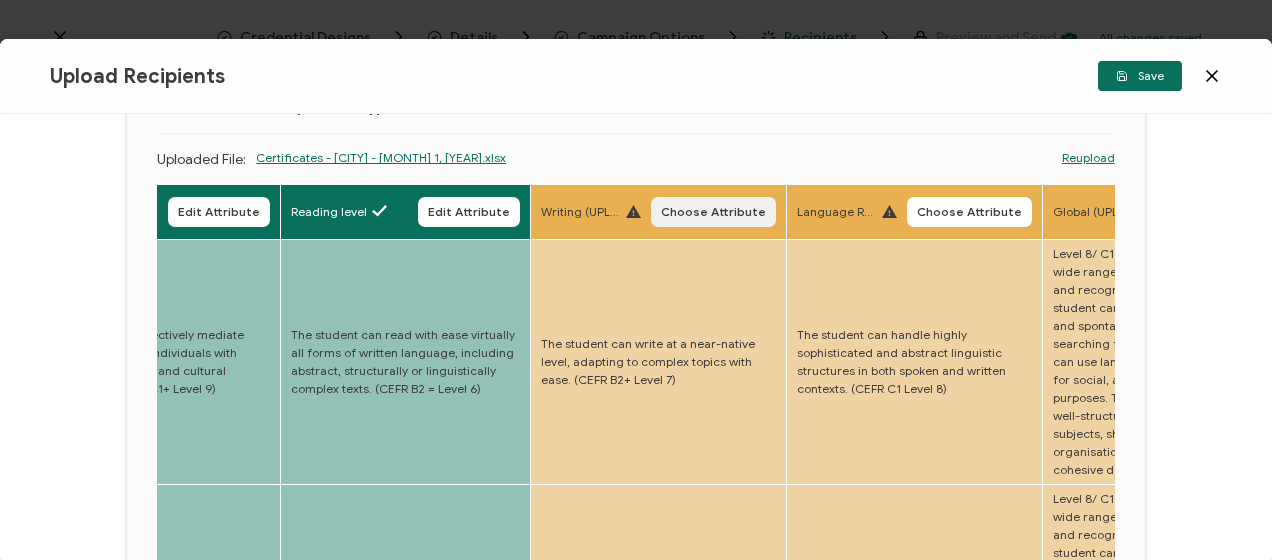 click on "Choose Attribute" at bounding box center [713, 212] 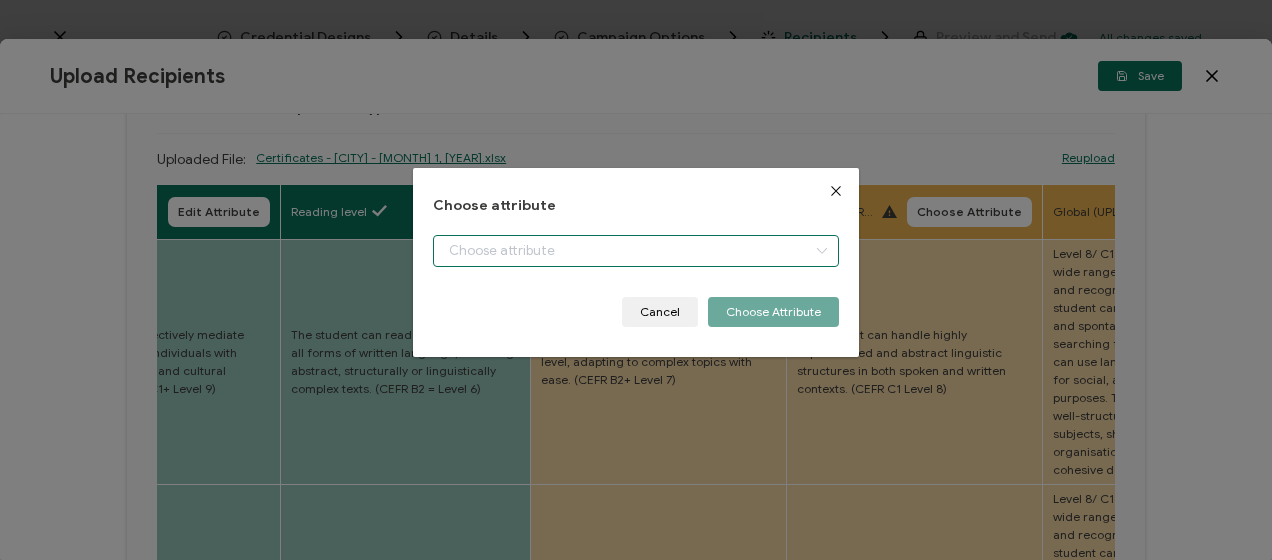 drag, startPoint x: 570, startPoint y: 248, endPoint x: 550, endPoint y: 262, distance: 24.41311 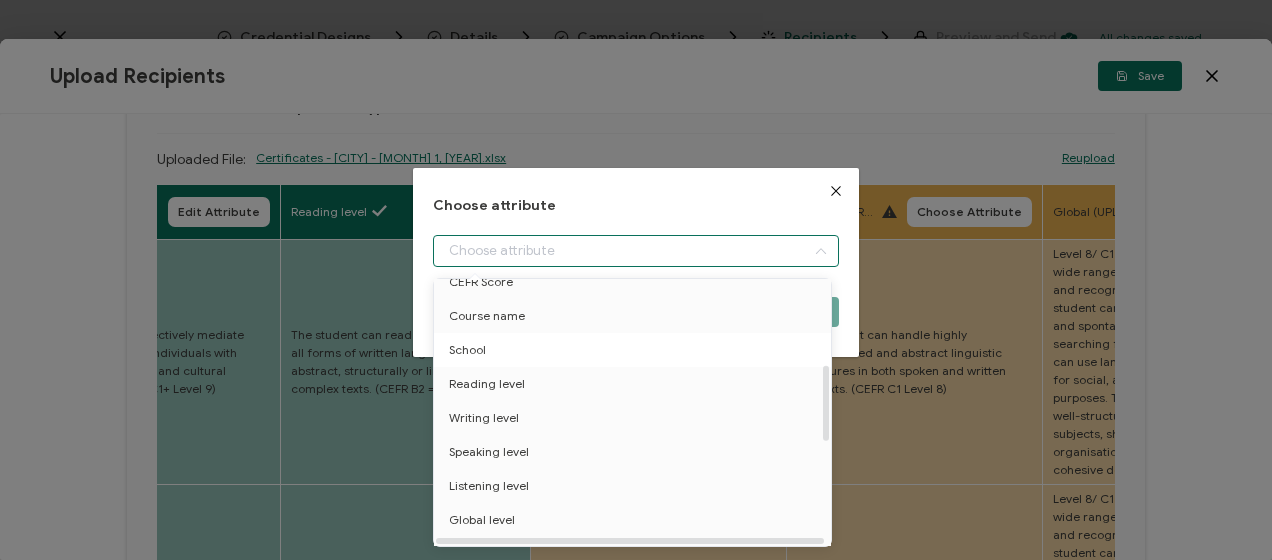 scroll, scrollTop: 300, scrollLeft: 0, axis: vertical 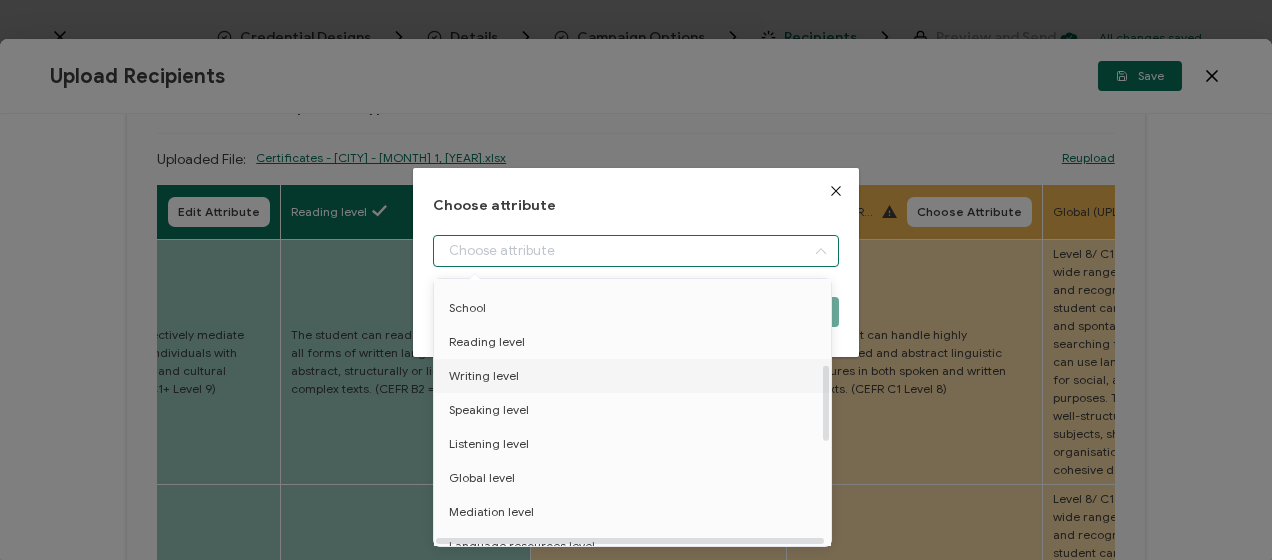 click on "Writing level" at bounding box center (484, 376) 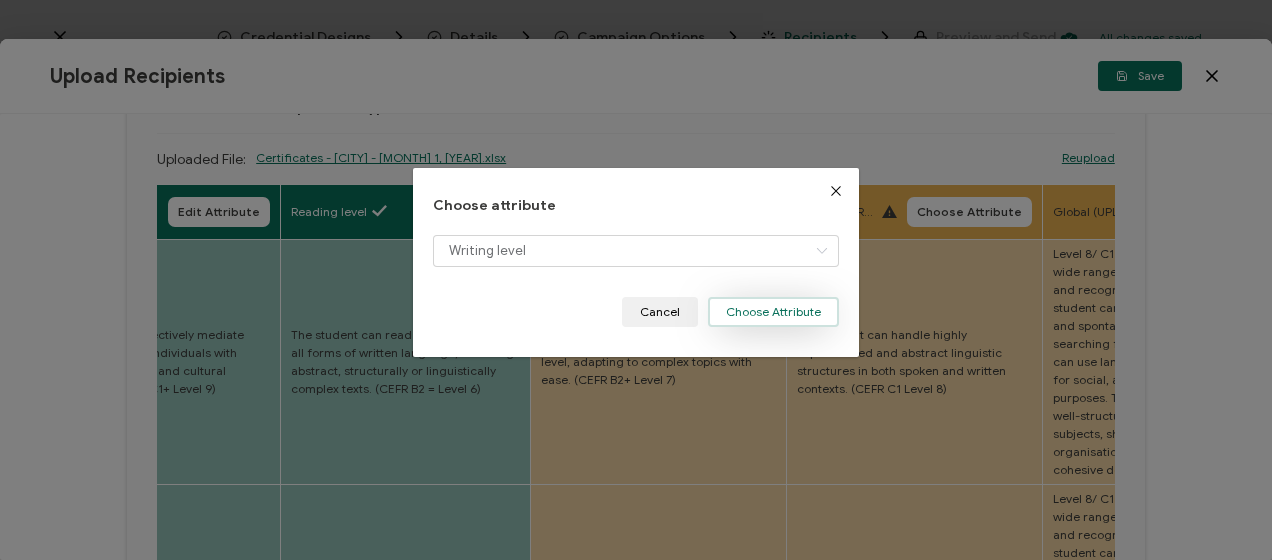 click on "Choose Attribute" at bounding box center [773, 312] 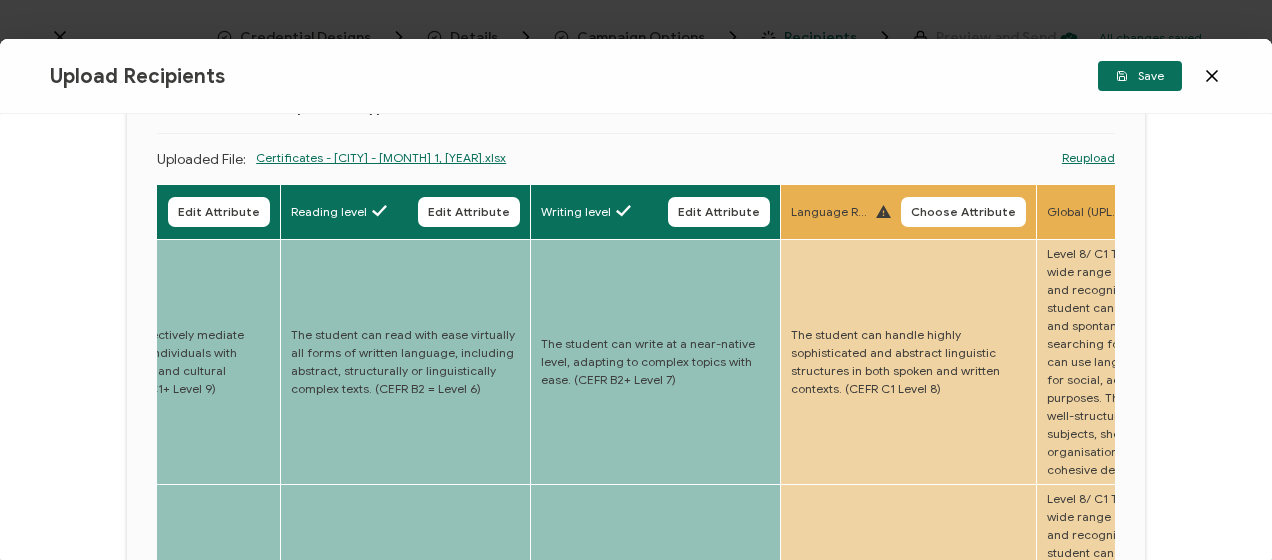 click on "Choose Attribute" at bounding box center (963, 212) 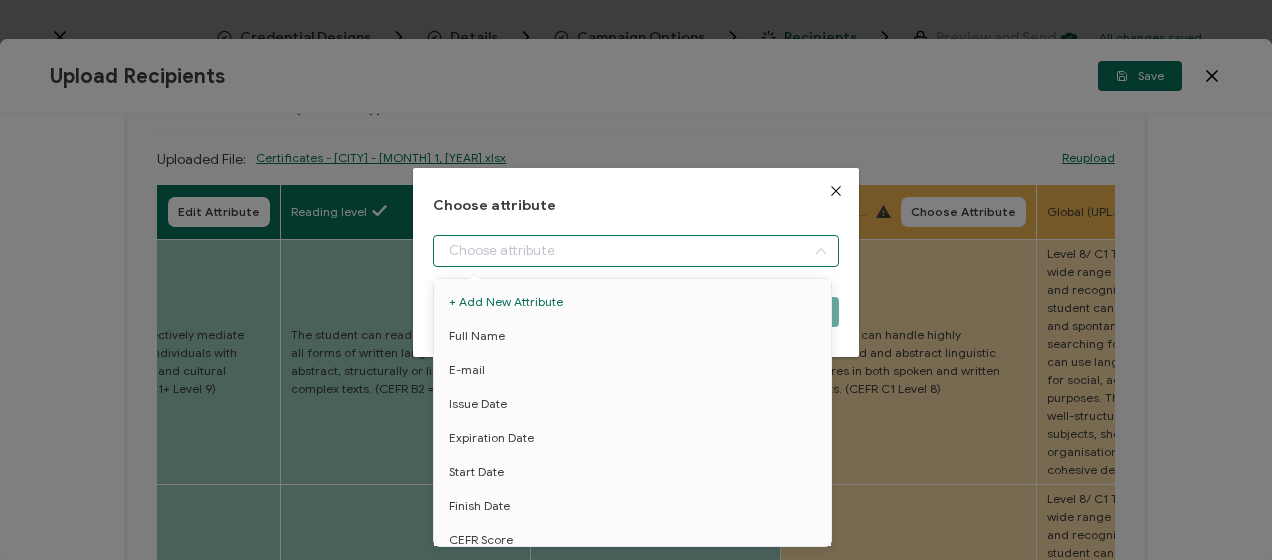click at bounding box center [635, 251] 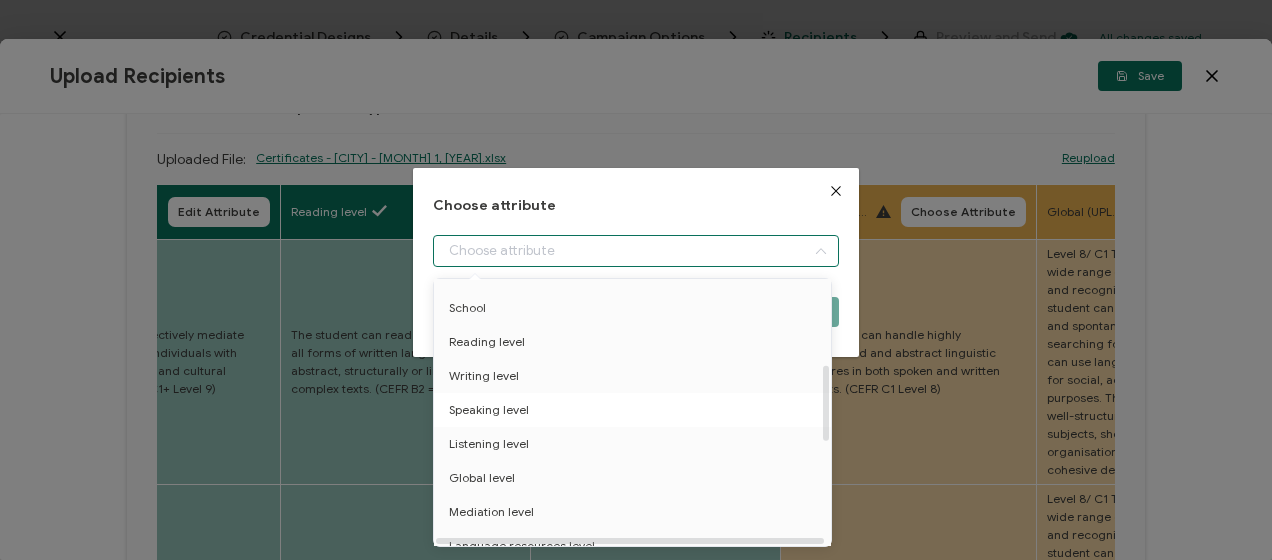scroll, scrollTop: 400, scrollLeft: 0, axis: vertical 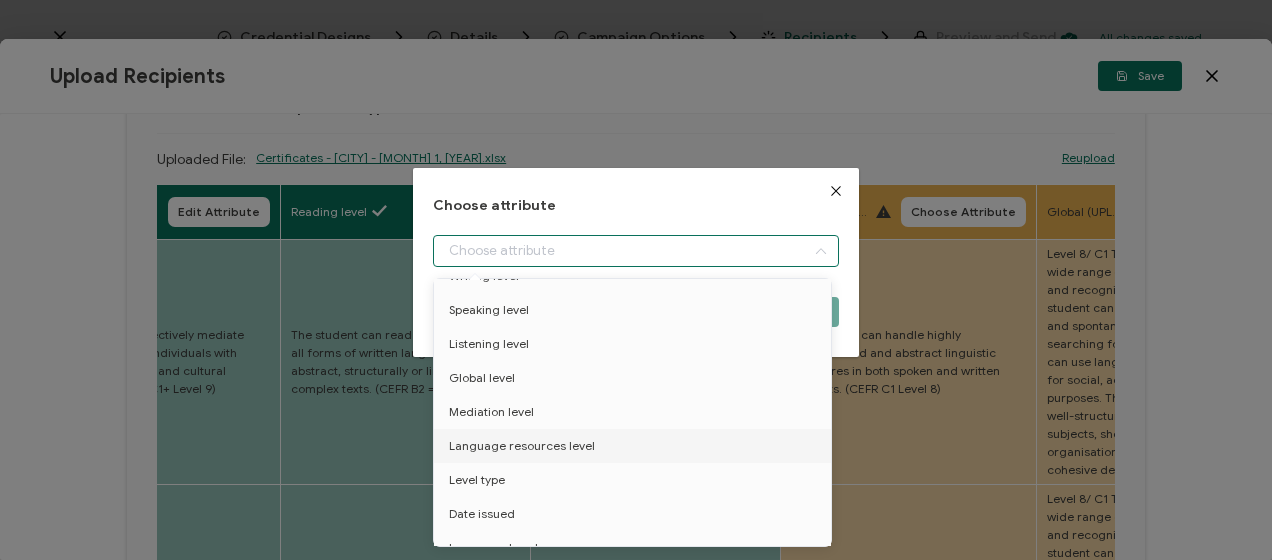 drag, startPoint x: 522, startPoint y: 438, endPoint x: 597, endPoint y: 383, distance: 93.00538 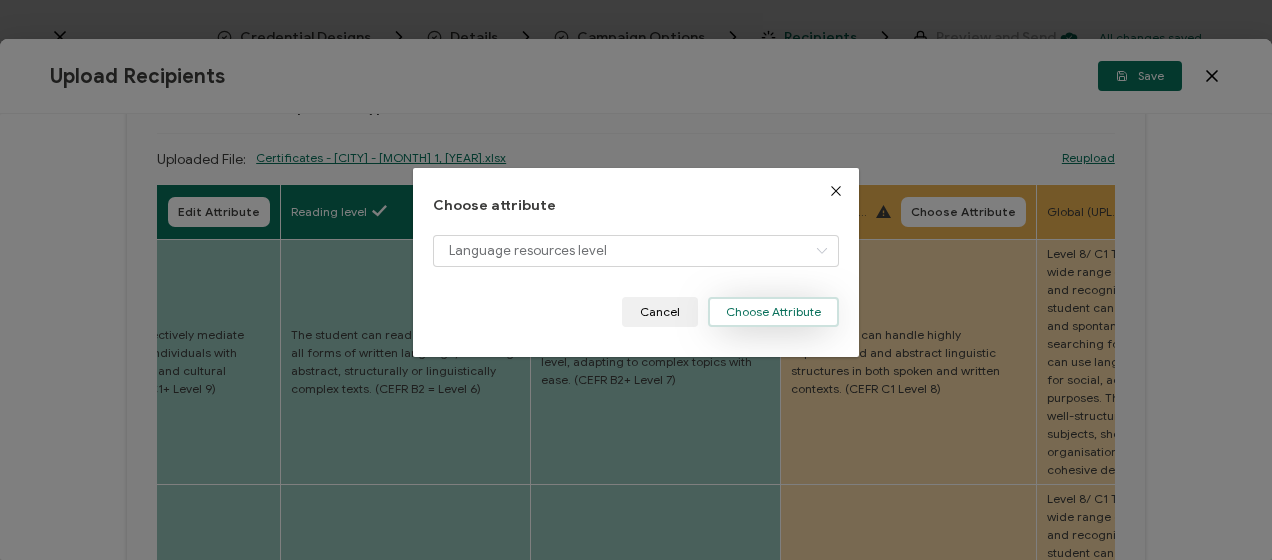 click on "Choose Attribute" at bounding box center [773, 312] 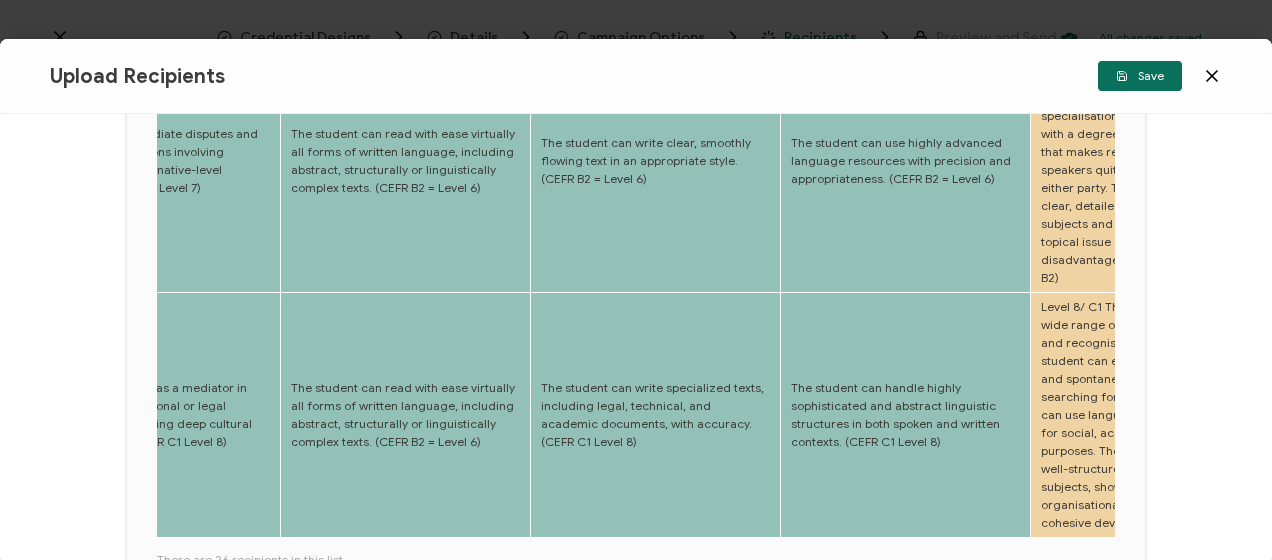 scroll, scrollTop: 1052, scrollLeft: 0, axis: vertical 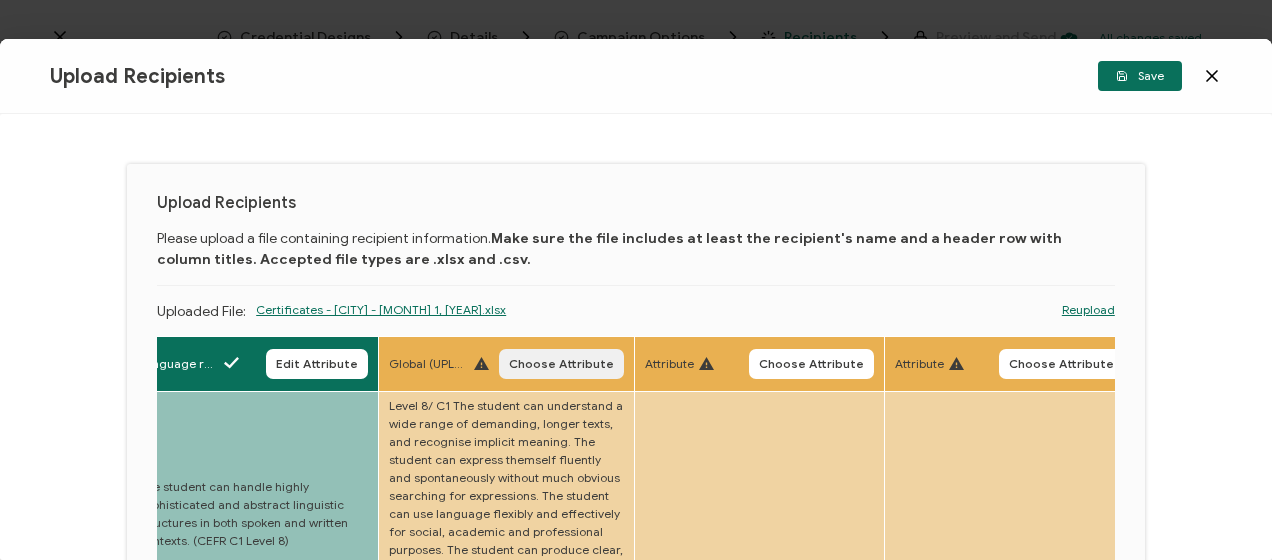 click on "Choose Attribute" at bounding box center (561, 364) 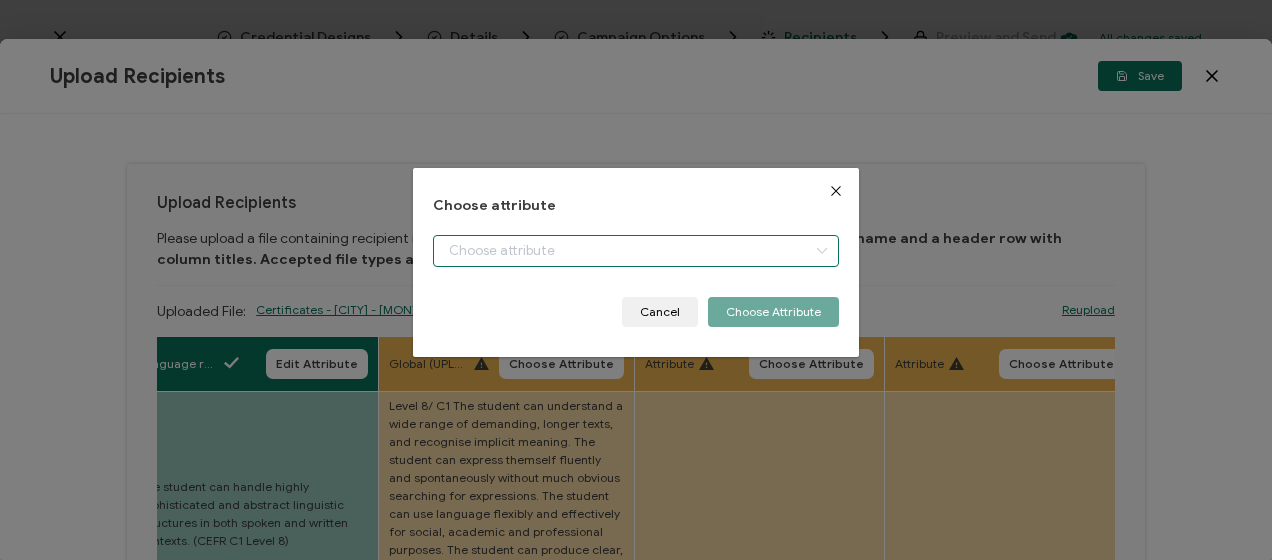 click at bounding box center [635, 251] 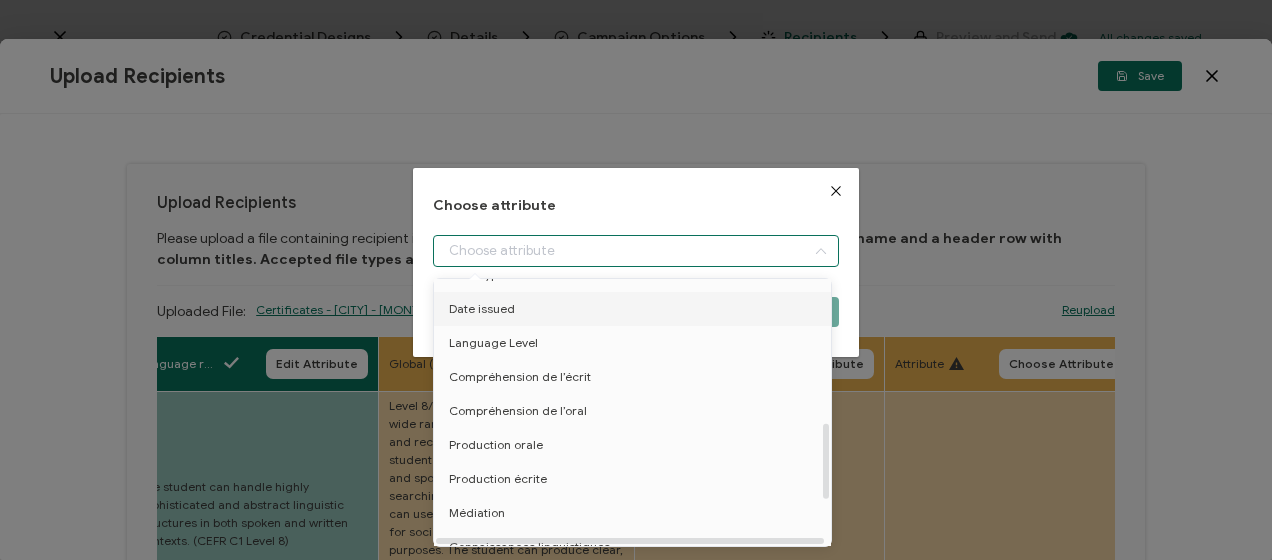 scroll, scrollTop: 466, scrollLeft: 0, axis: vertical 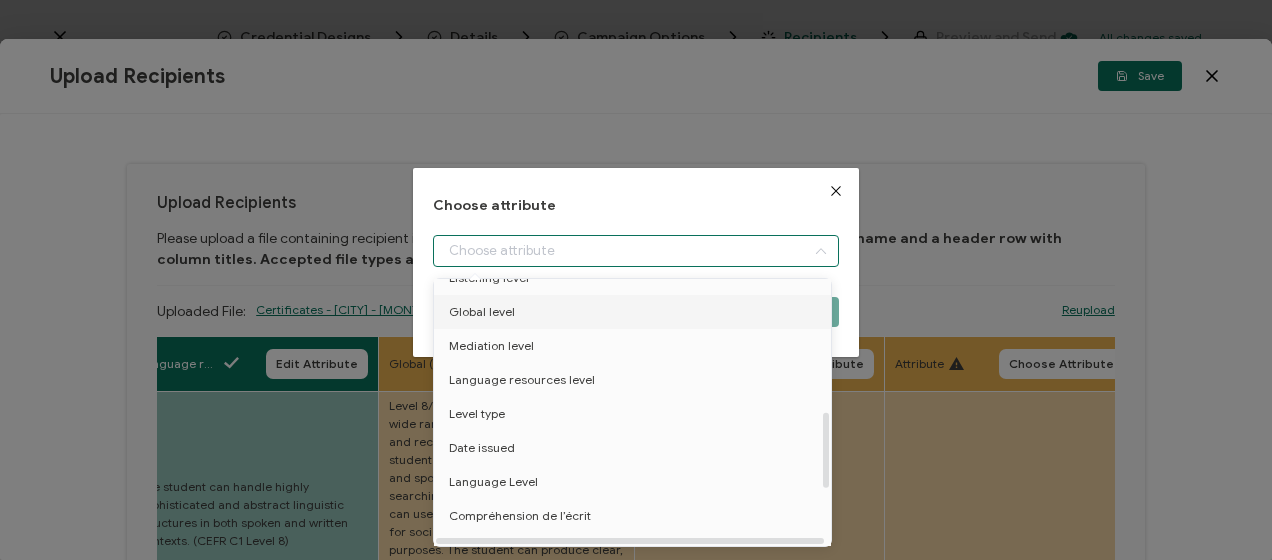 click on "Global level" at bounding box center [636, 312] 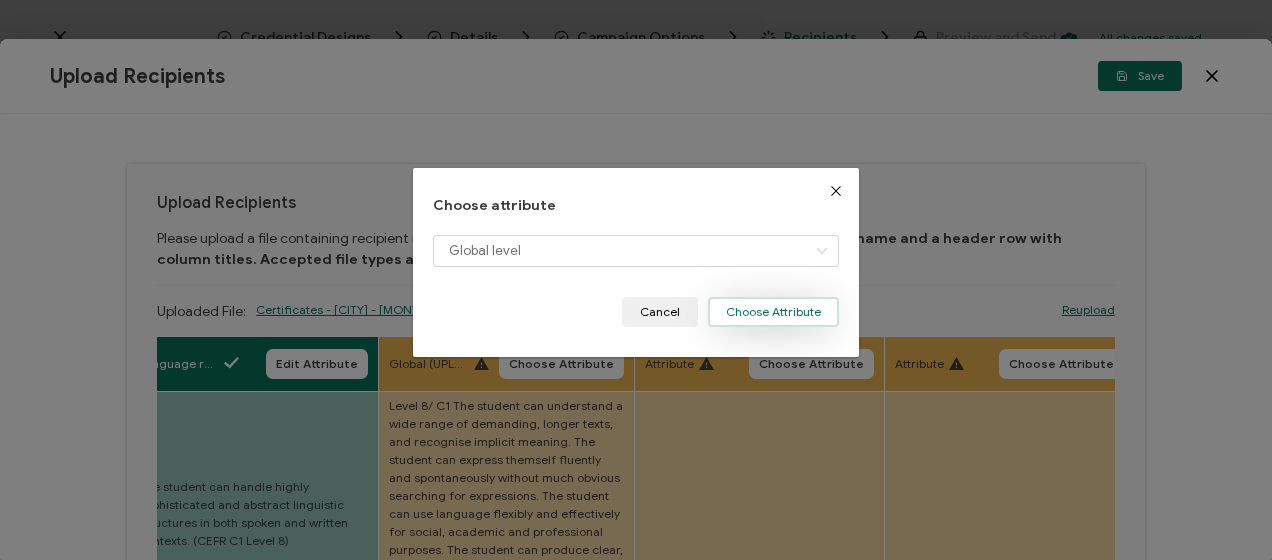 click on "Choose Attribute" at bounding box center (773, 312) 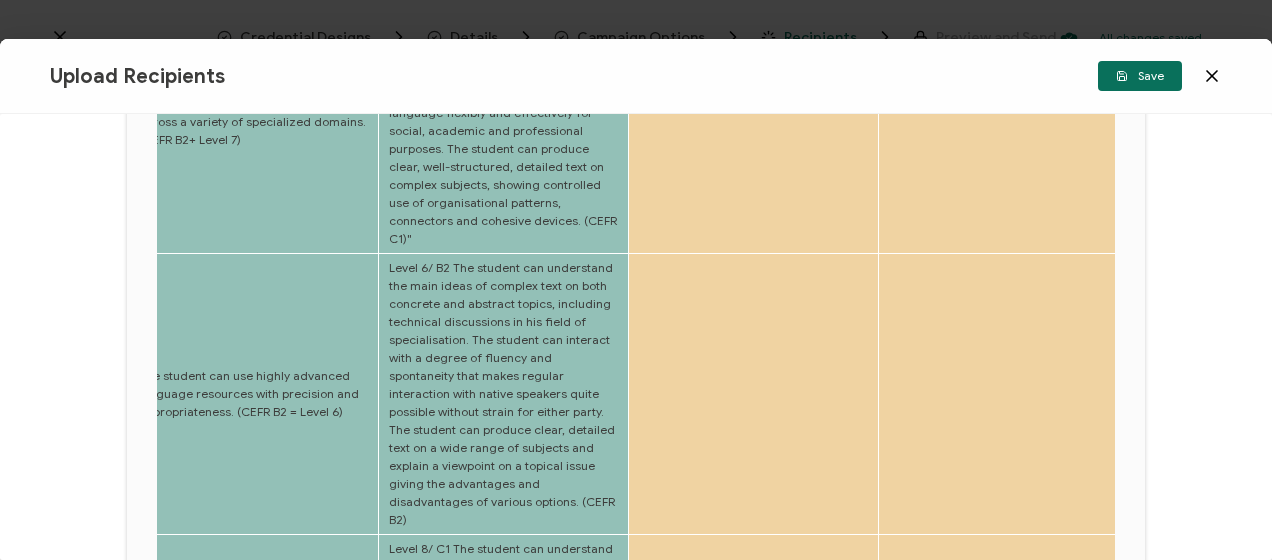 scroll, scrollTop: 1152, scrollLeft: 0, axis: vertical 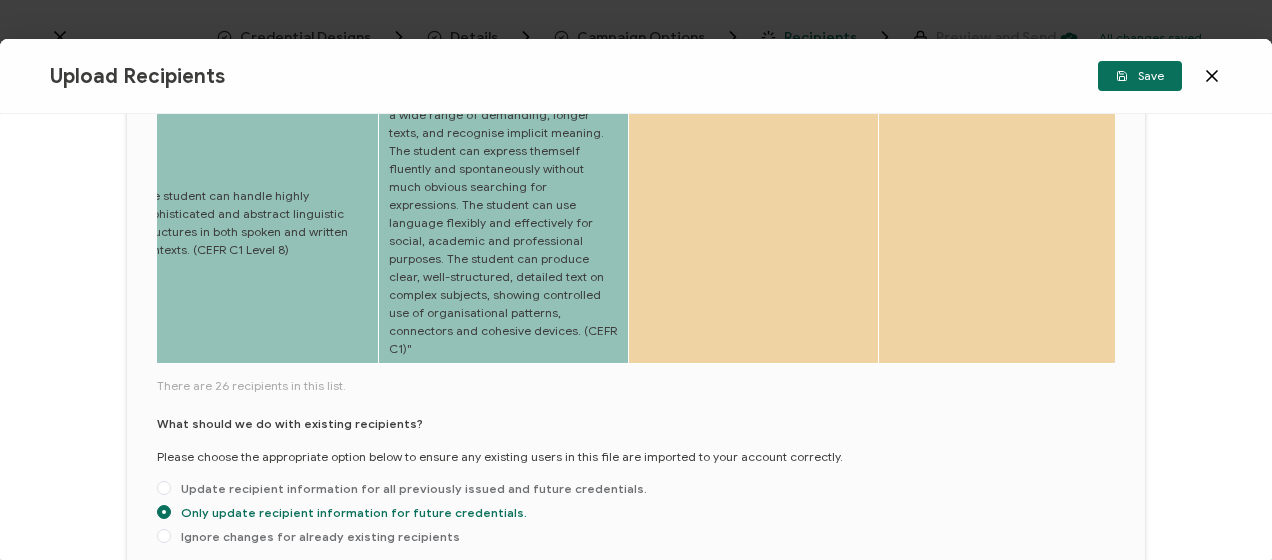 click on "Save" at bounding box center (1140, 76) 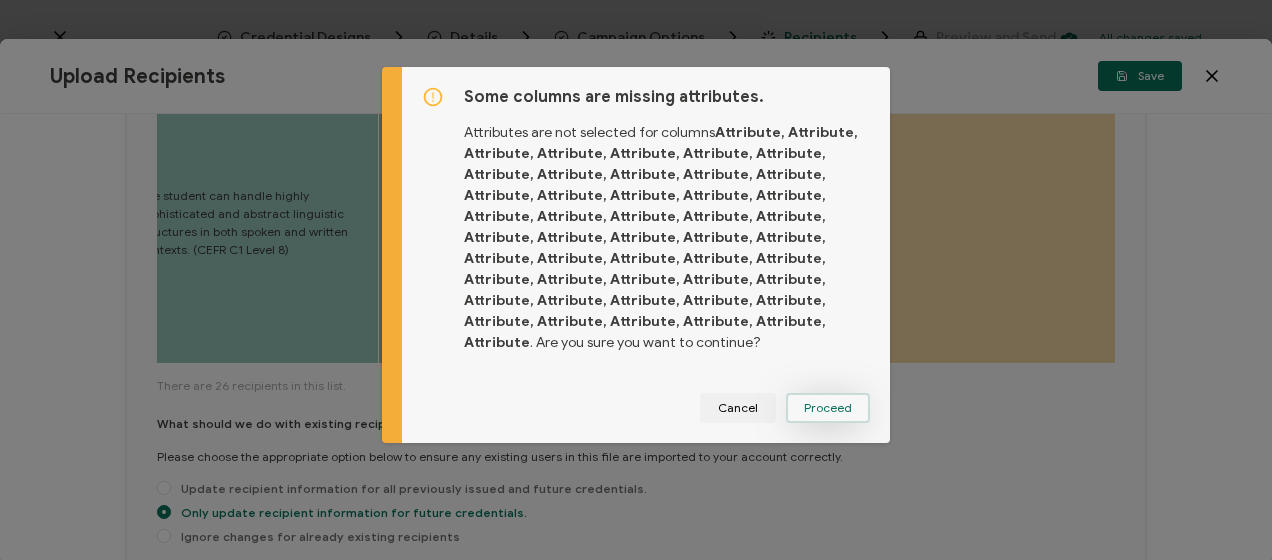 drag, startPoint x: 824, startPoint y: 404, endPoint x: 790, endPoint y: 394, distance: 35.44009 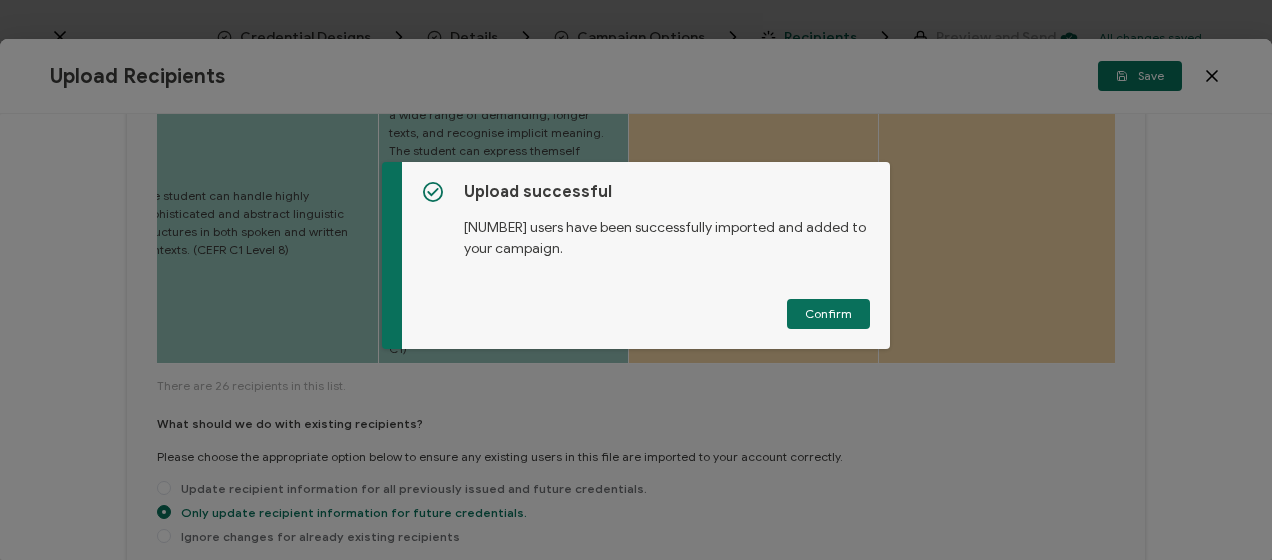 click on "Confirm" at bounding box center (828, 314) 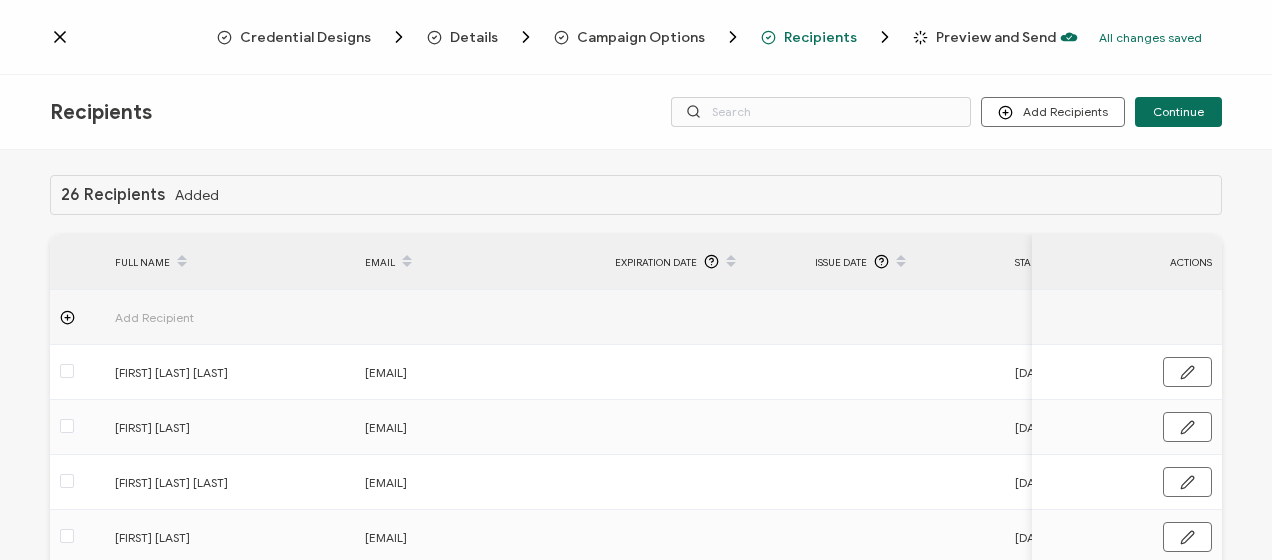 click on "Preview and Send" at bounding box center (996, 37) 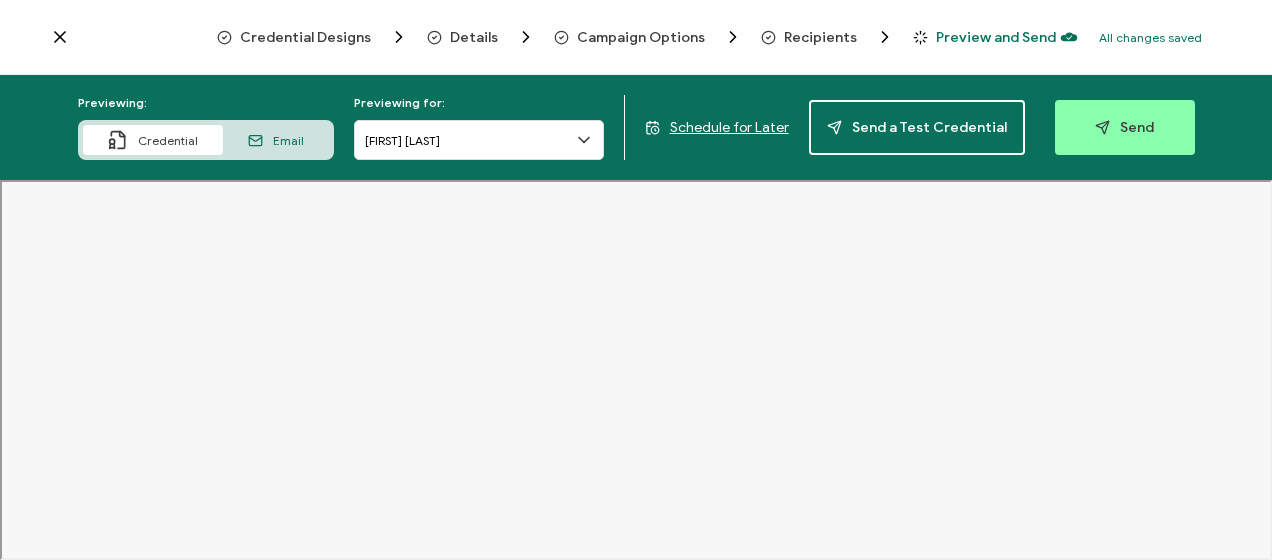 click on "Schedule for Later" at bounding box center [729, 127] 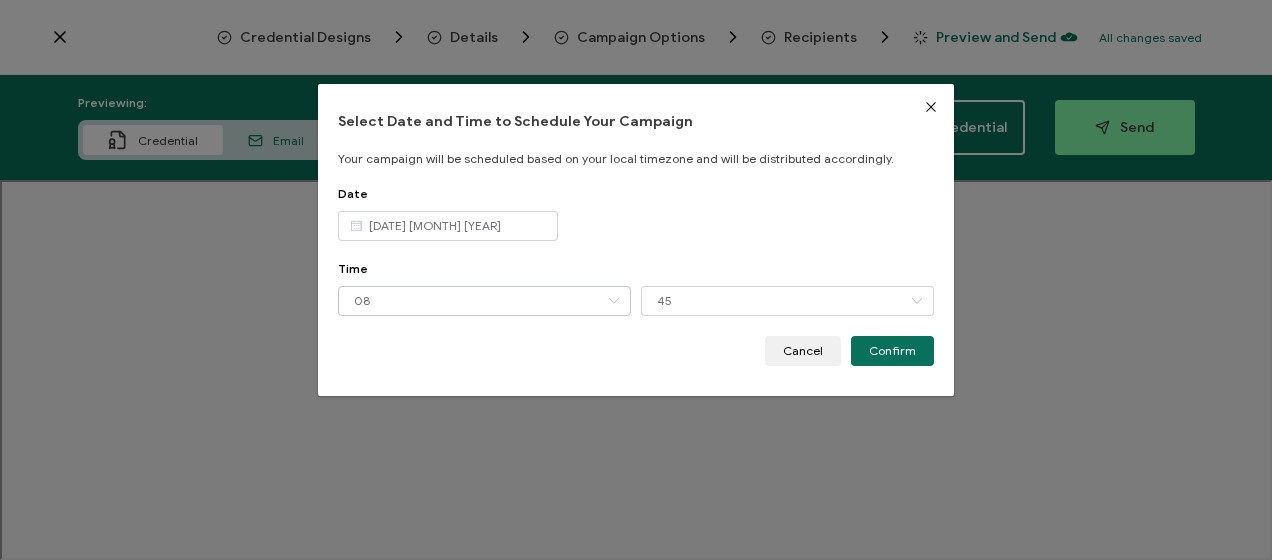 click at bounding box center [613, 301] 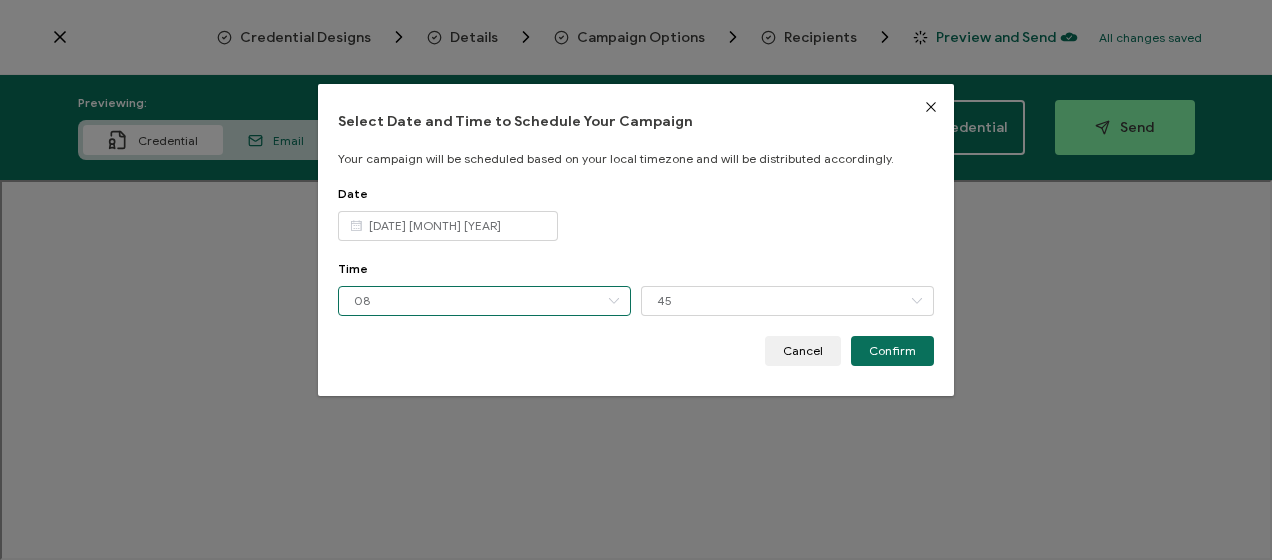 scroll, scrollTop: 48, scrollLeft: 0, axis: vertical 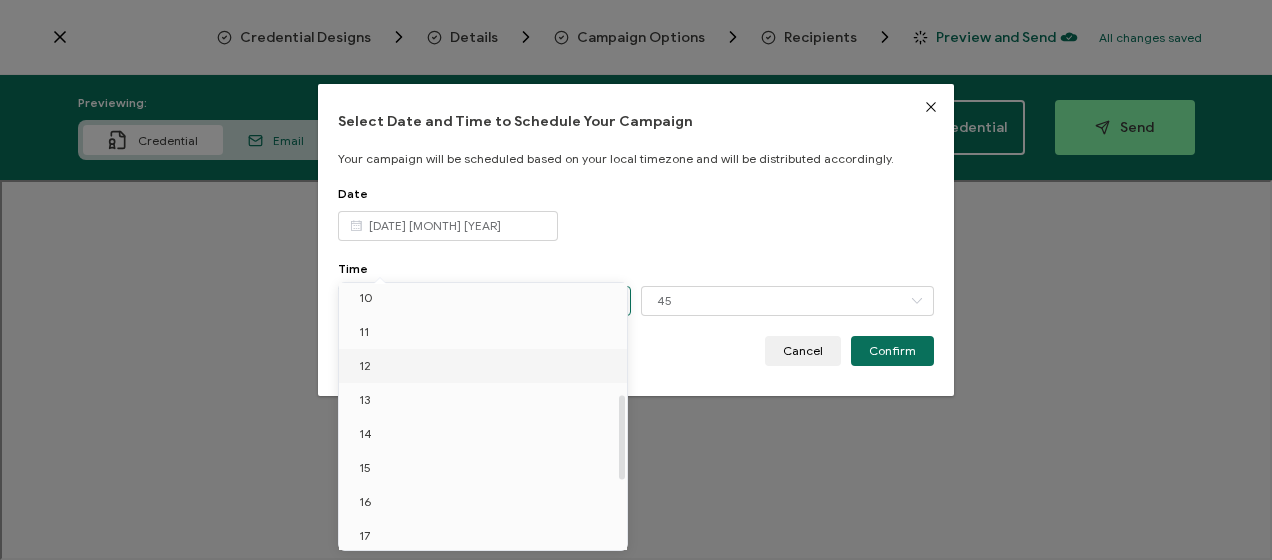 click on "12" at bounding box center [486, 366] 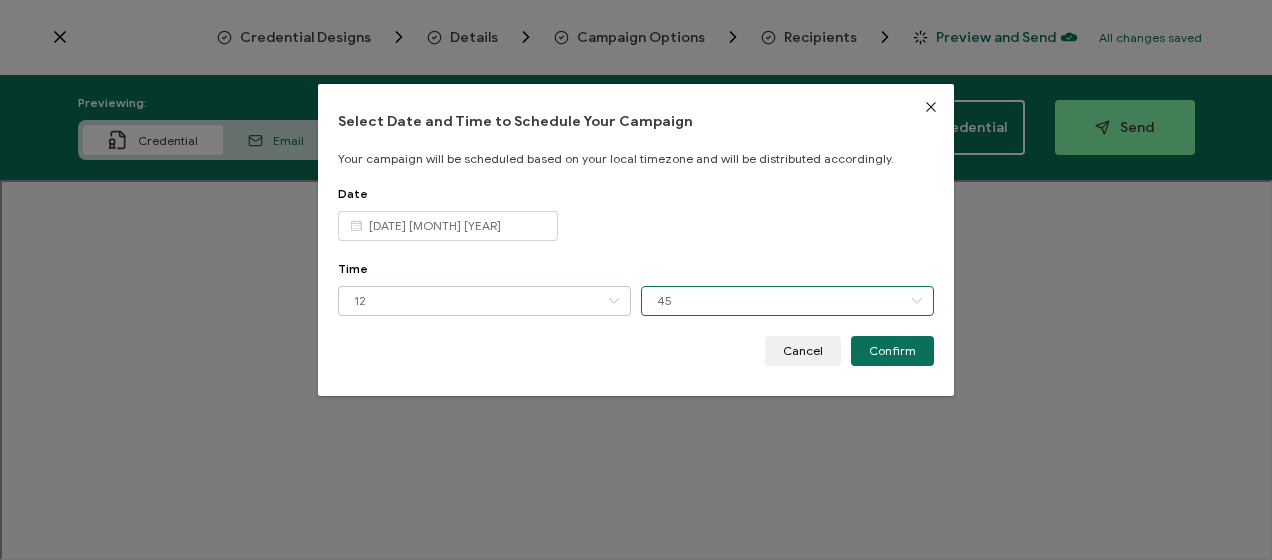 click on "45" at bounding box center (787, 301) 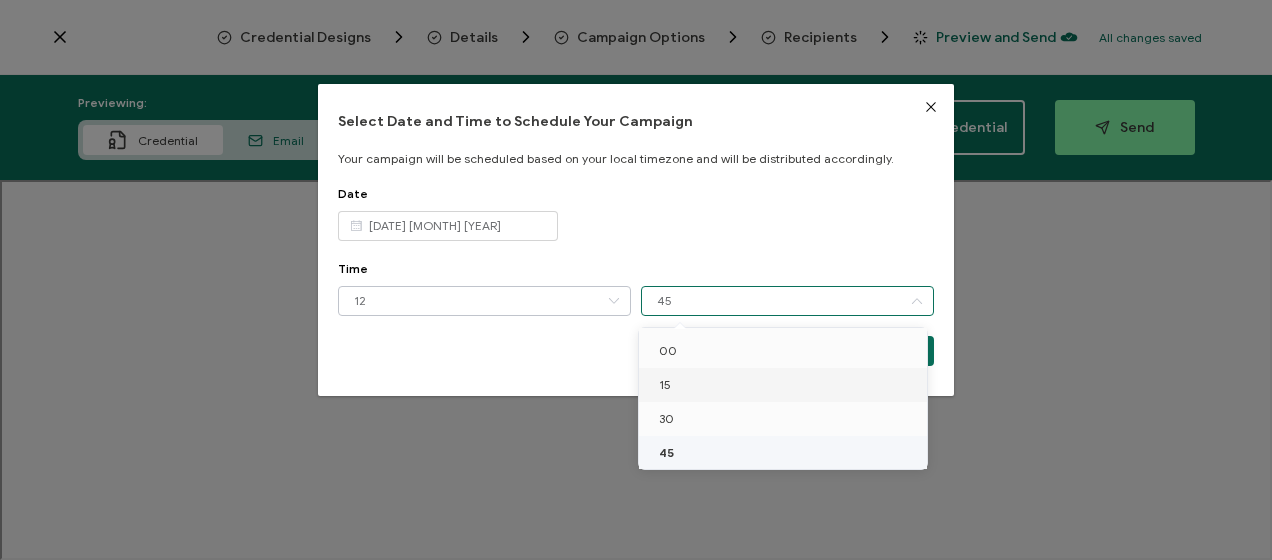 drag, startPoint x: 690, startPoint y: 382, endPoint x: 718, endPoint y: 374, distance: 29.12044 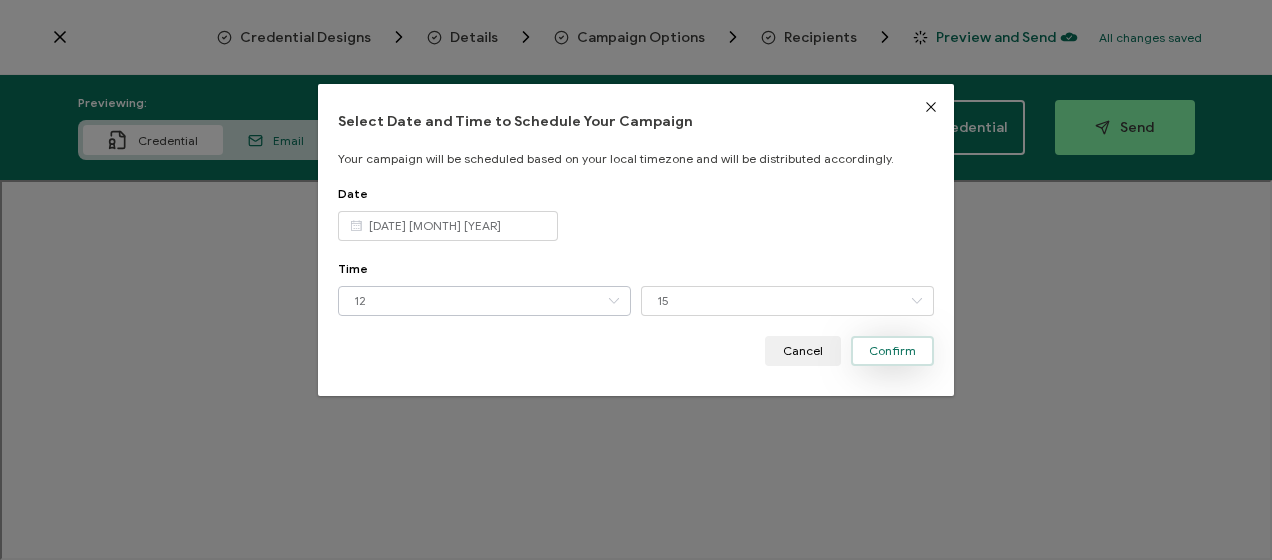click on "Confirm" at bounding box center (892, 351) 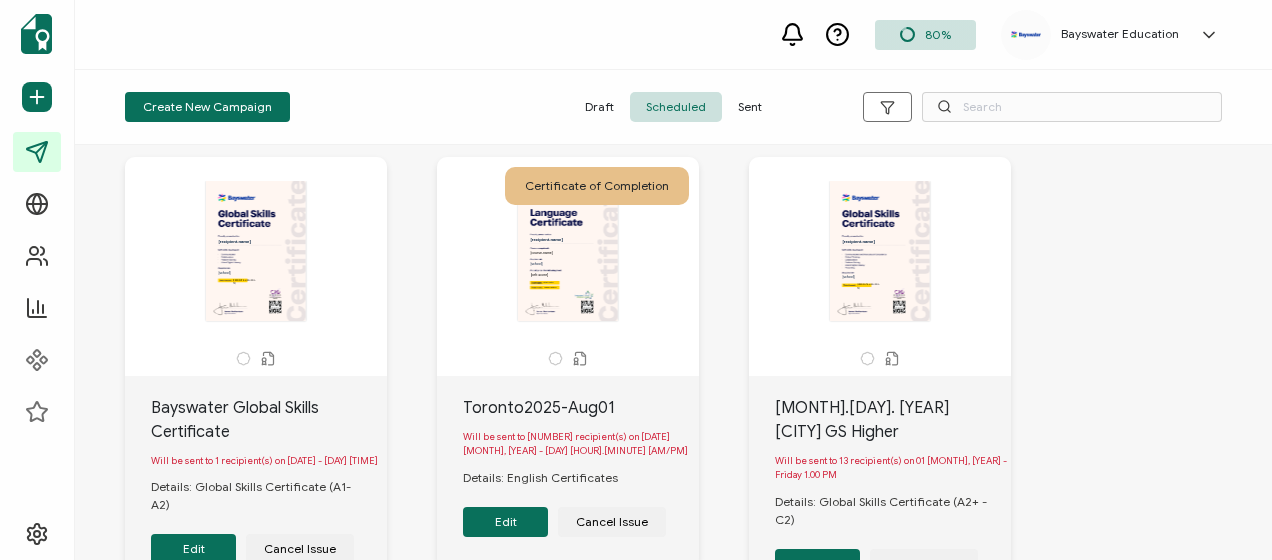 scroll, scrollTop: 0, scrollLeft: 0, axis: both 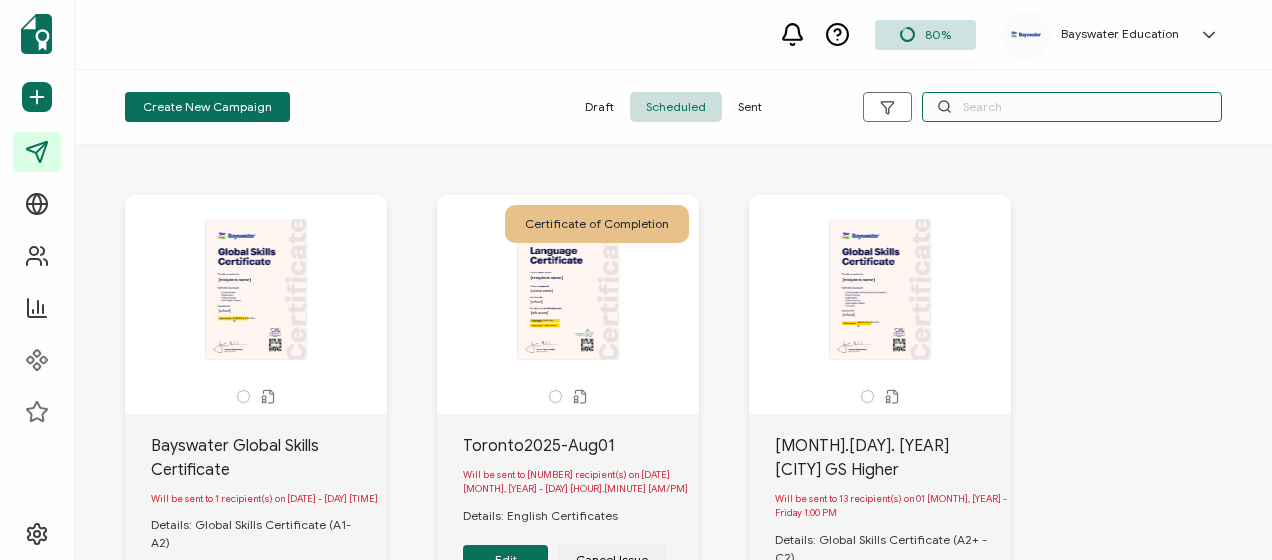 click at bounding box center [1072, 107] 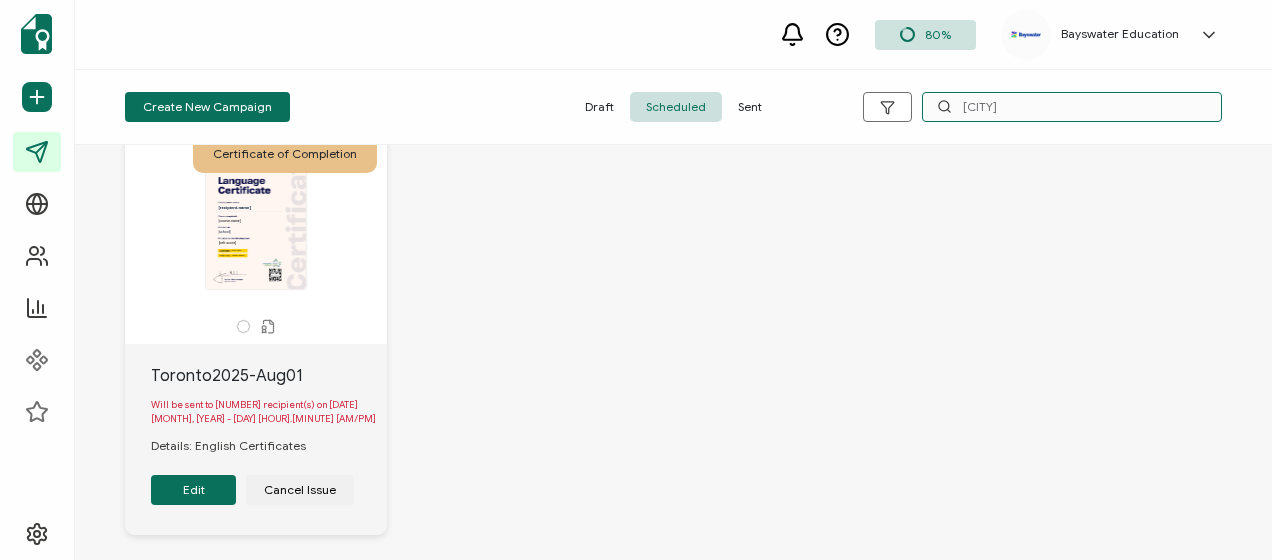 scroll, scrollTop: 0, scrollLeft: 0, axis: both 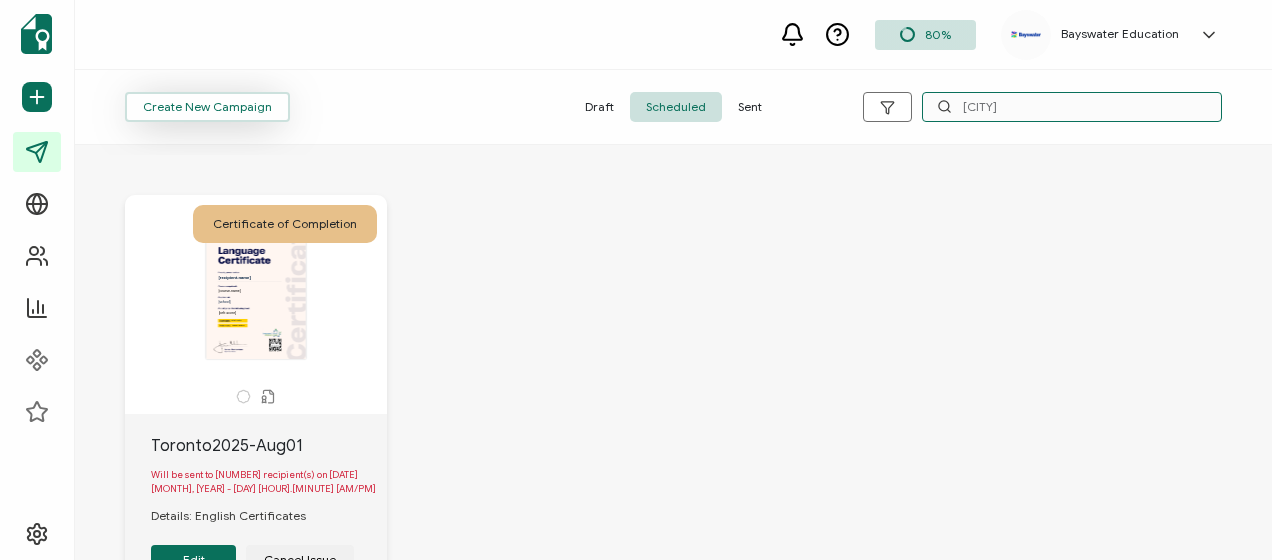 type on "[CITY]" 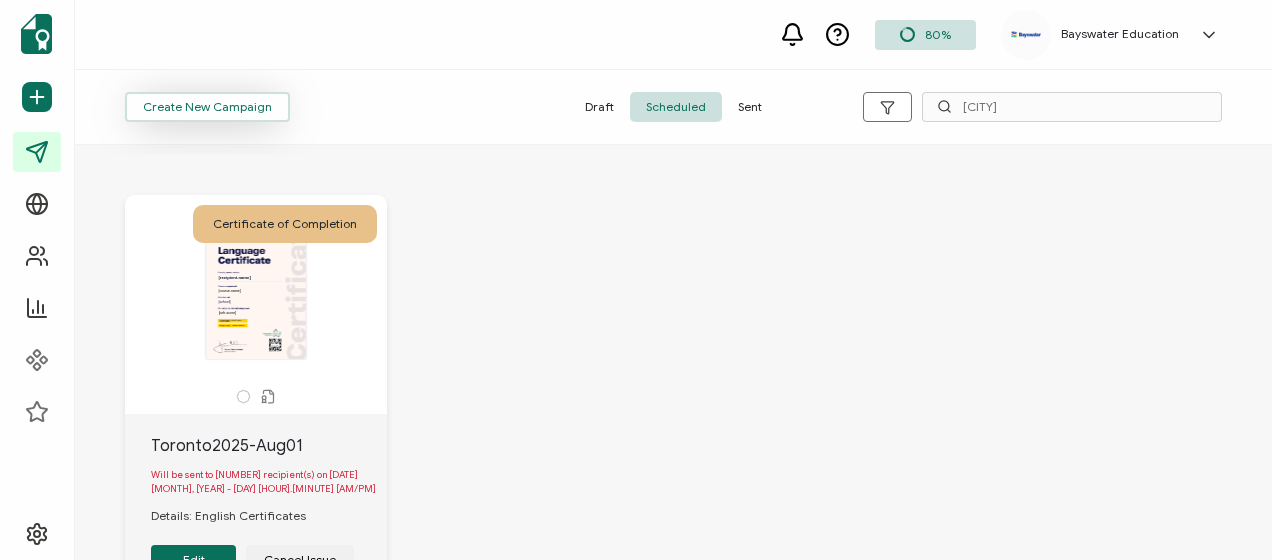 click on "Create New Campaign" at bounding box center [207, 107] 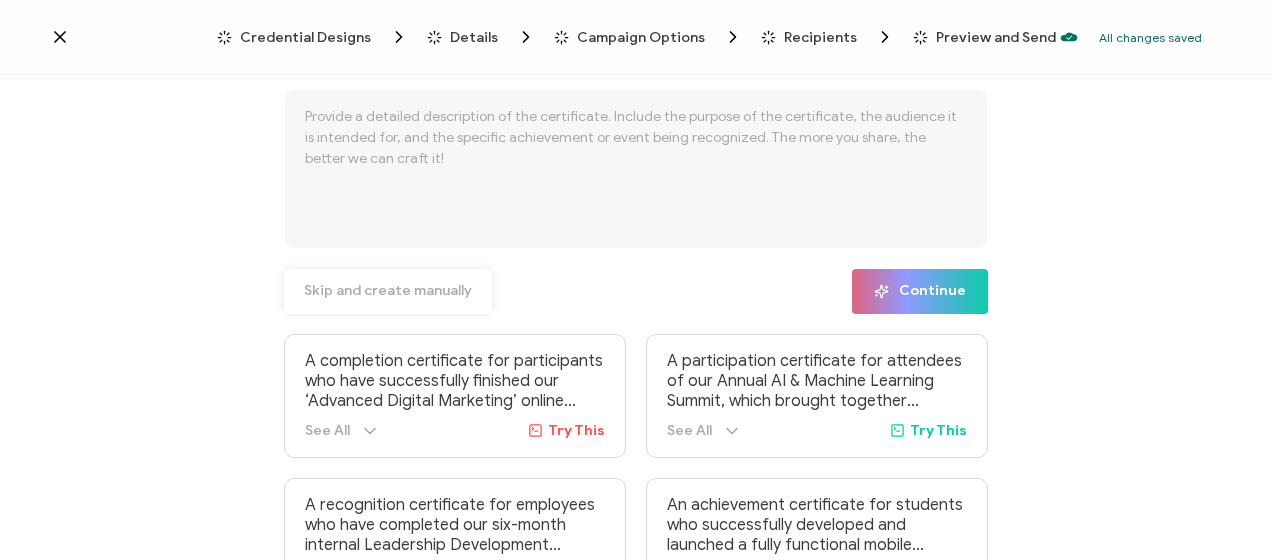 click on "Skip and create manually" at bounding box center (388, 291) 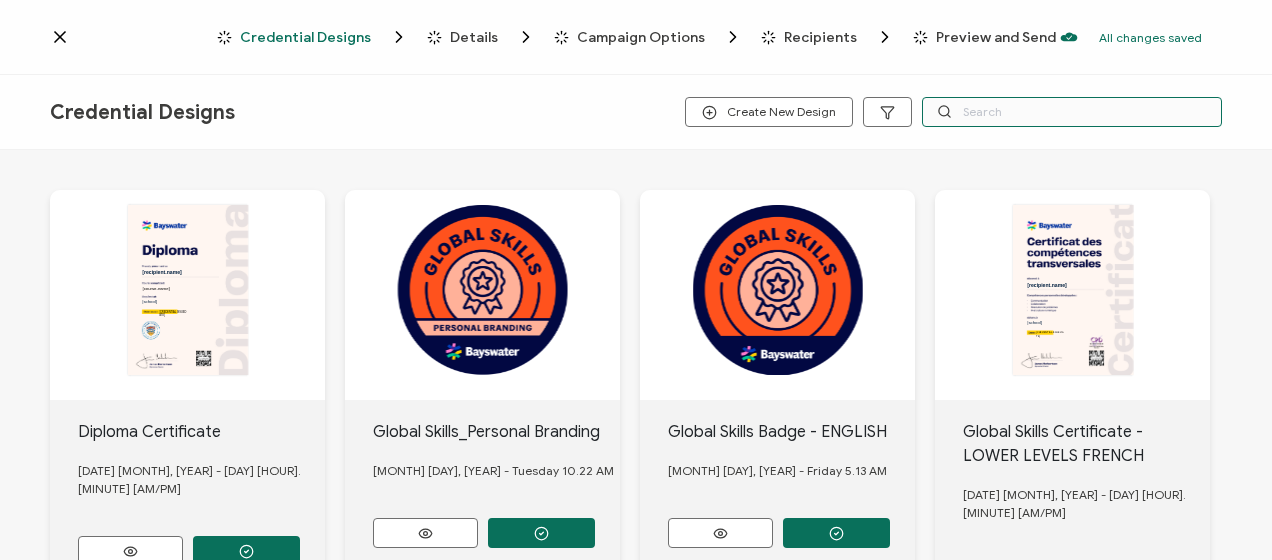 click at bounding box center [1072, 112] 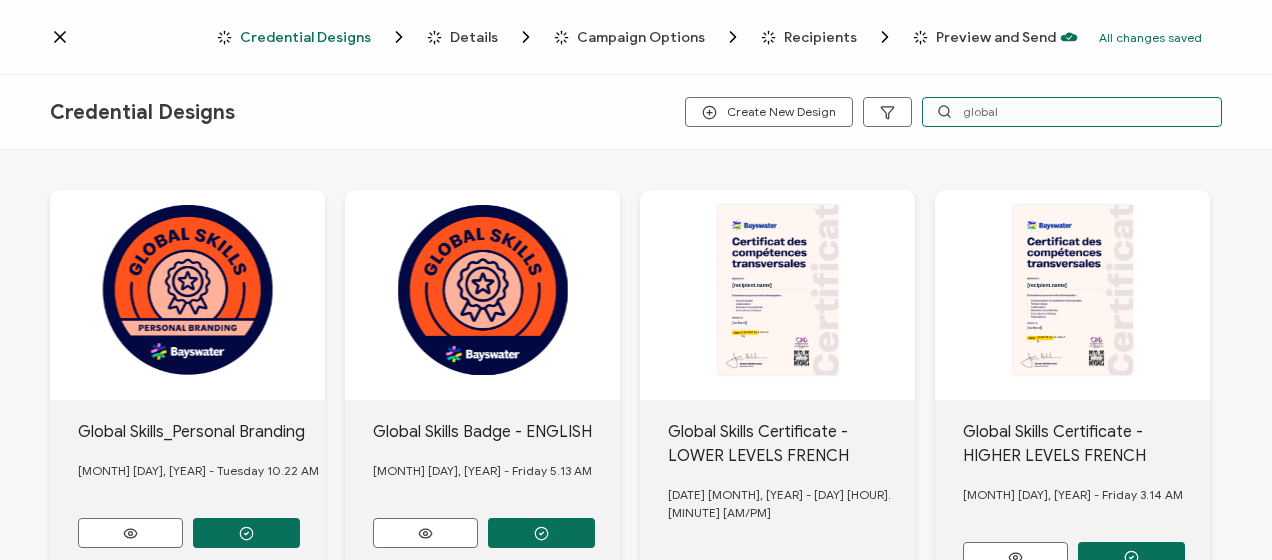 scroll, scrollTop: 584, scrollLeft: 0, axis: vertical 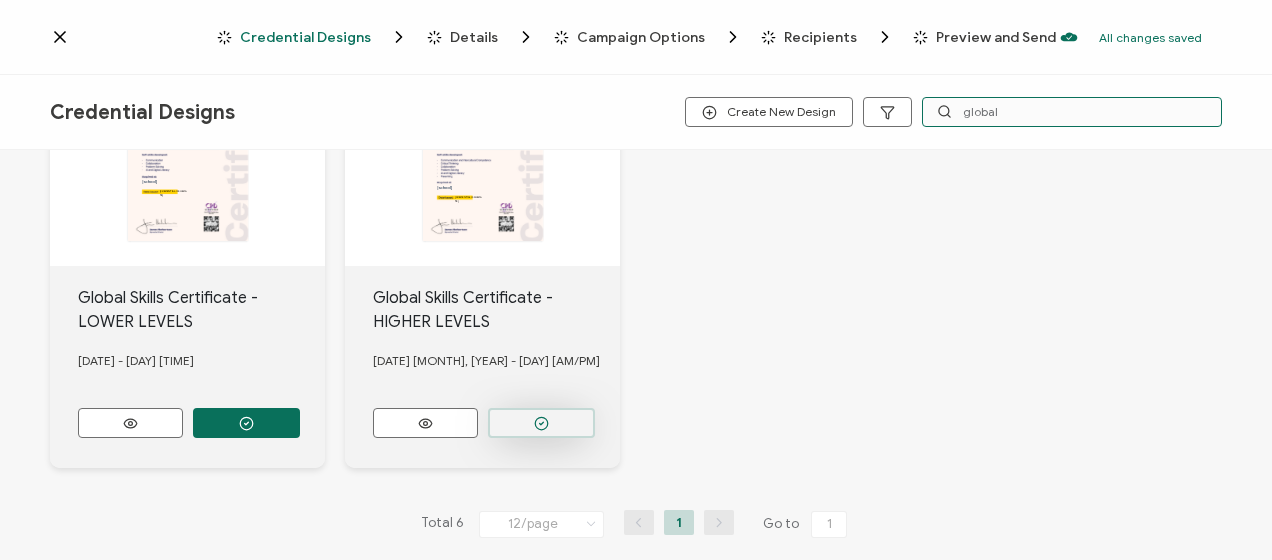 type on "global" 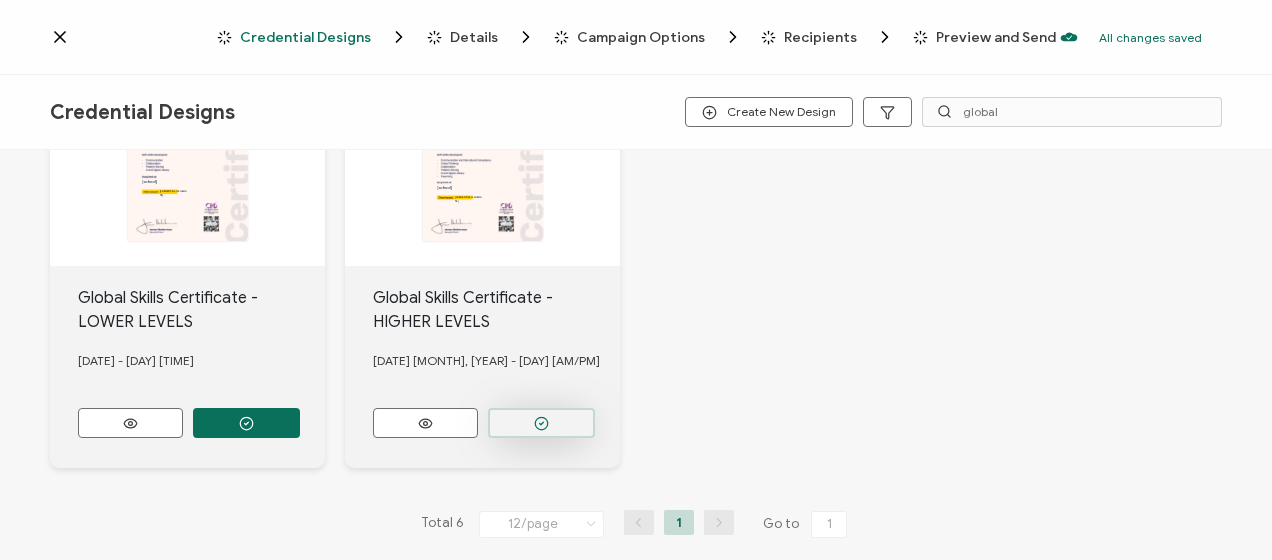 click 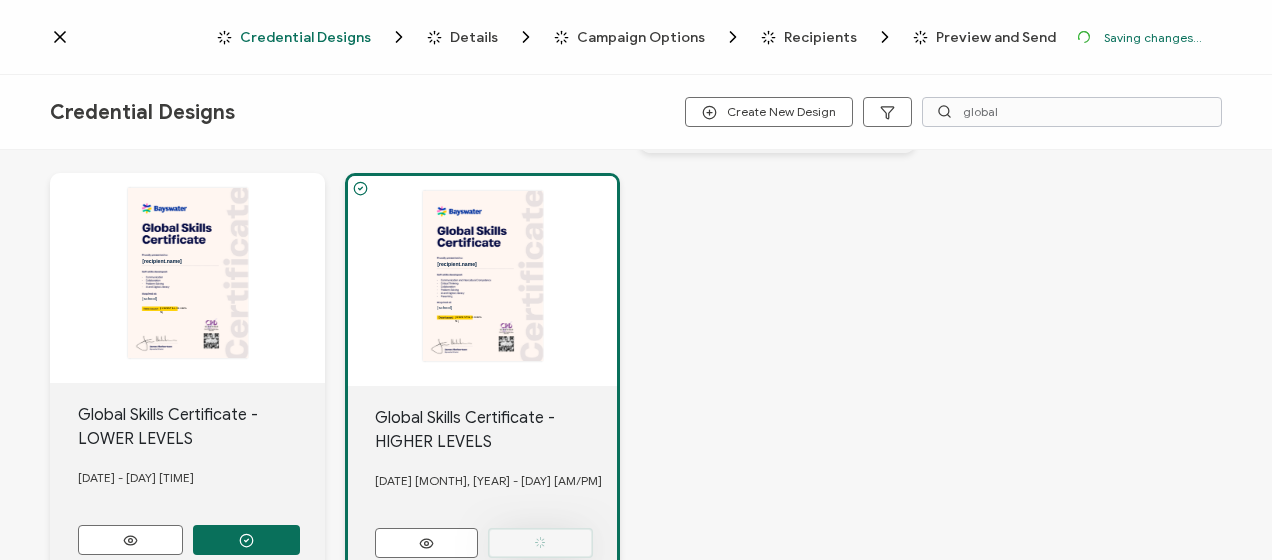 scroll, scrollTop: 700, scrollLeft: 0, axis: vertical 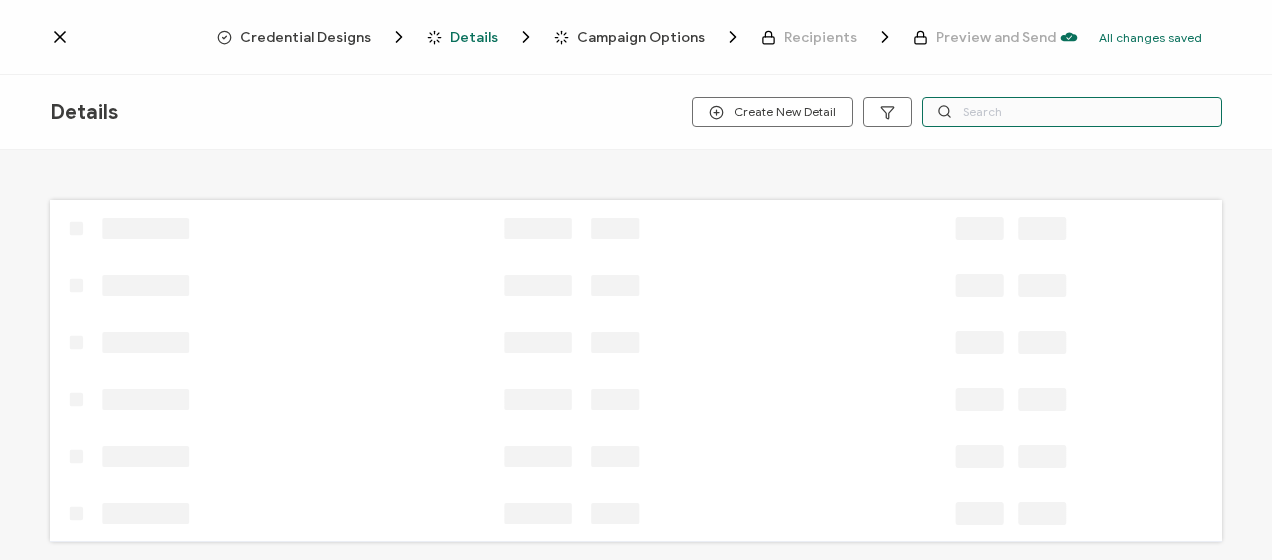 click at bounding box center (1072, 112) 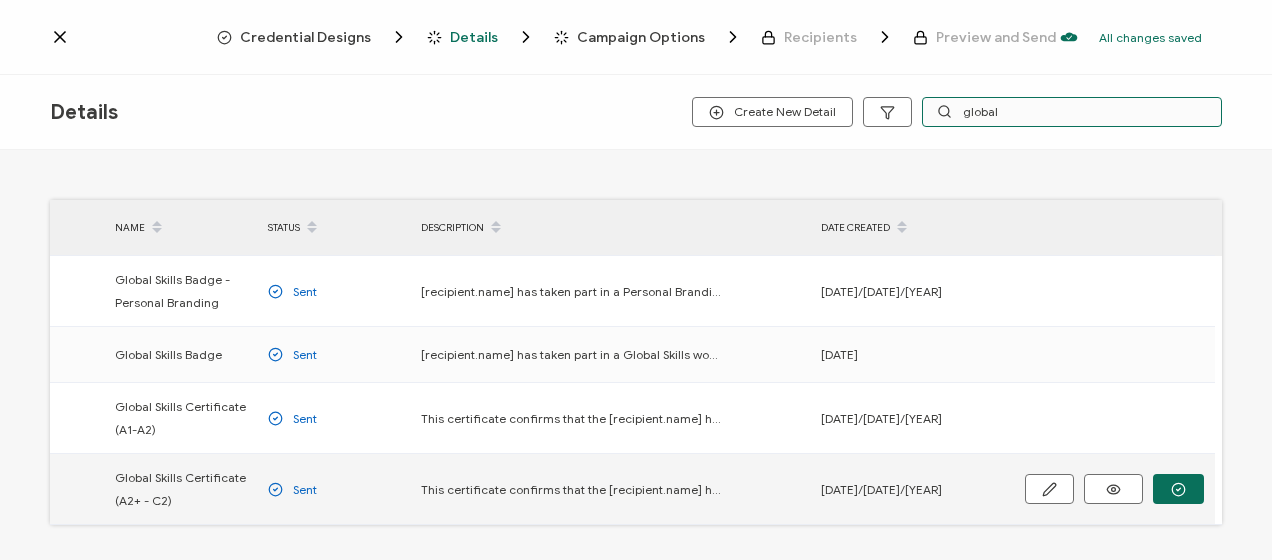 type on "global" 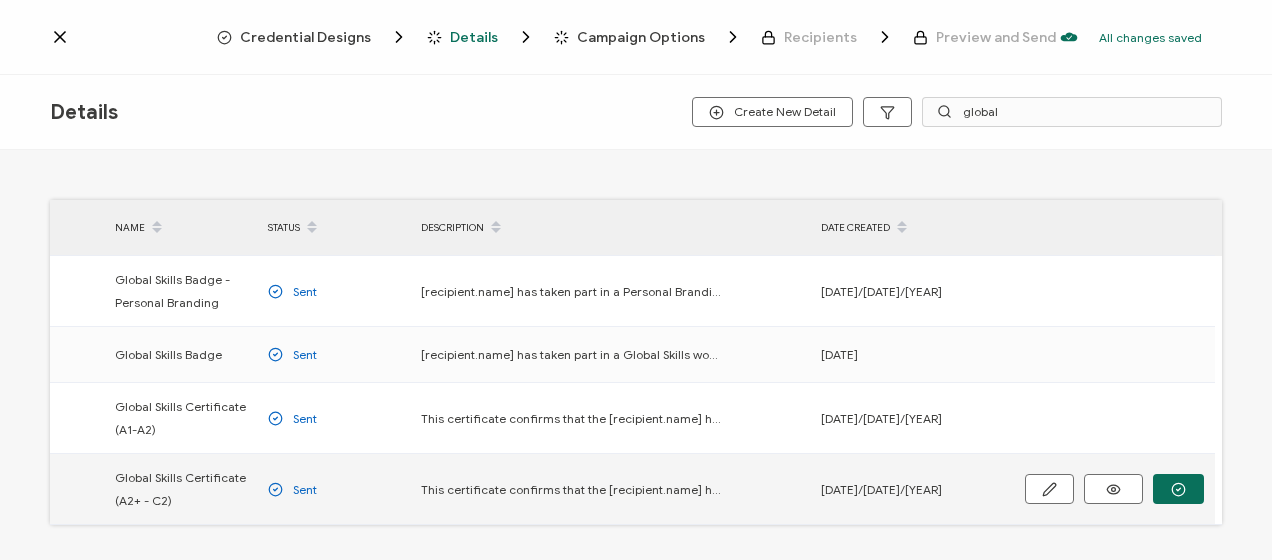 click at bounding box center [0, 0] 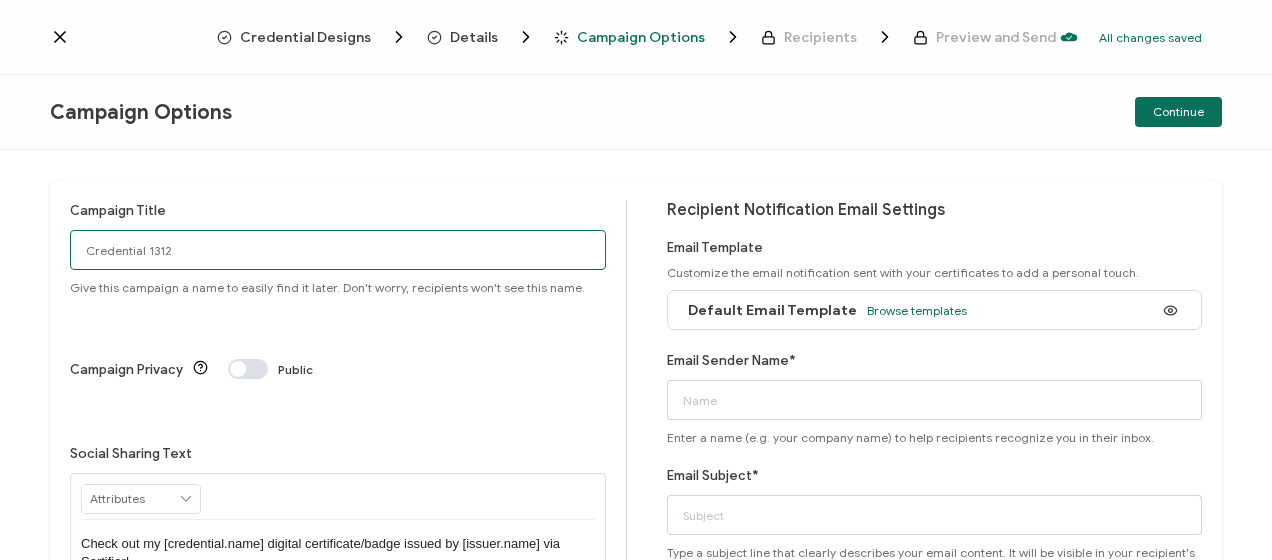 click on "Credential 1312" at bounding box center [338, 250] 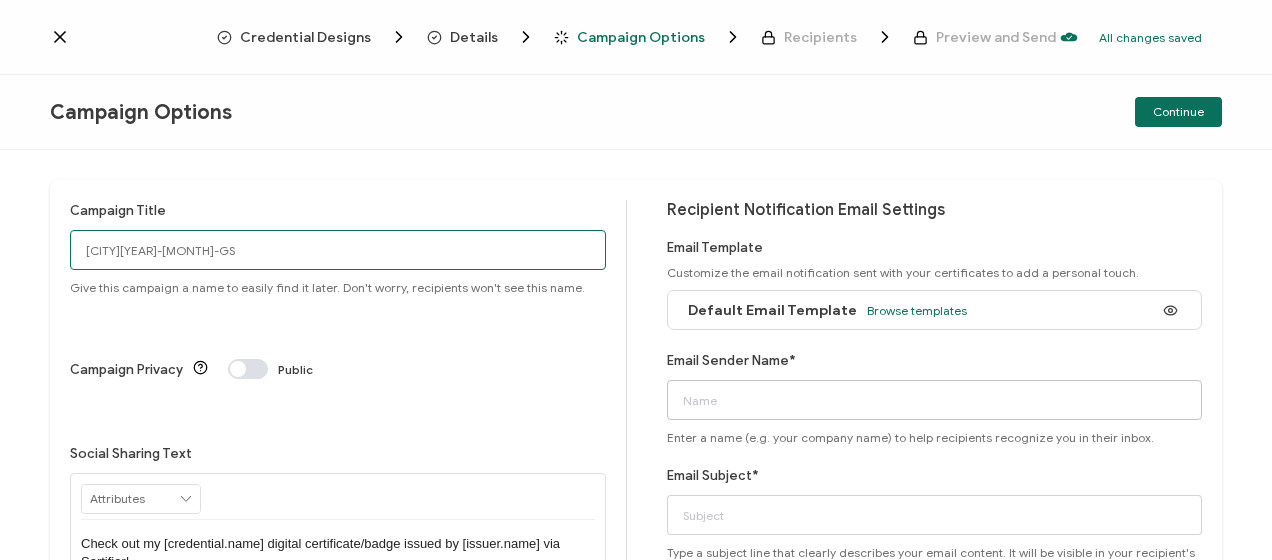 type on "[CITY][YEAR]-[MONTH]-GS" 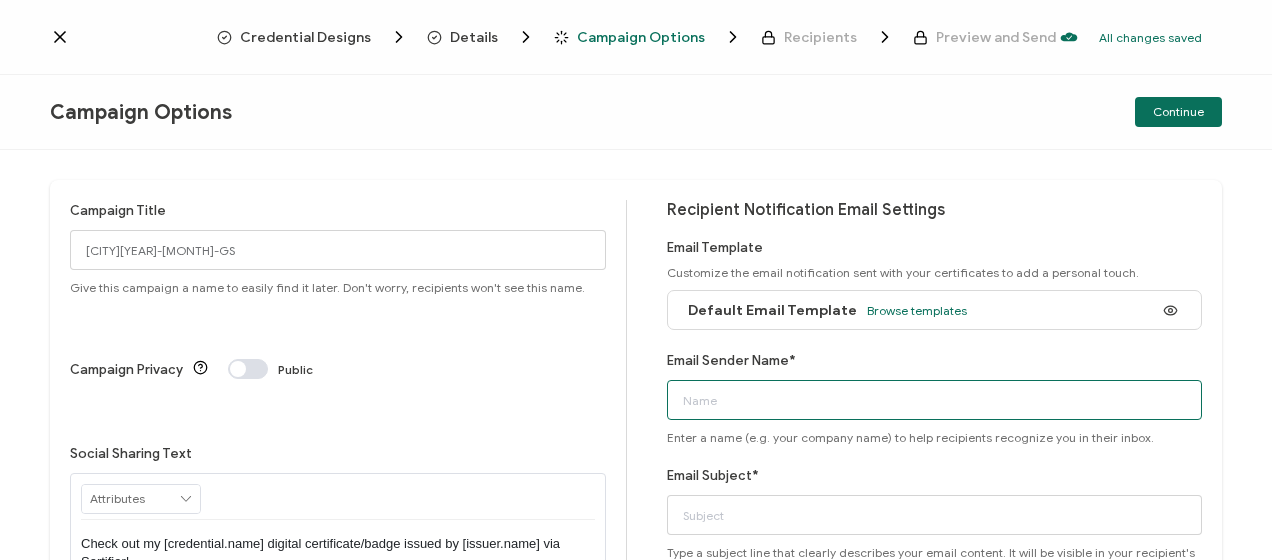 click on "Email Sender Name*" at bounding box center [935, 400] 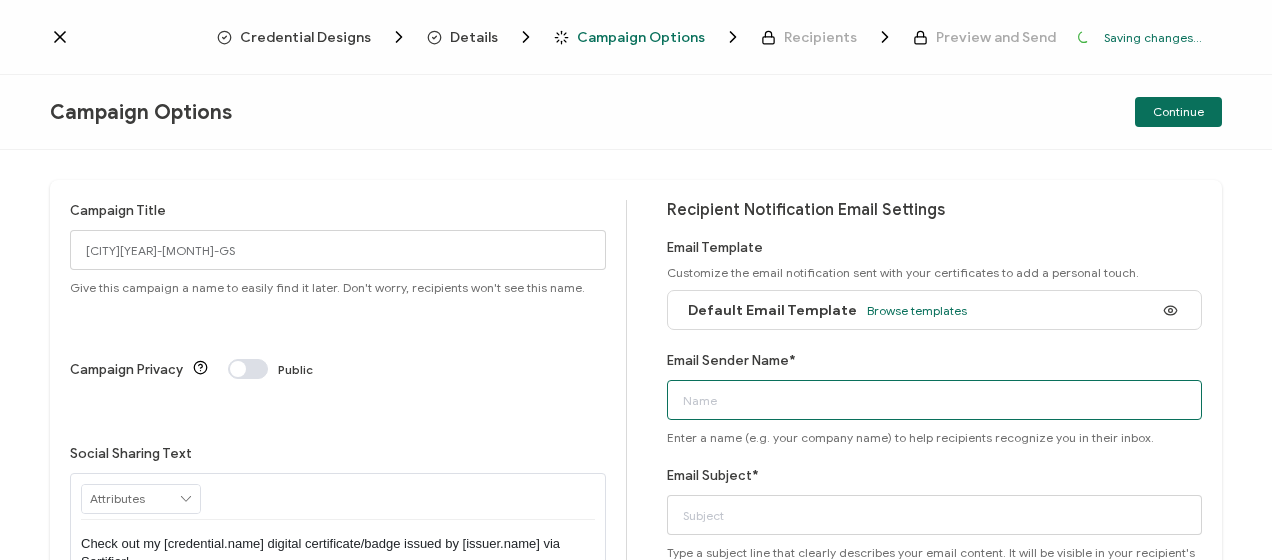 type on "[CITY] [CITY]" 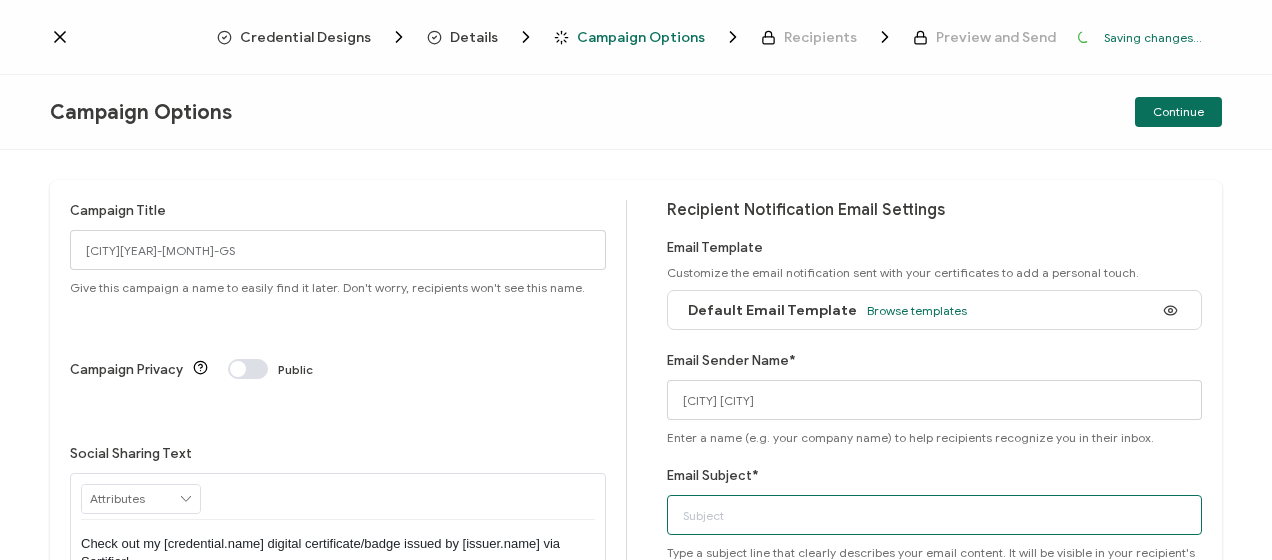 type on "Bayswater Global Skills Certificate" 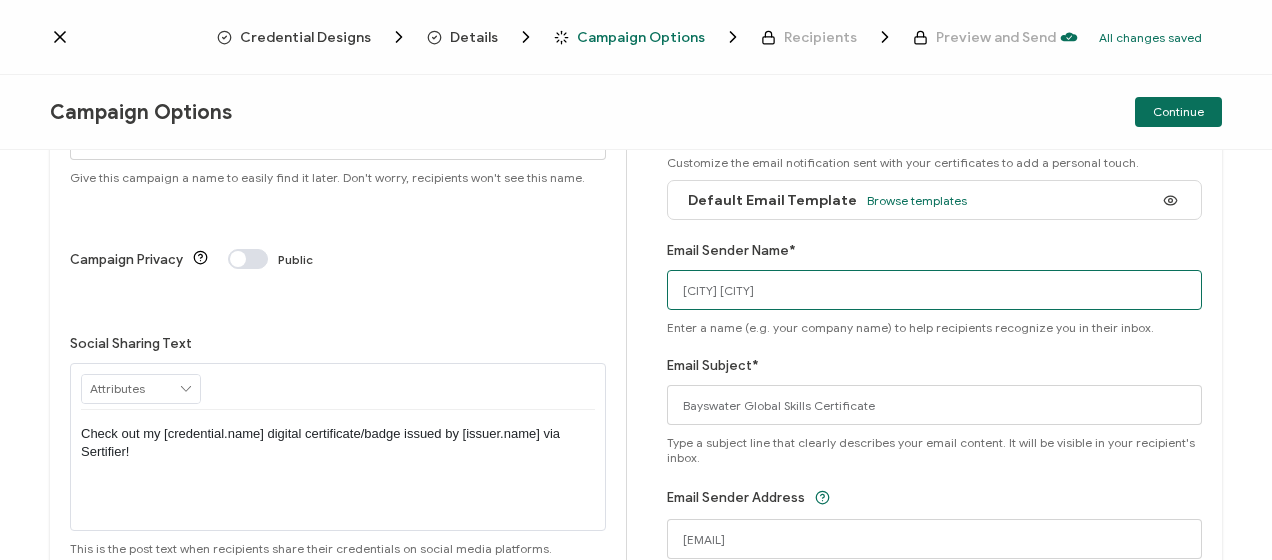 scroll, scrollTop: 0, scrollLeft: 0, axis: both 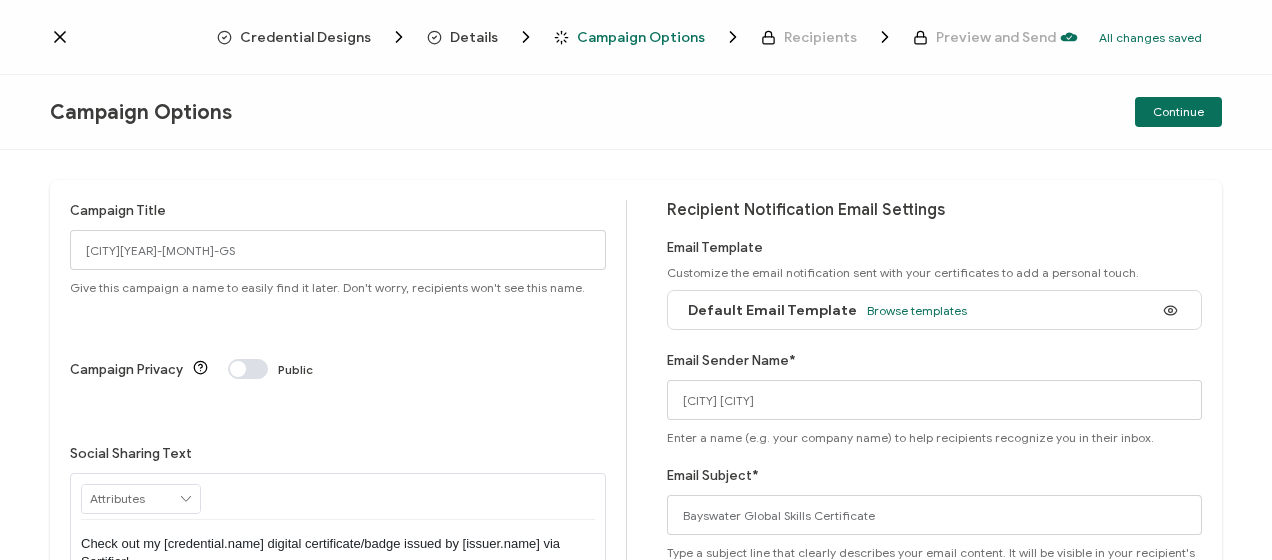 click on "Continue" at bounding box center (1178, 112) 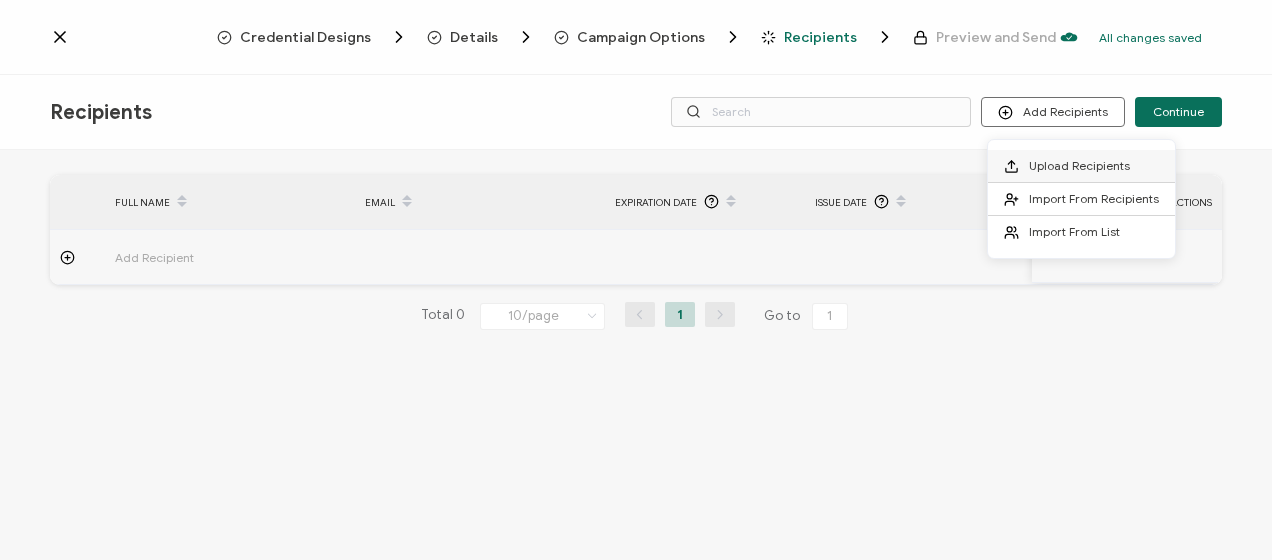 click on "Upload Recipients" at bounding box center (1081, 166) 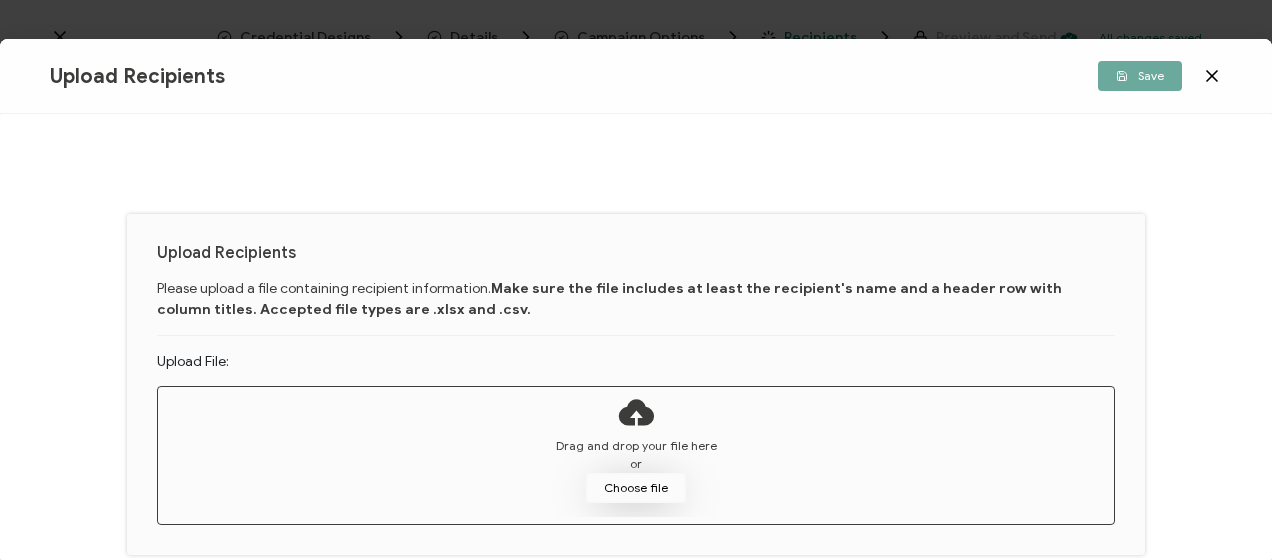 click on "Choose file" at bounding box center [636, 488] 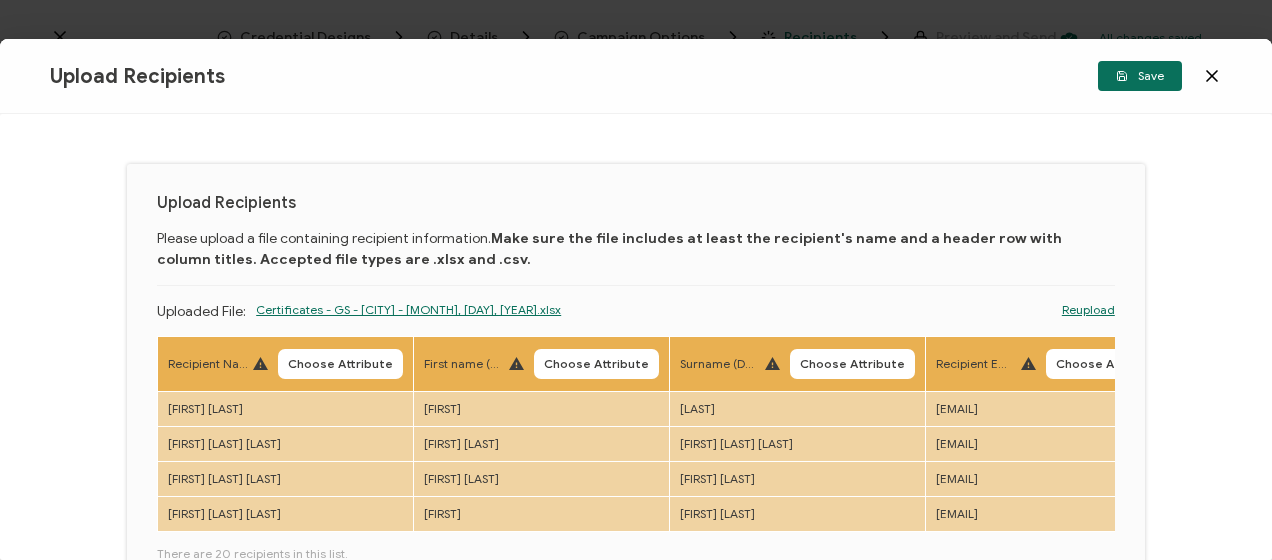 scroll, scrollTop: 200, scrollLeft: 0, axis: vertical 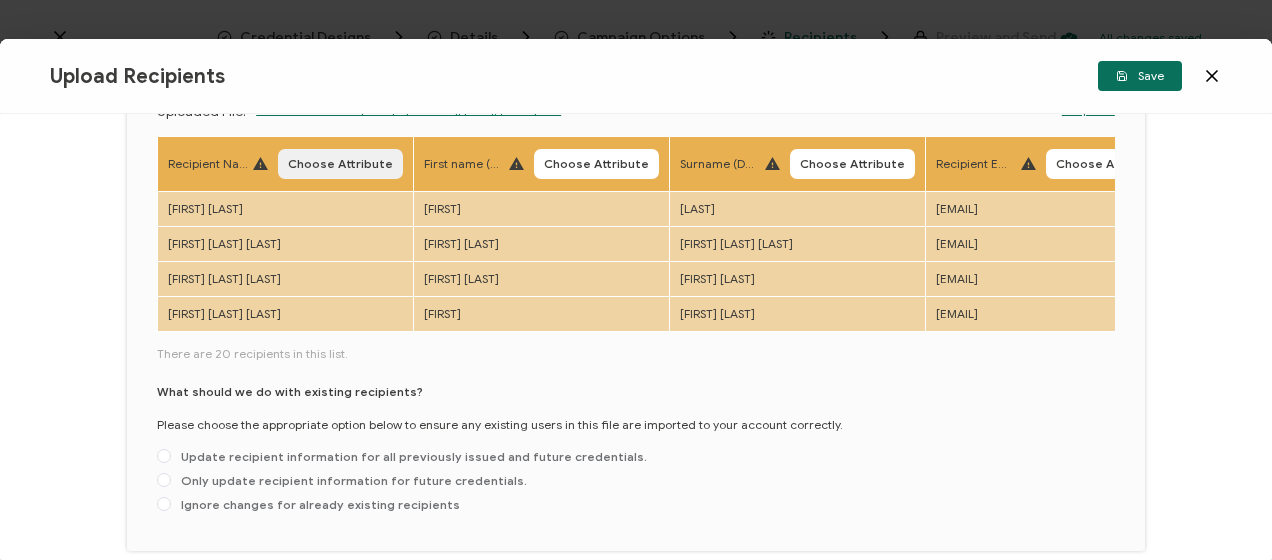 click on "Choose Attribute" at bounding box center (340, 164) 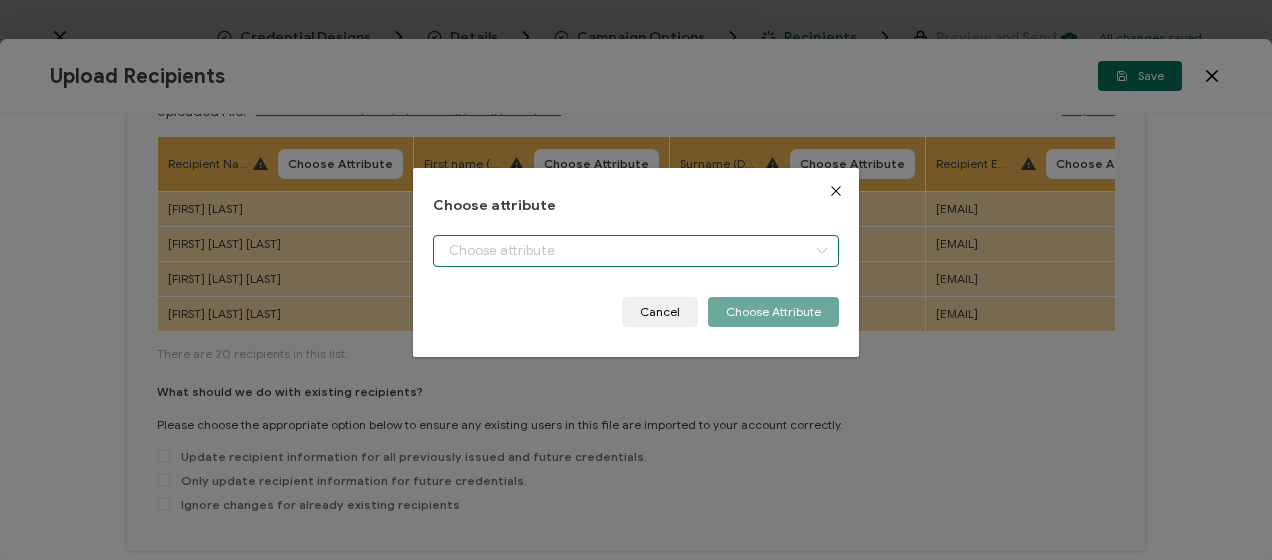 click at bounding box center (635, 251) 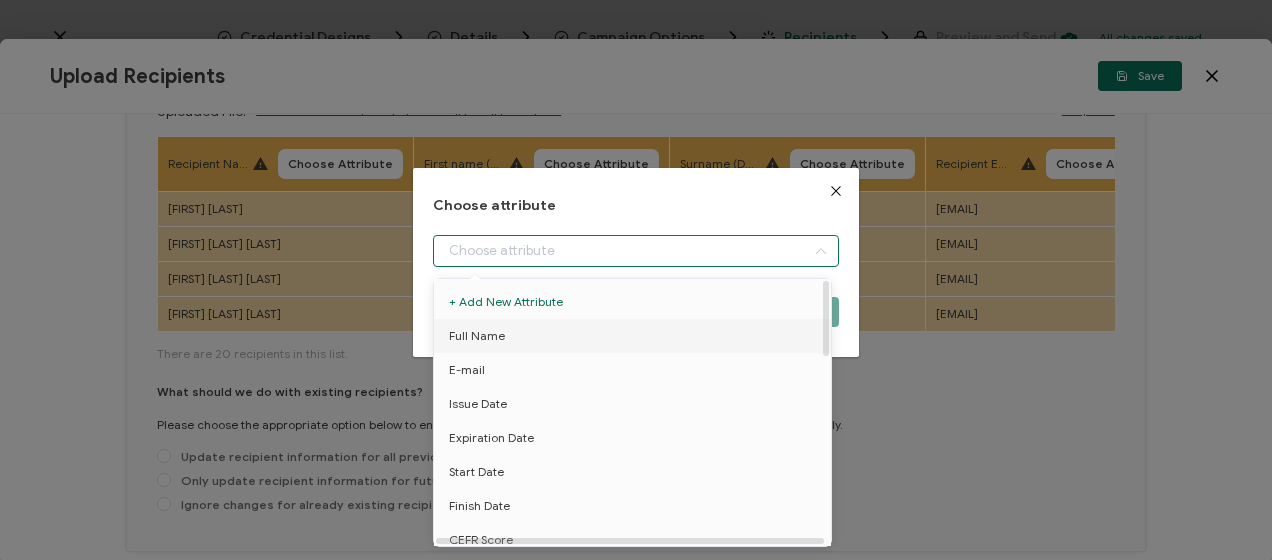 click on "Full Name" at bounding box center [636, 336] 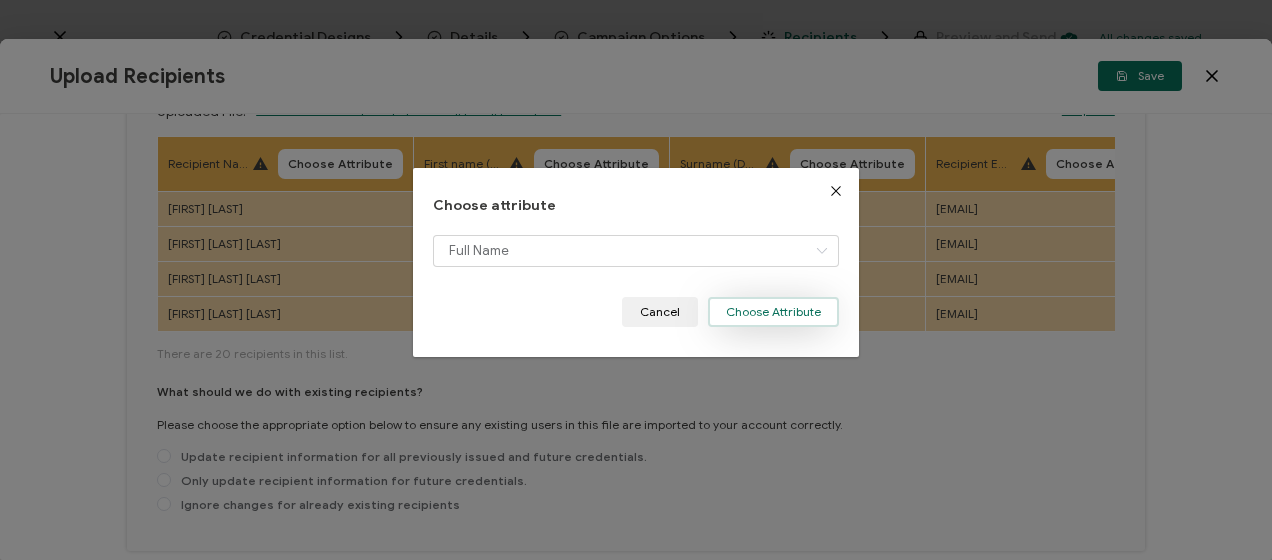 click on "Choose Attribute" at bounding box center (773, 312) 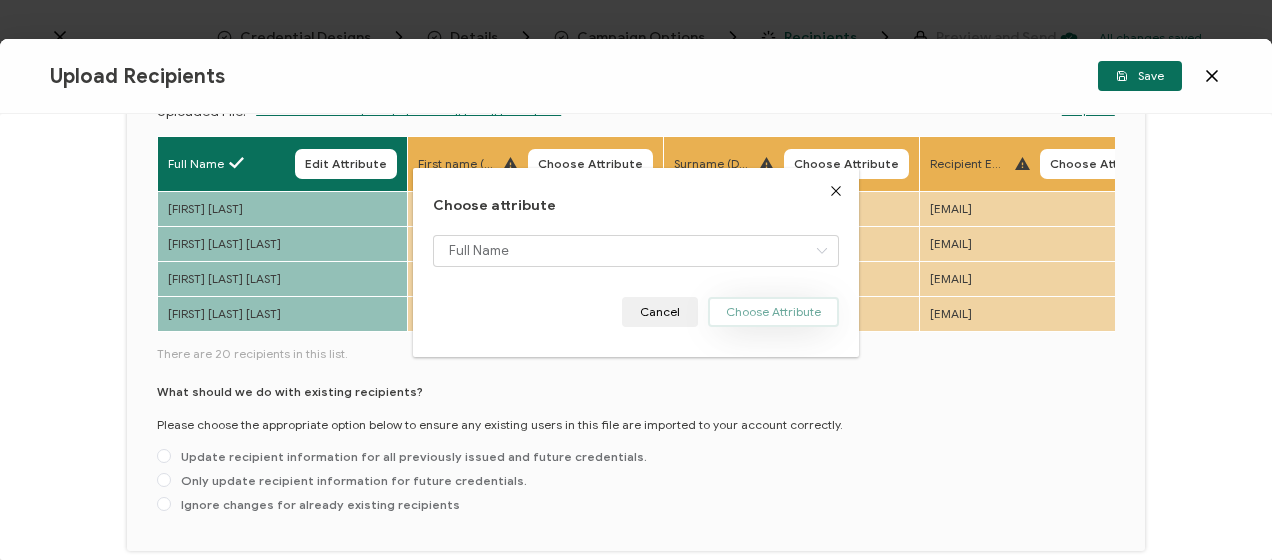 type 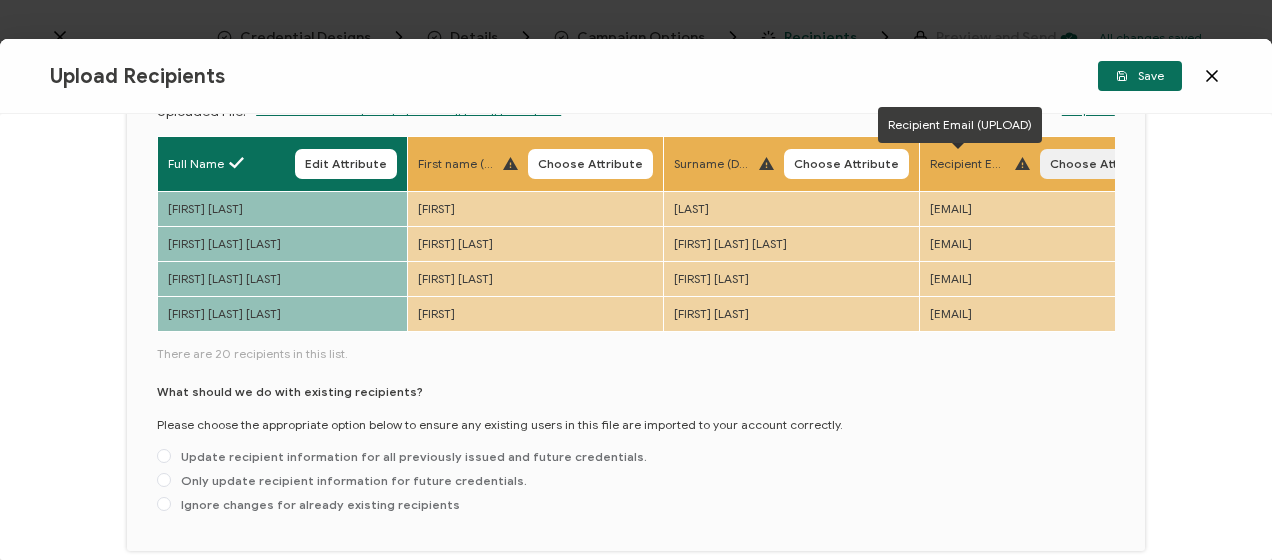 click on "Choose Attribute" at bounding box center (1102, 164) 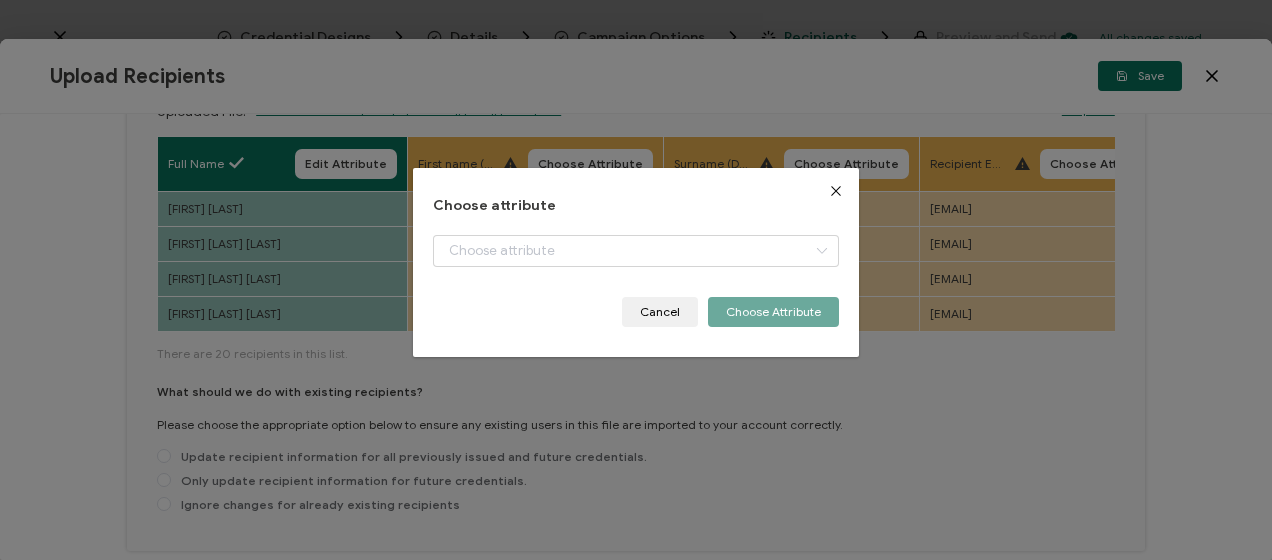 click at bounding box center [635, 266] 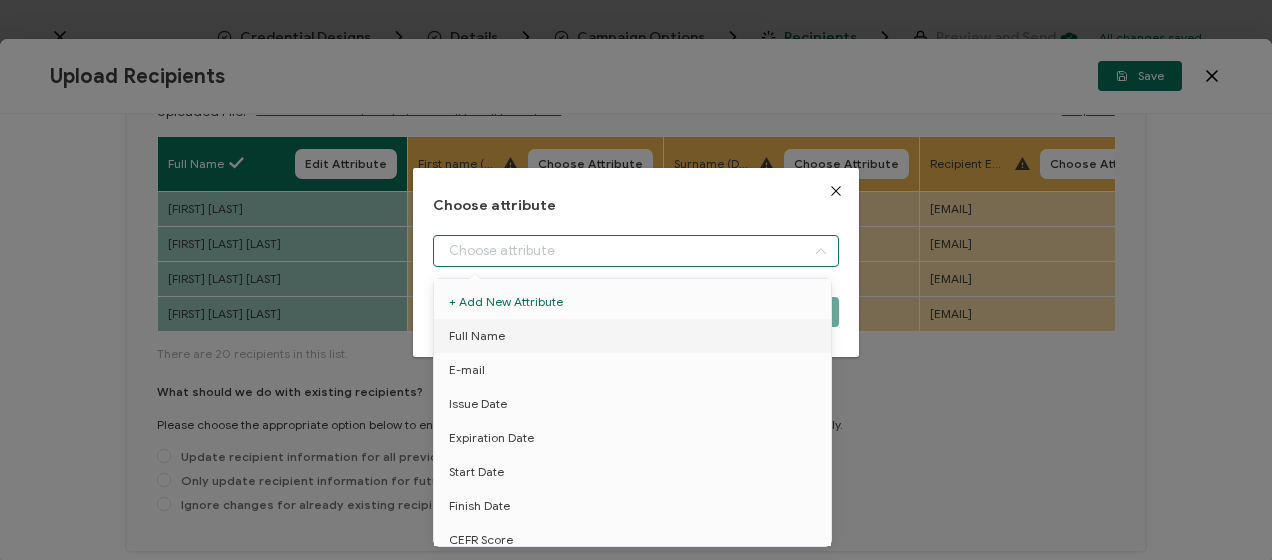 click at bounding box center [635, 251] 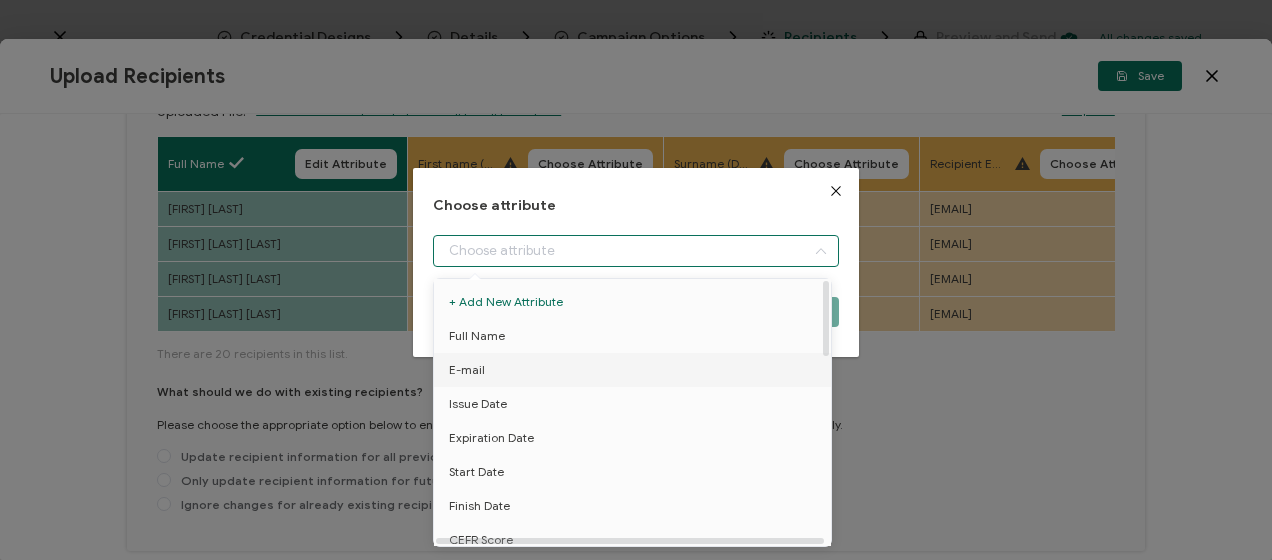 click on "E-mail" at bounding box center (636, 370) 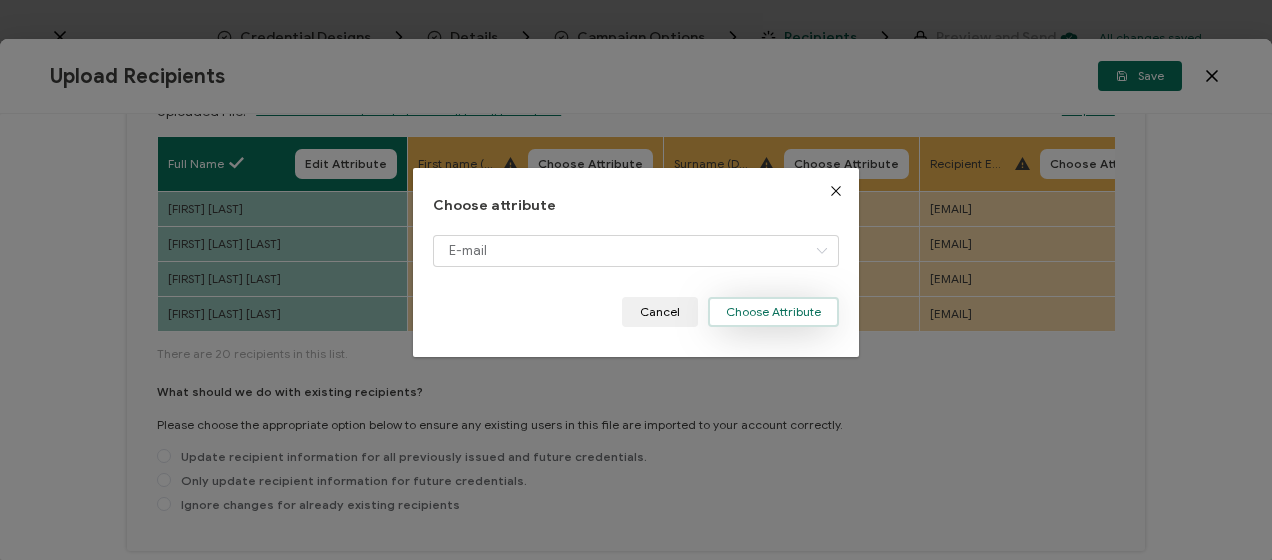 click on "Choose Attribute" at bounding box center [773, 312] 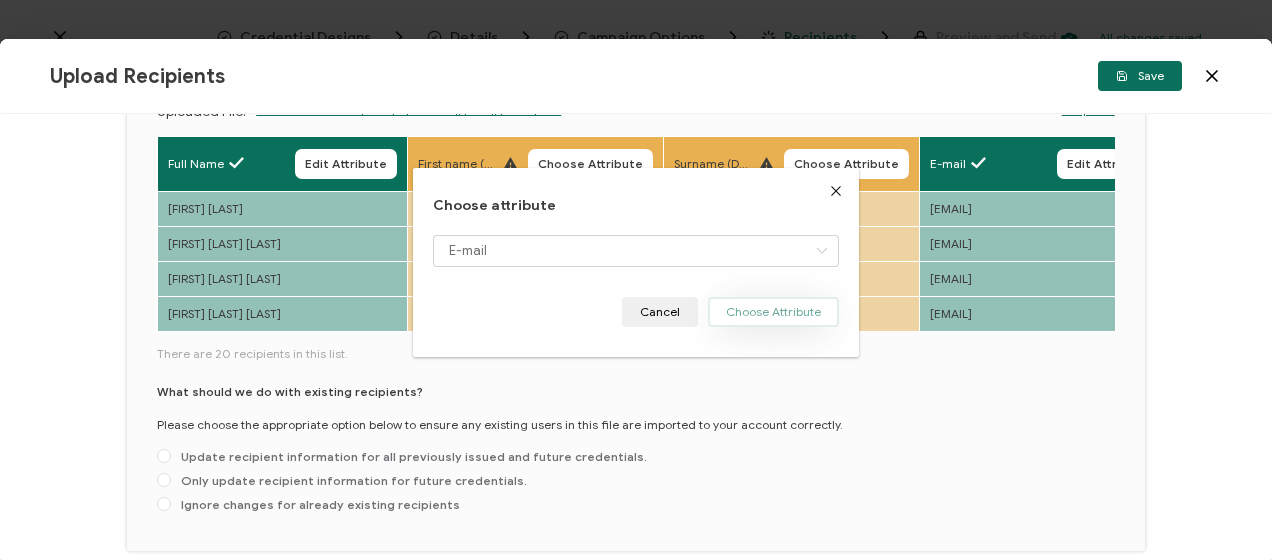 type 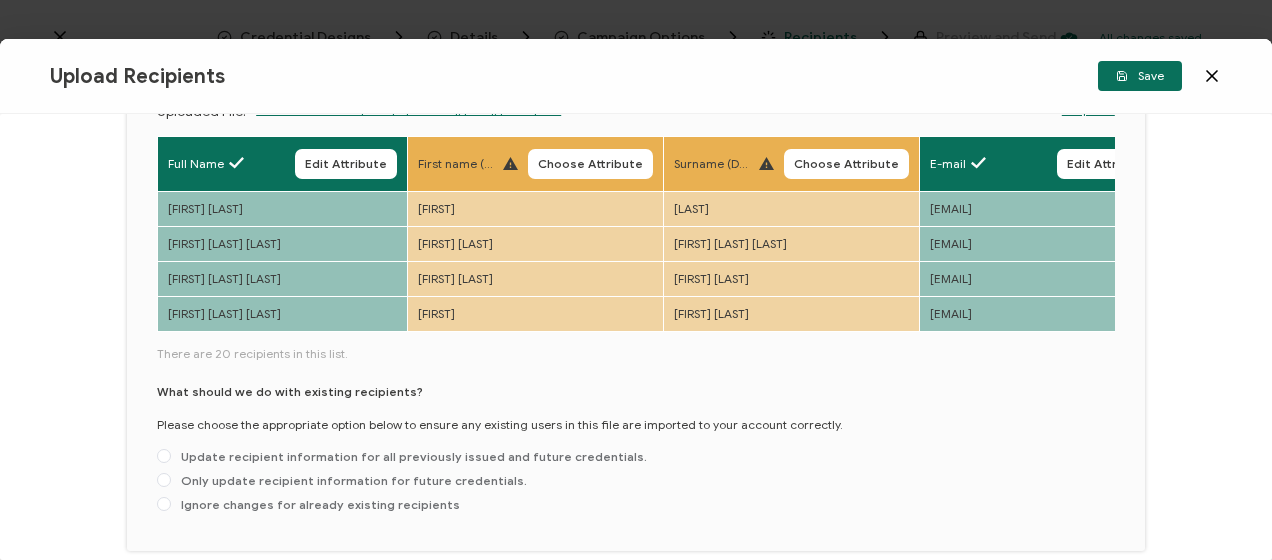 drag, startPoint x: 366, startPoint y: 334, endPoint x: 416, endPoint y: 338, distance: 50.159744 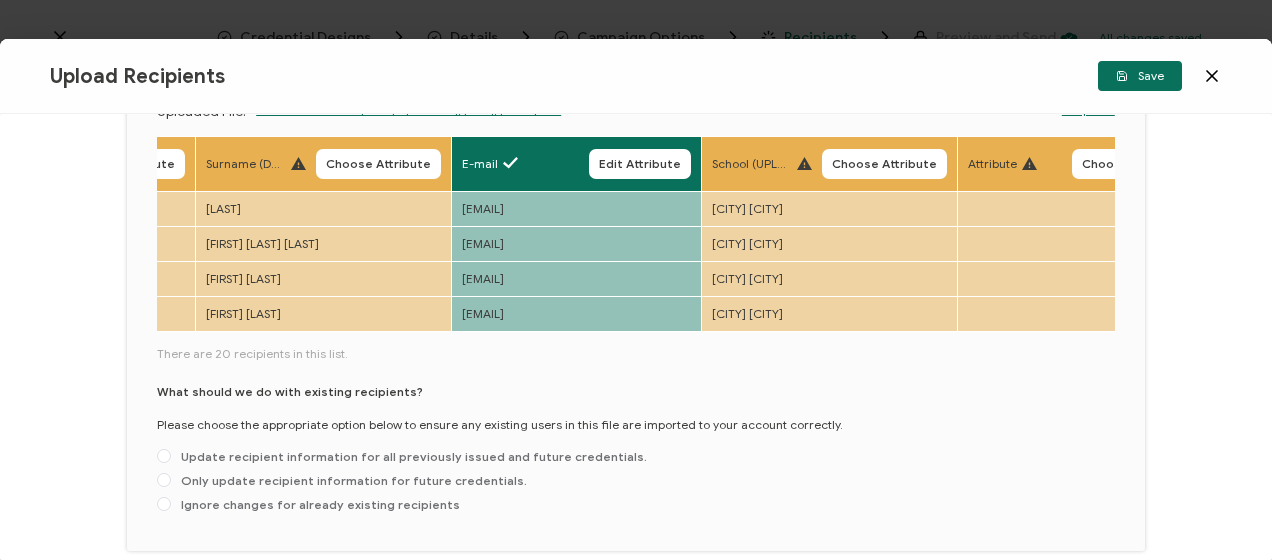 scroll, scrollTop: 0, scrollLeft: 620, axis: horizontal 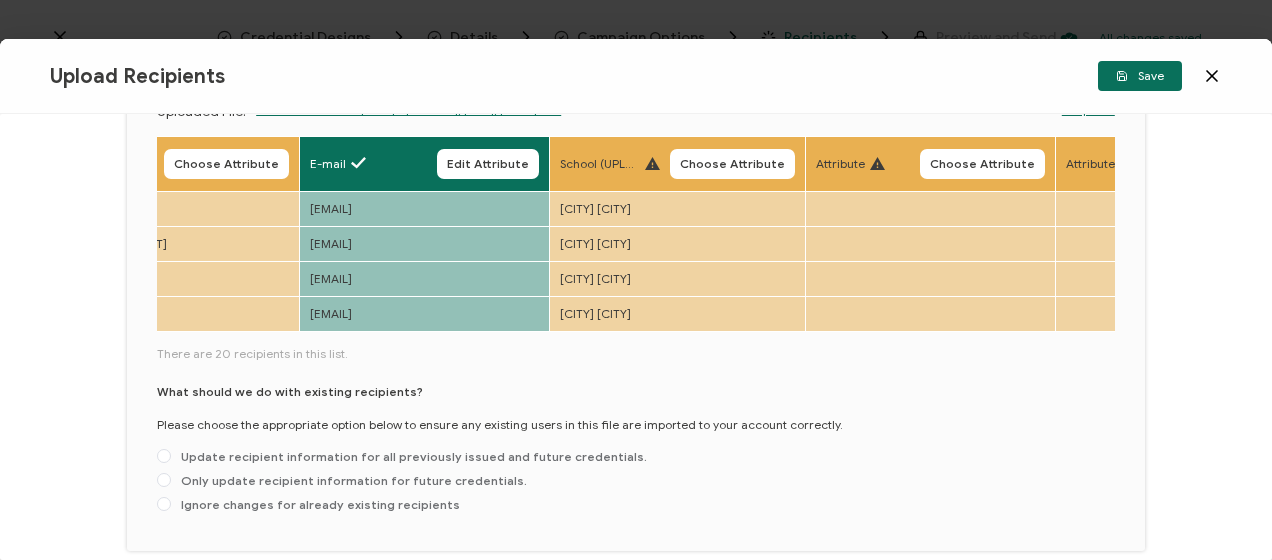 drag, startPoint x: 705, startPoint y: 160, endPoint x: 680, endPoint y: 200, distance: 47.169907 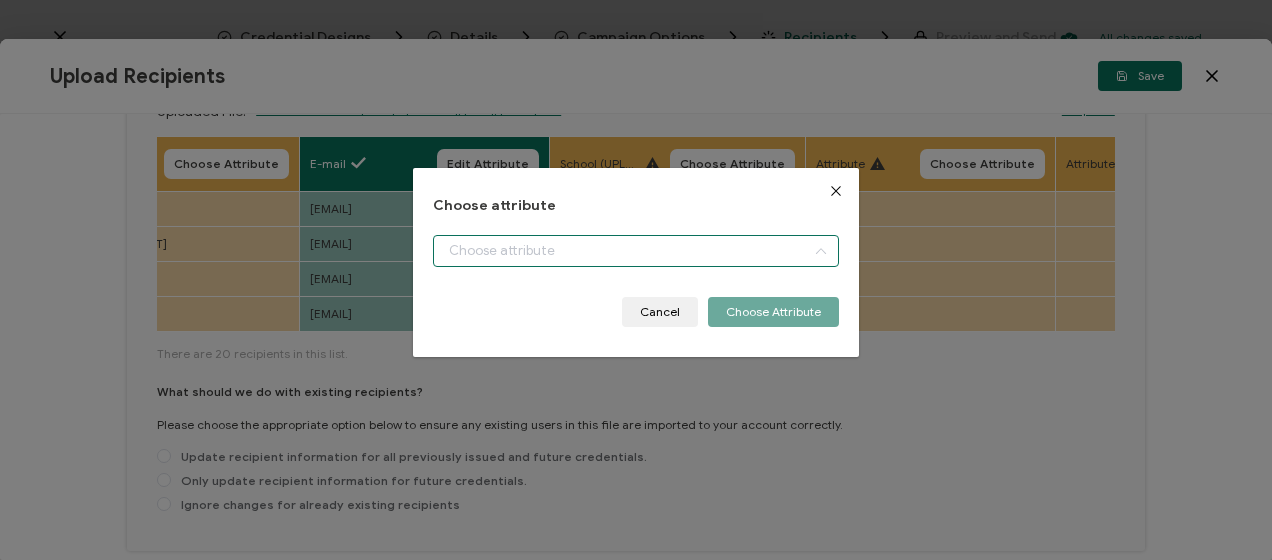 drag, startPoint x: 580, startPoint y: 251, endPoint x: 582, endPoint y: 351, distance: 100.02 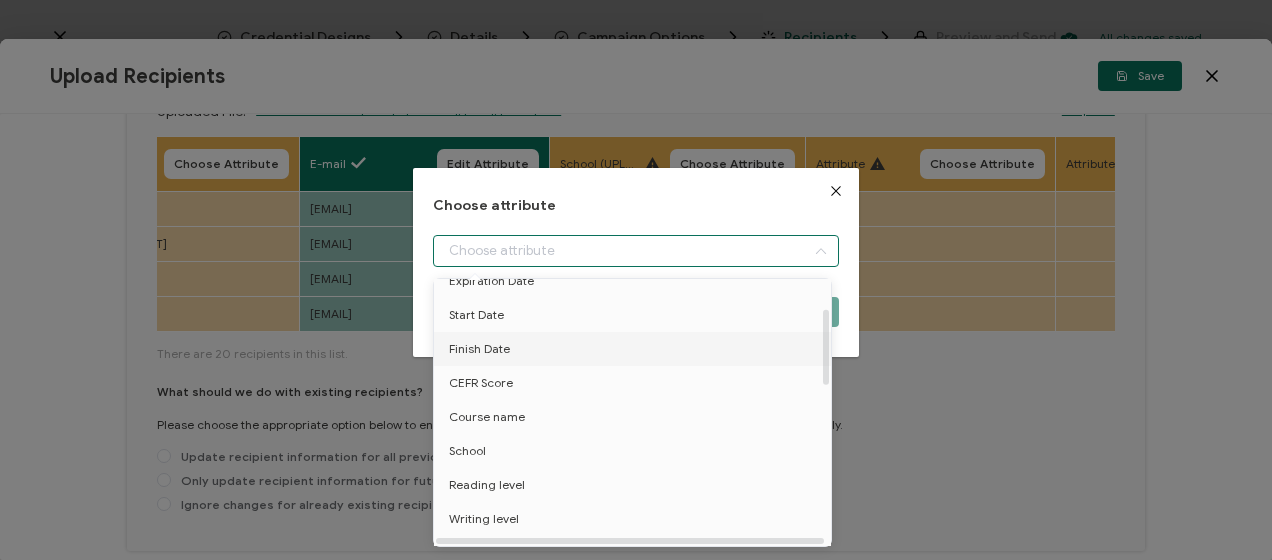 scroll, scrollTop: 200, scrollLeft: 0, axis: vertical 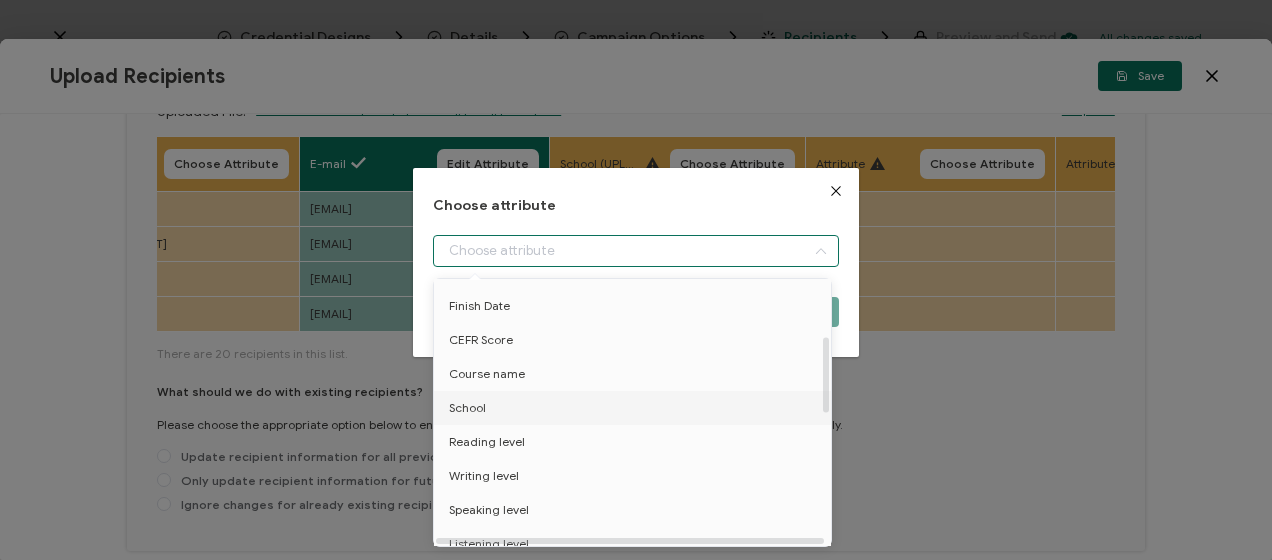 click on "School" at bounding box center [636, 408] 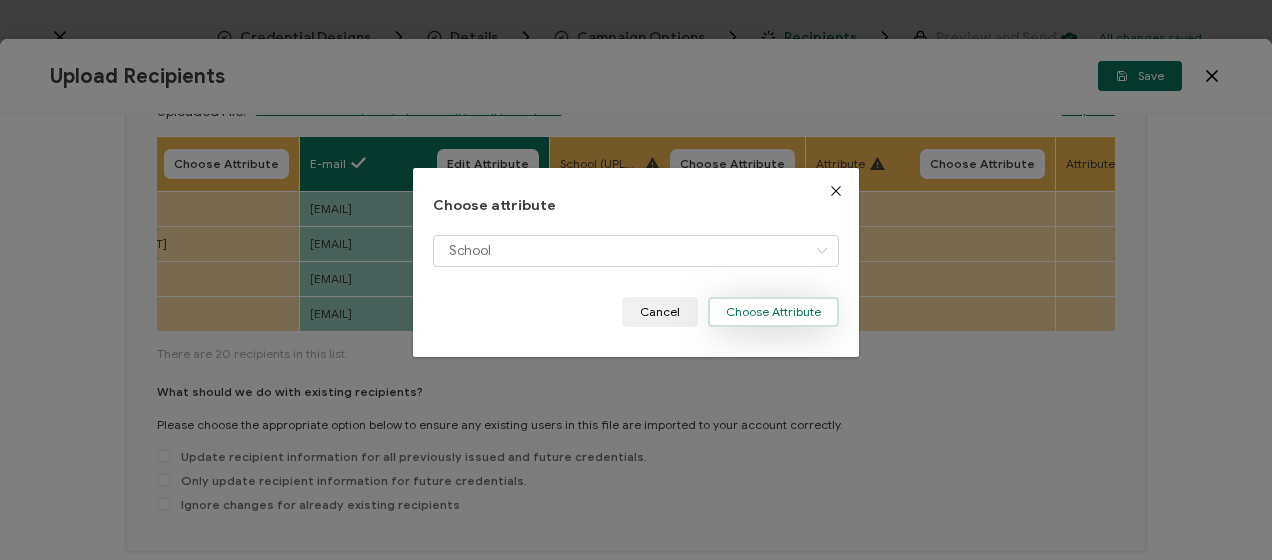 click on "Choose Attribute" at bounding box center (773, 312) 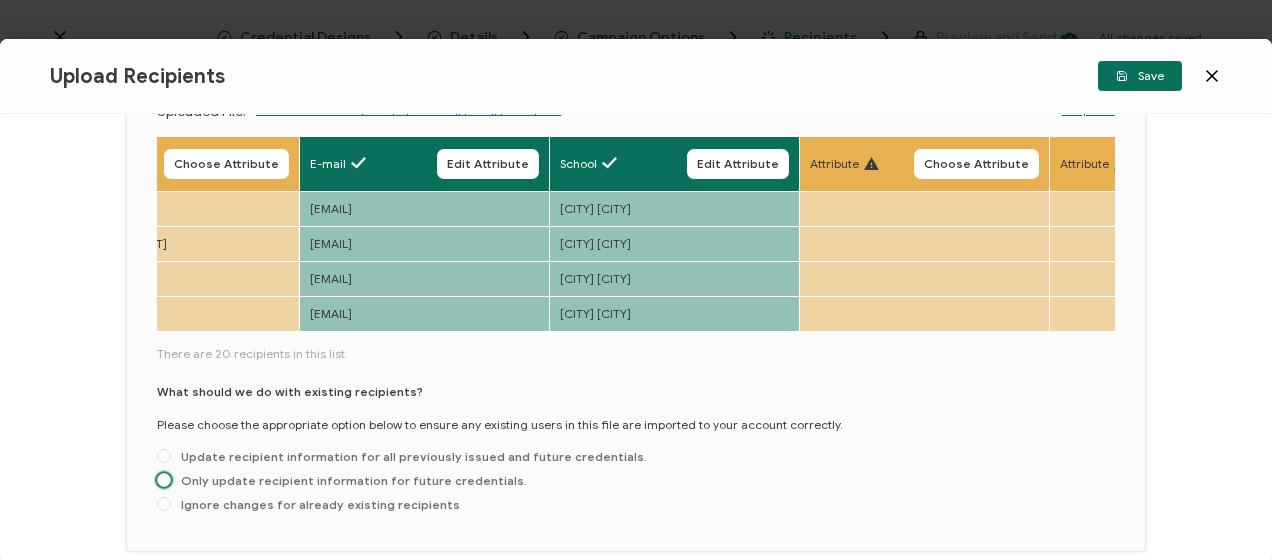 drag, startPoint x: 204, startPoint y: 481, endPoint x: 212, endPoint y: 470, distance: 13.601471 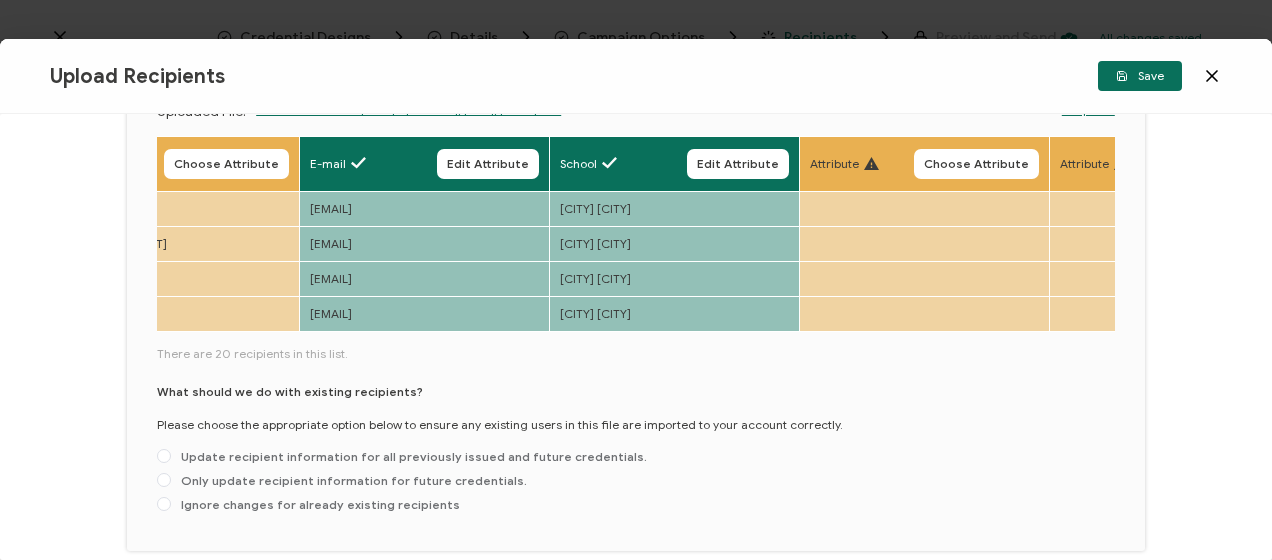 click on "Only update recipient information for future credentials." at bounding box center [164, 481] 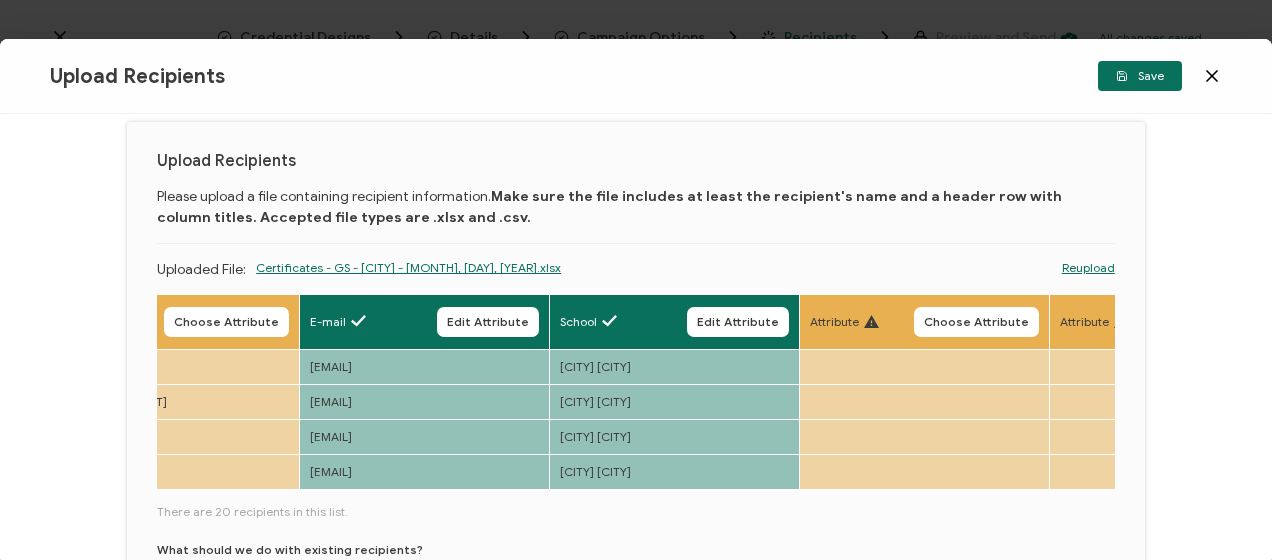 scroll, scrollTop: 0, scrollLeft: 0, axis: both 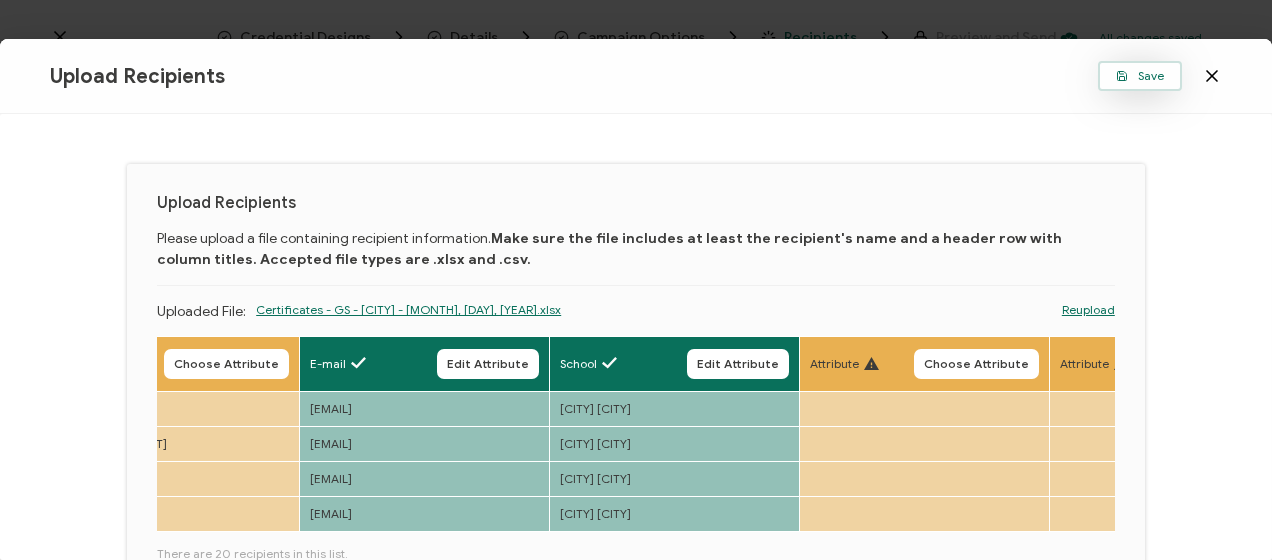 click on "Save" at bounding box center [1140, 76] 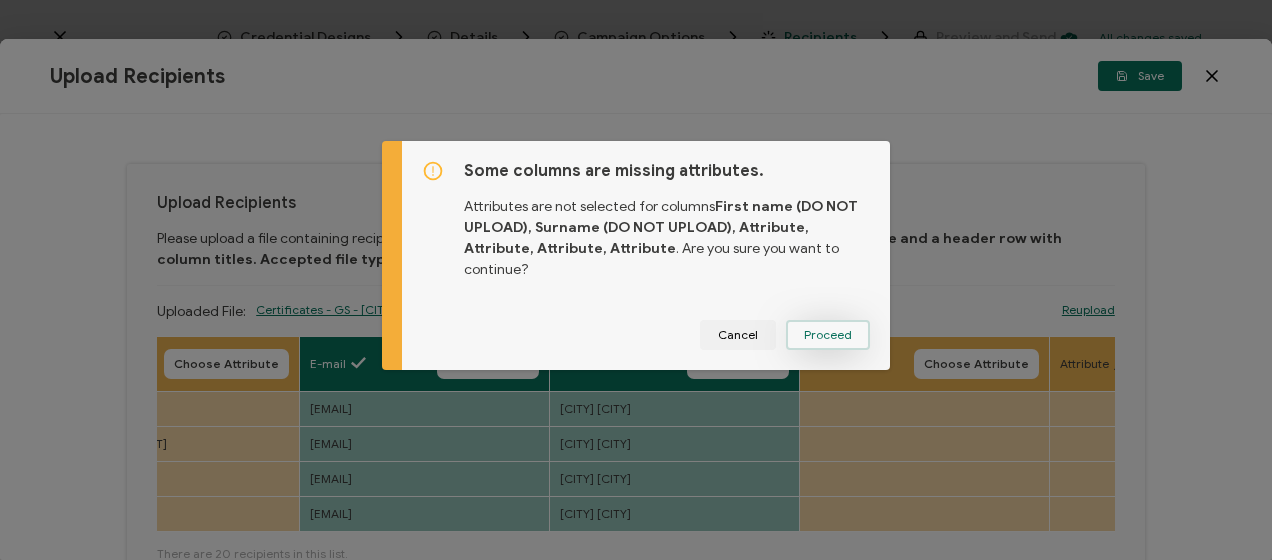 click on "Proceed" at bounding box center [828, 335] 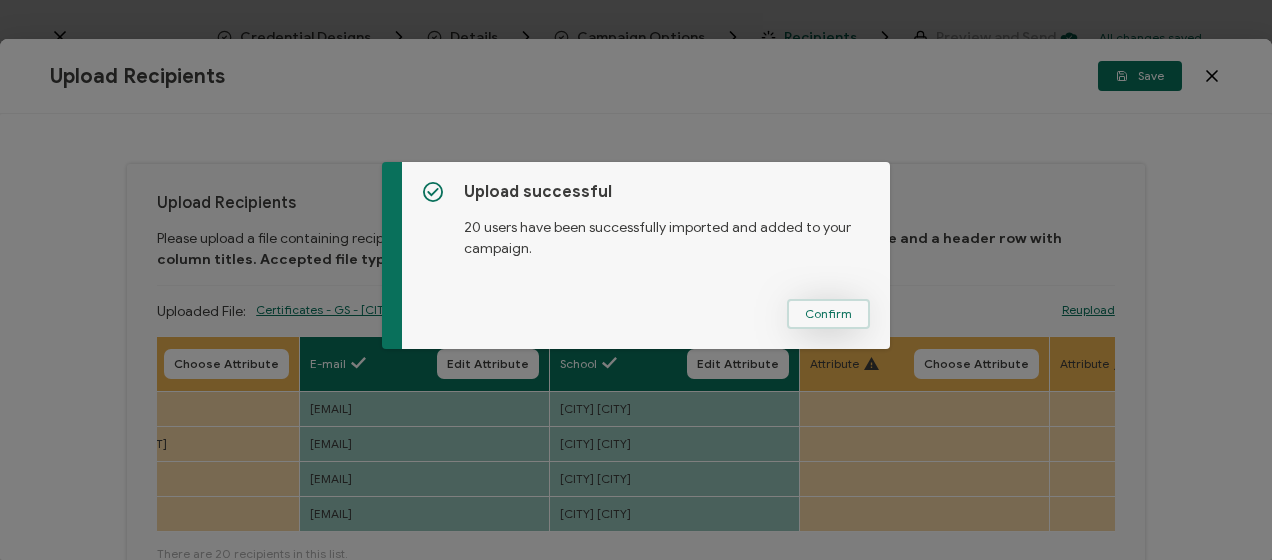 click on "Confirm" at bounding box center (828, 314) 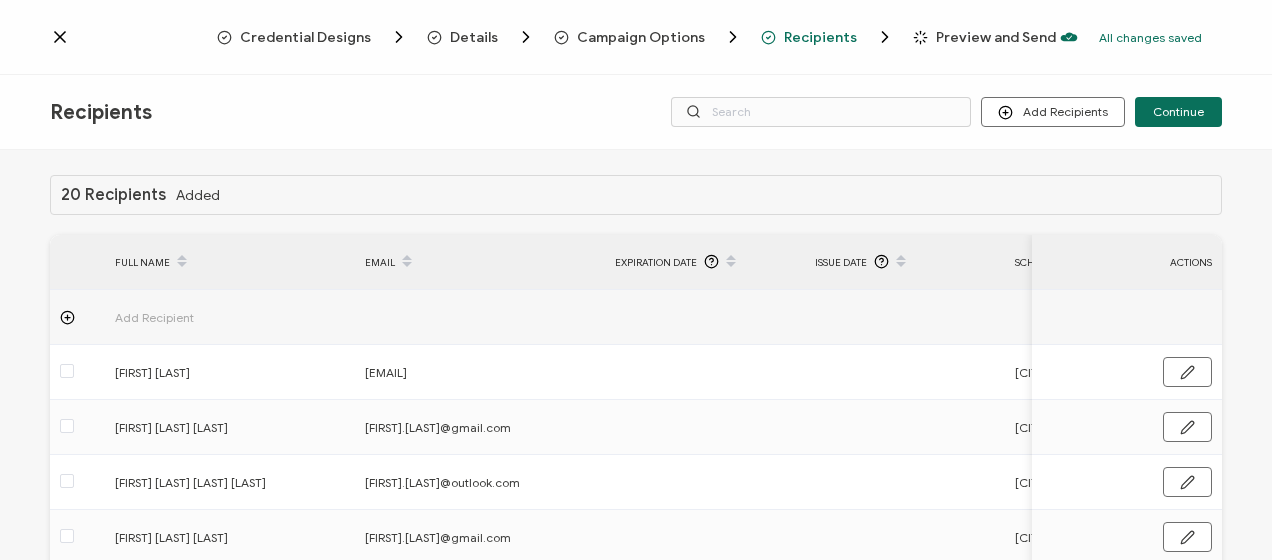 click on "Preview and Send" at bounding box center [996, 37] 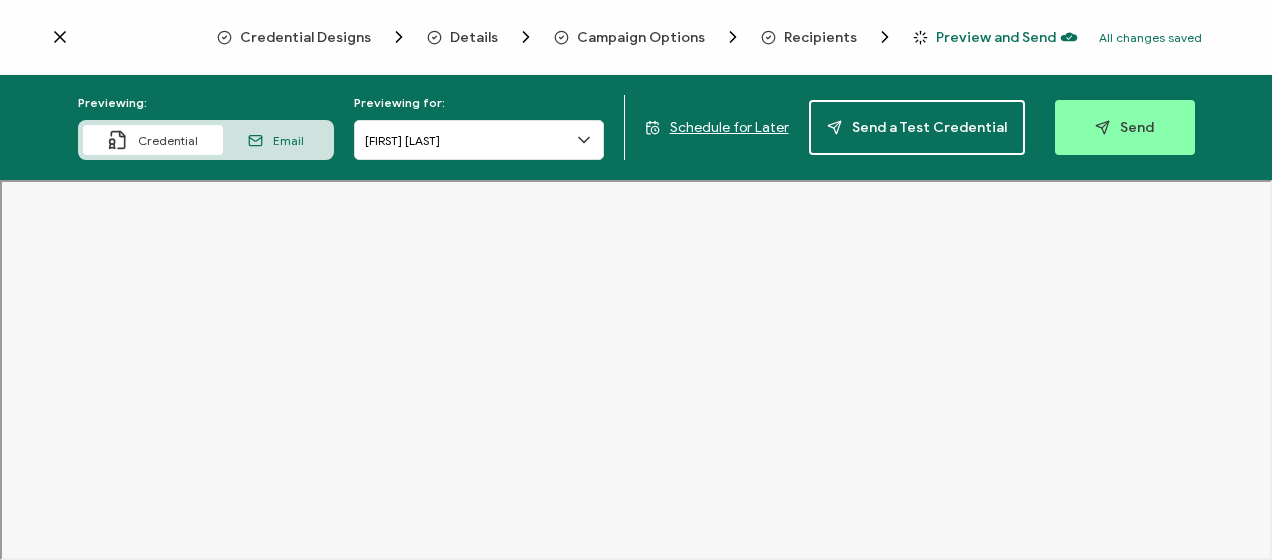click on "Schedule for Later" at bounding box center (729, 127) 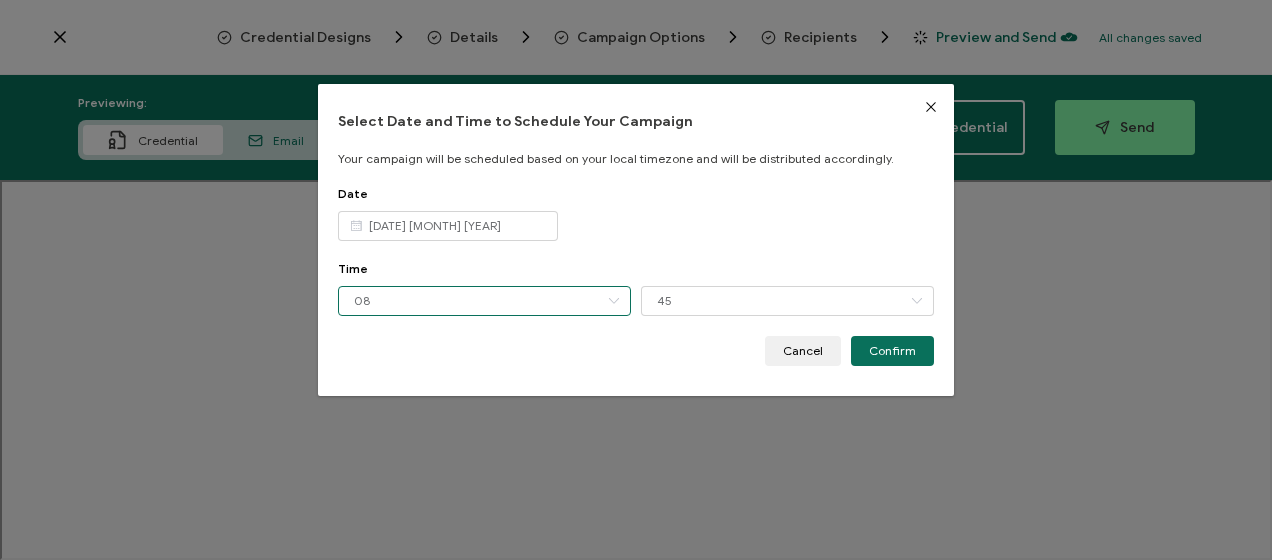 click on "08" at bounding box center [484, 301] 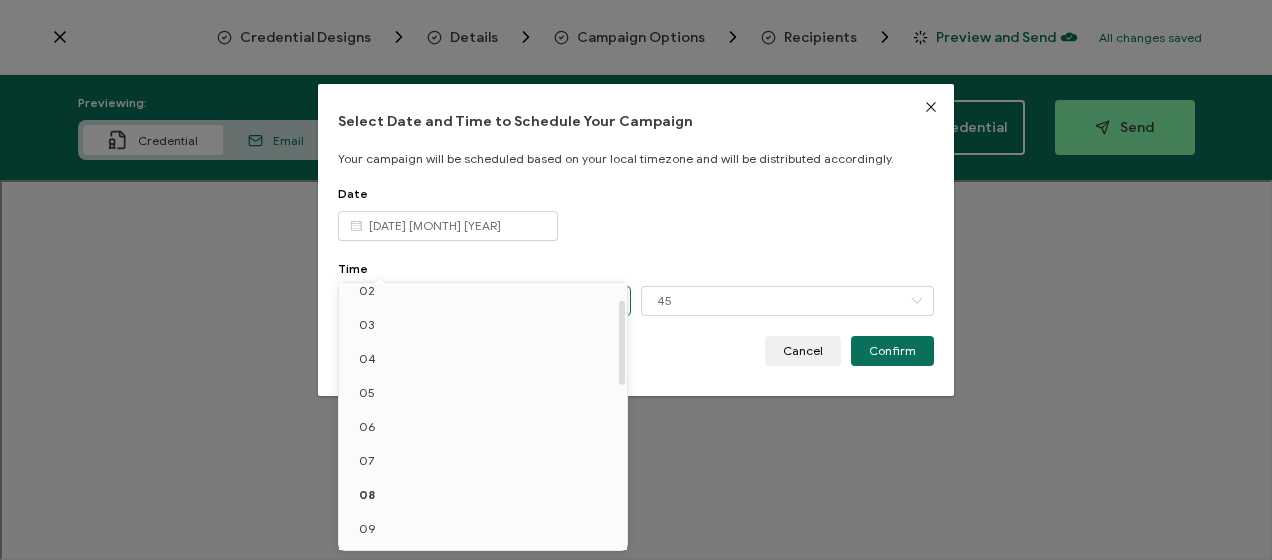 scroll, scrollTop: 248, scrollLeft: 0, axis: vertical 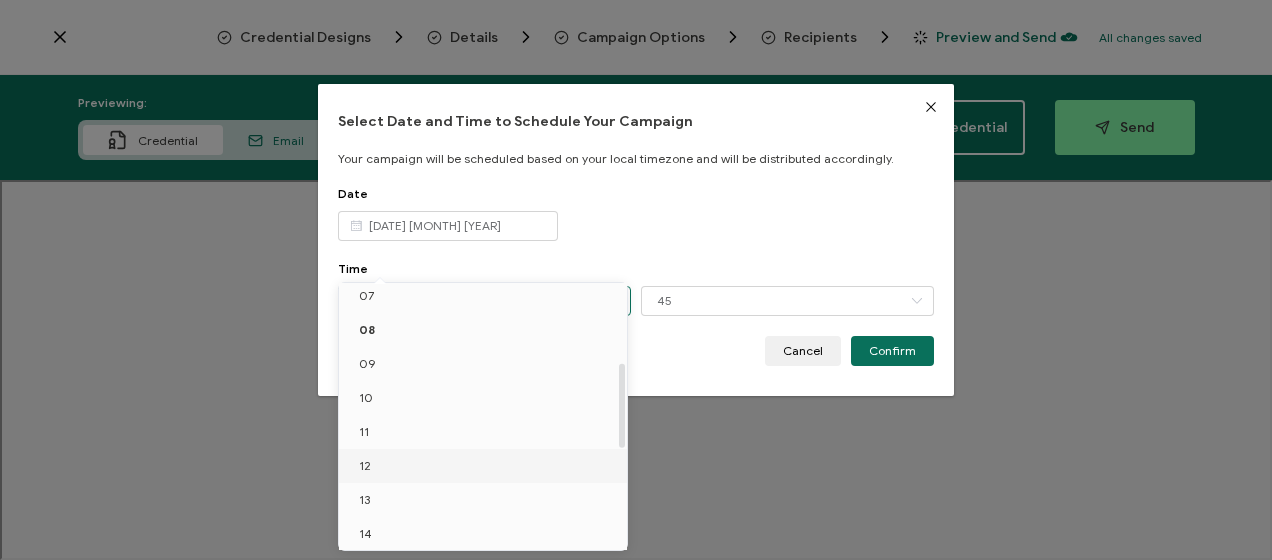 click on "12" at bounding box center (486, 466) 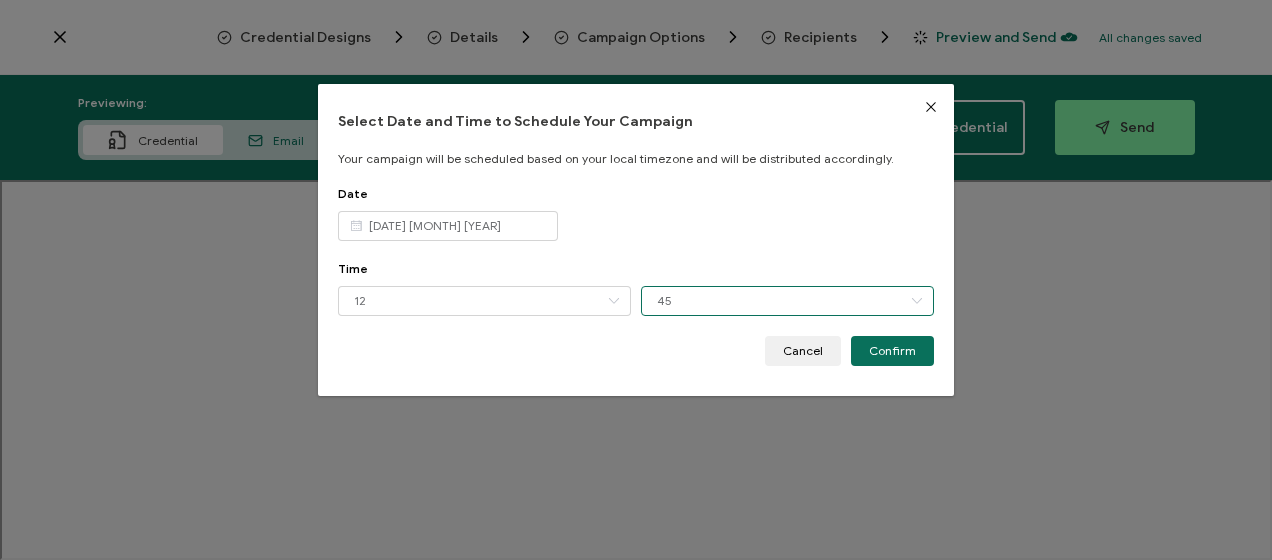 click on "45" at bounding box center (787, 301) 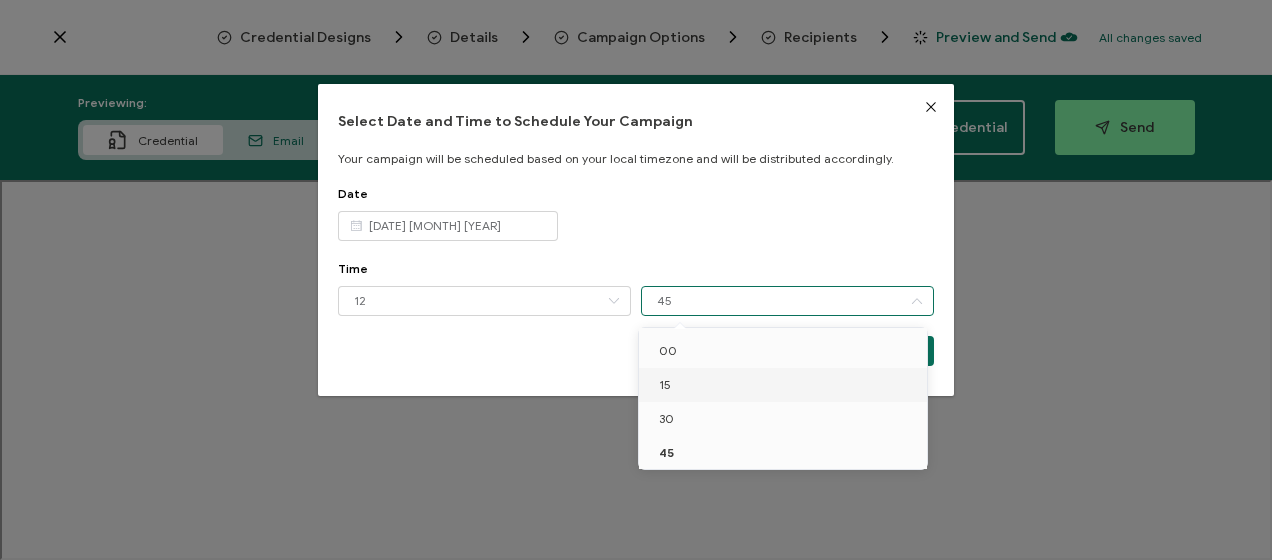 click on "15" at bounding box center [786, 385] 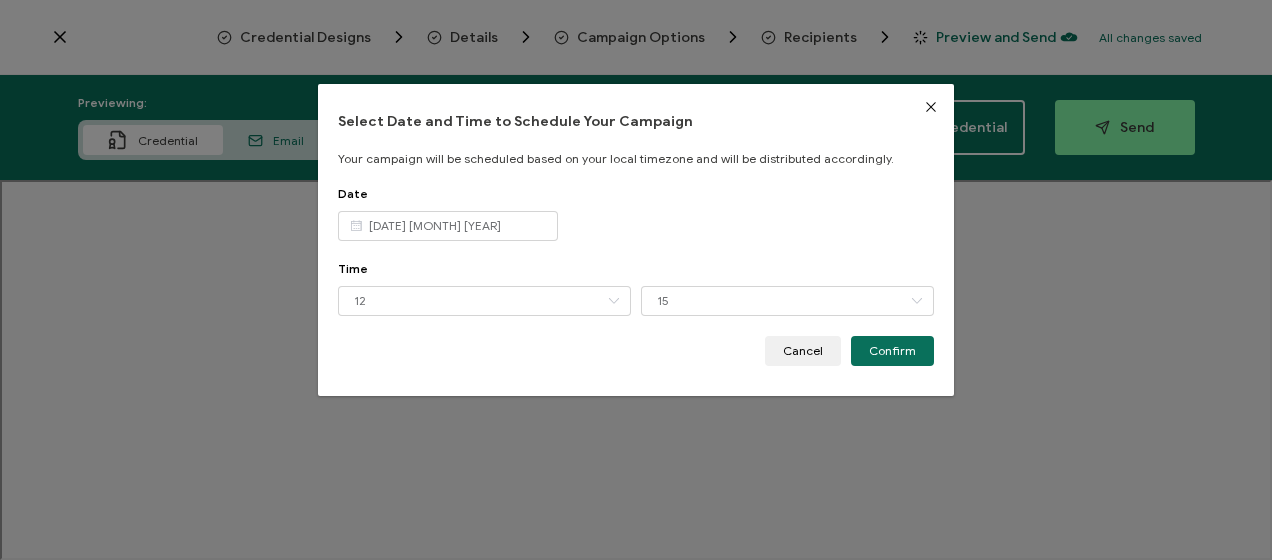 click on "Confirm" at bounding box center (892, 351) 